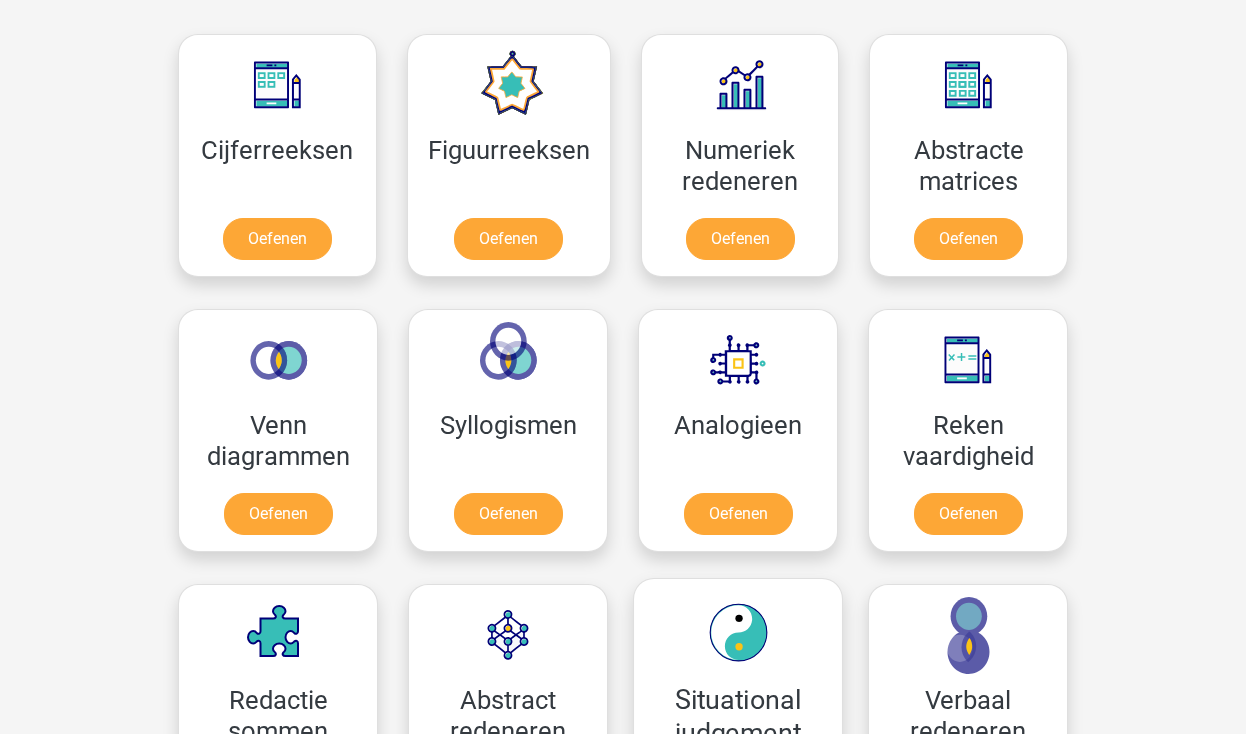 scroll, scrollTop: 903, scrollLeft: 0, axis: vertical 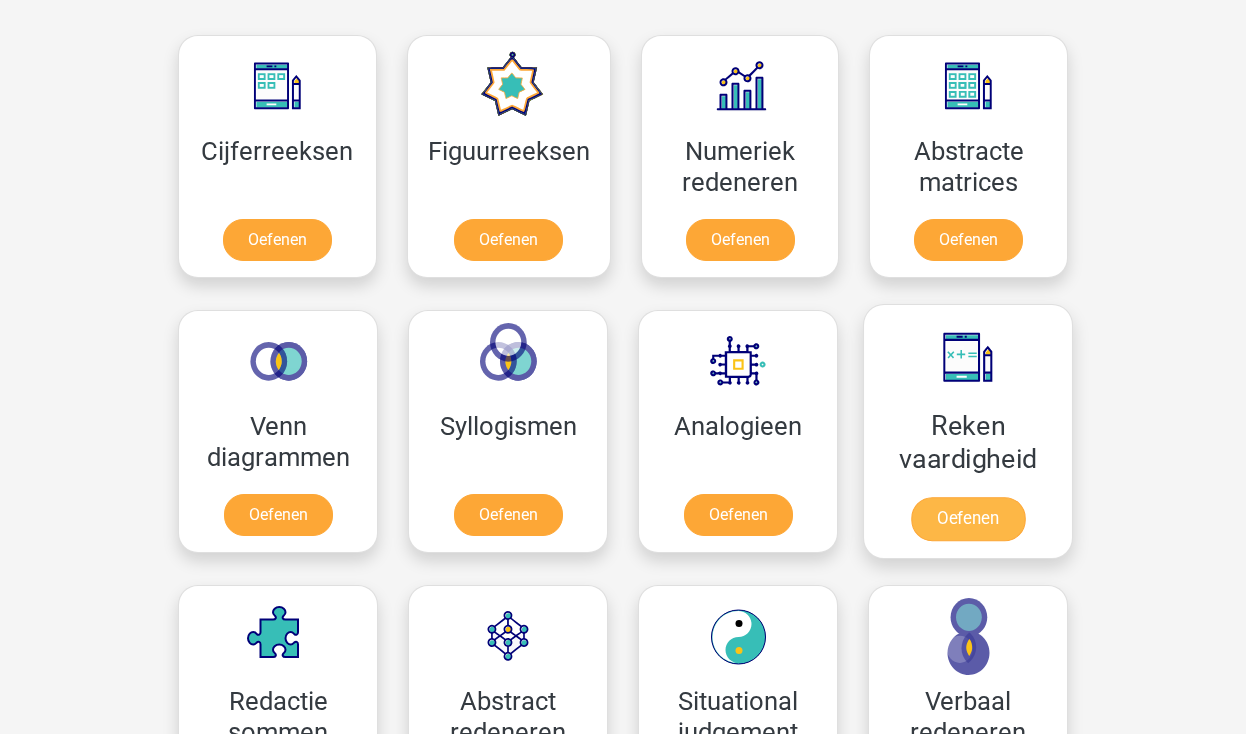 click on "Oefenen" at bounding box center (968, 519) 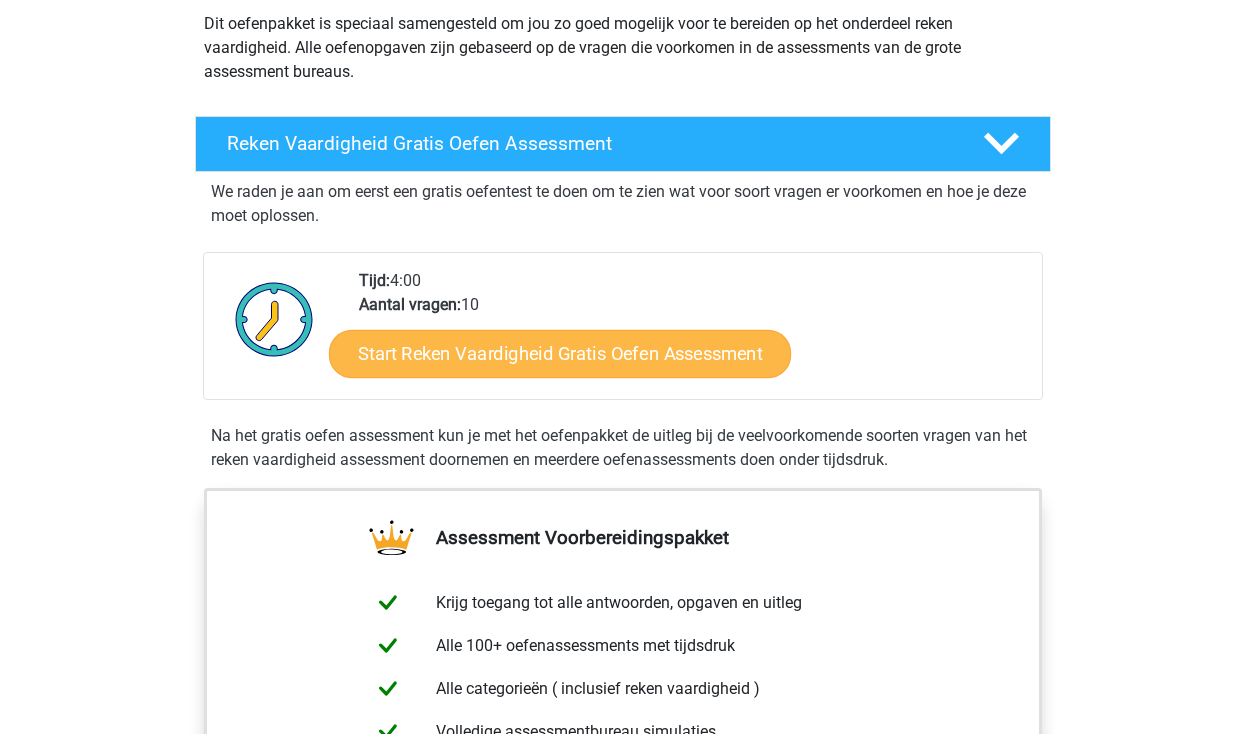 scroll, scrollTop: 245, scrollLeft: 0, axis: vertical 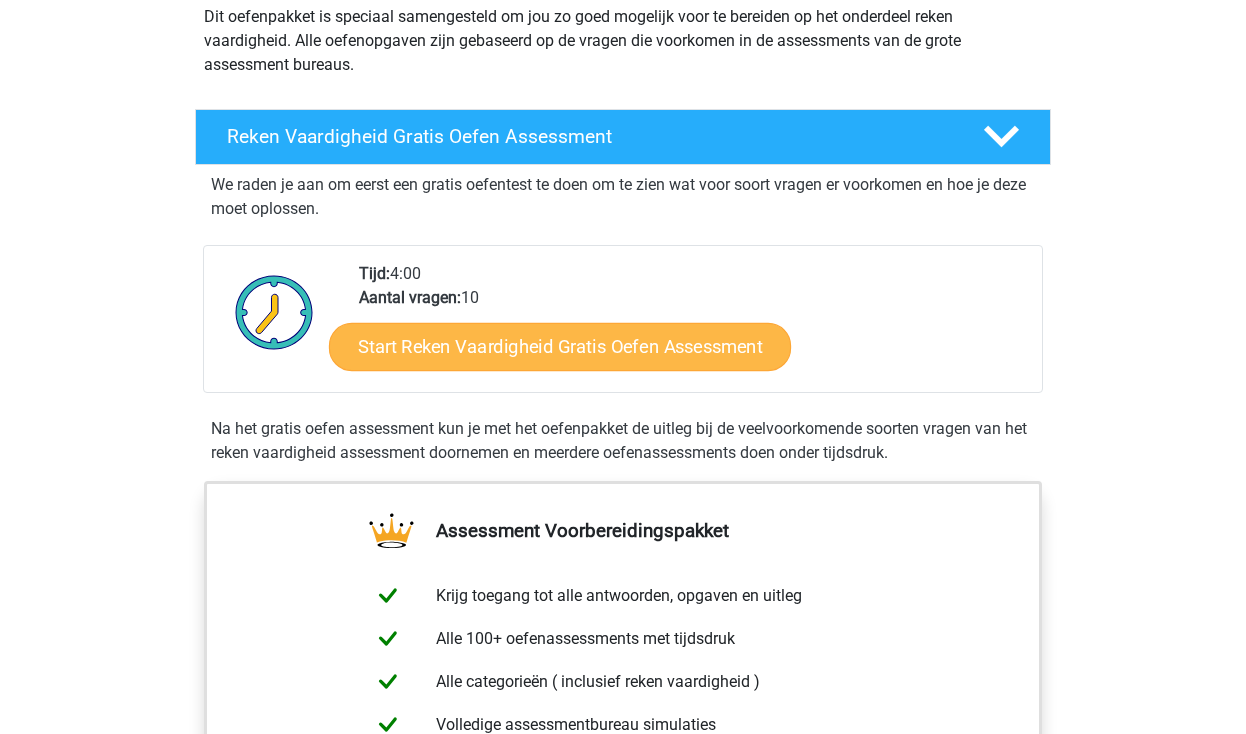 click on "Start Reken Vaardigheid
Gratis Oefen Assessment" at bounding box center [560, 346] 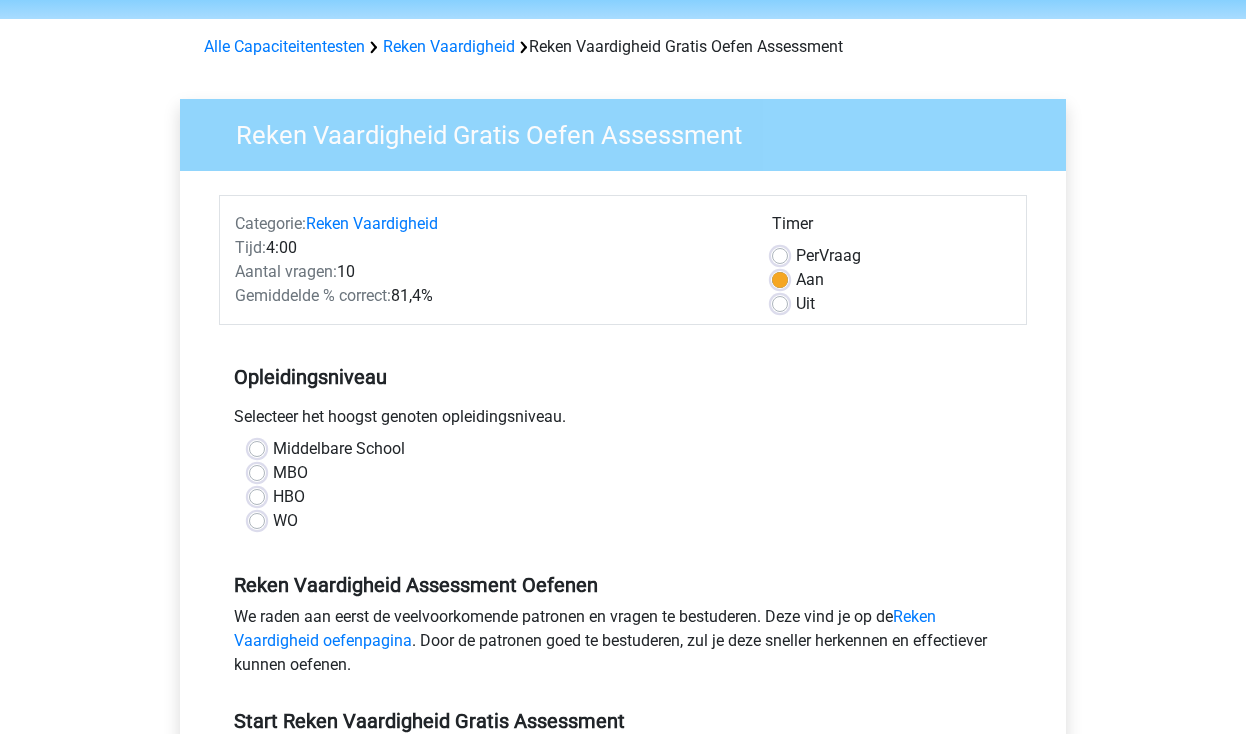 scroll, scrollTop: 70, scrollLeft: 0, axis: vertical 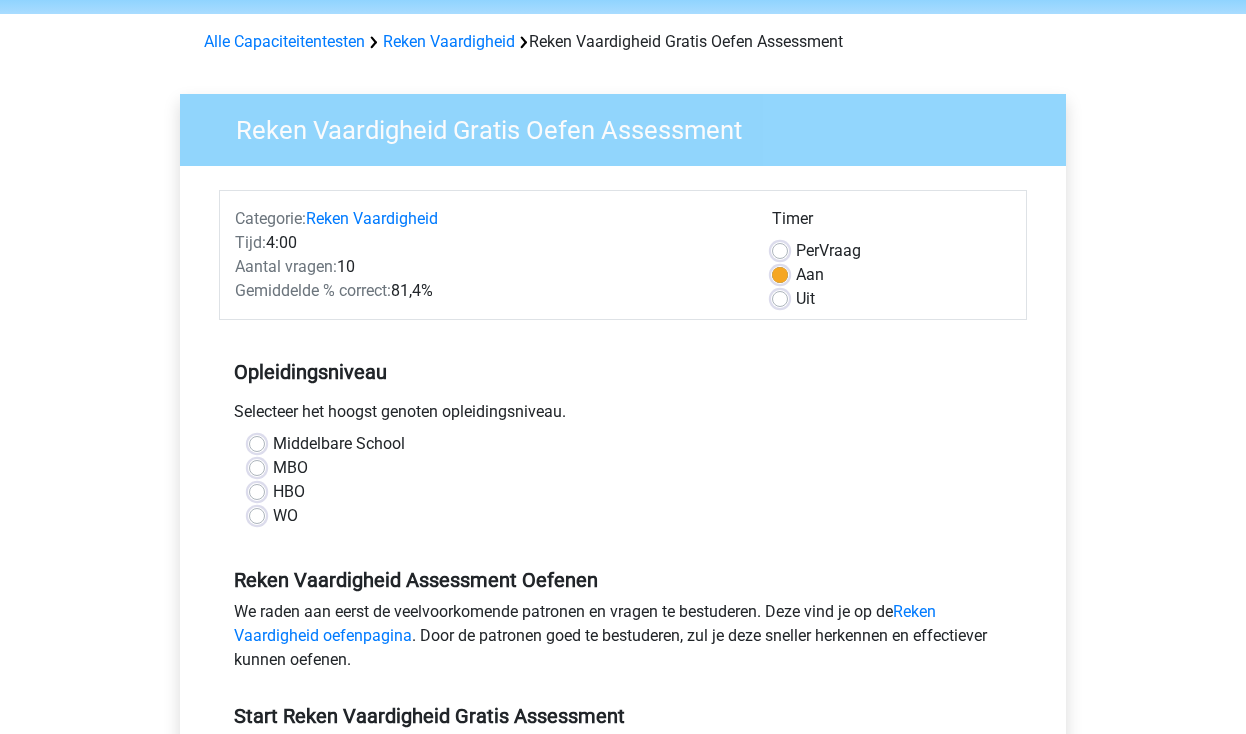 click on "WO" at bounding box center (623, 516) 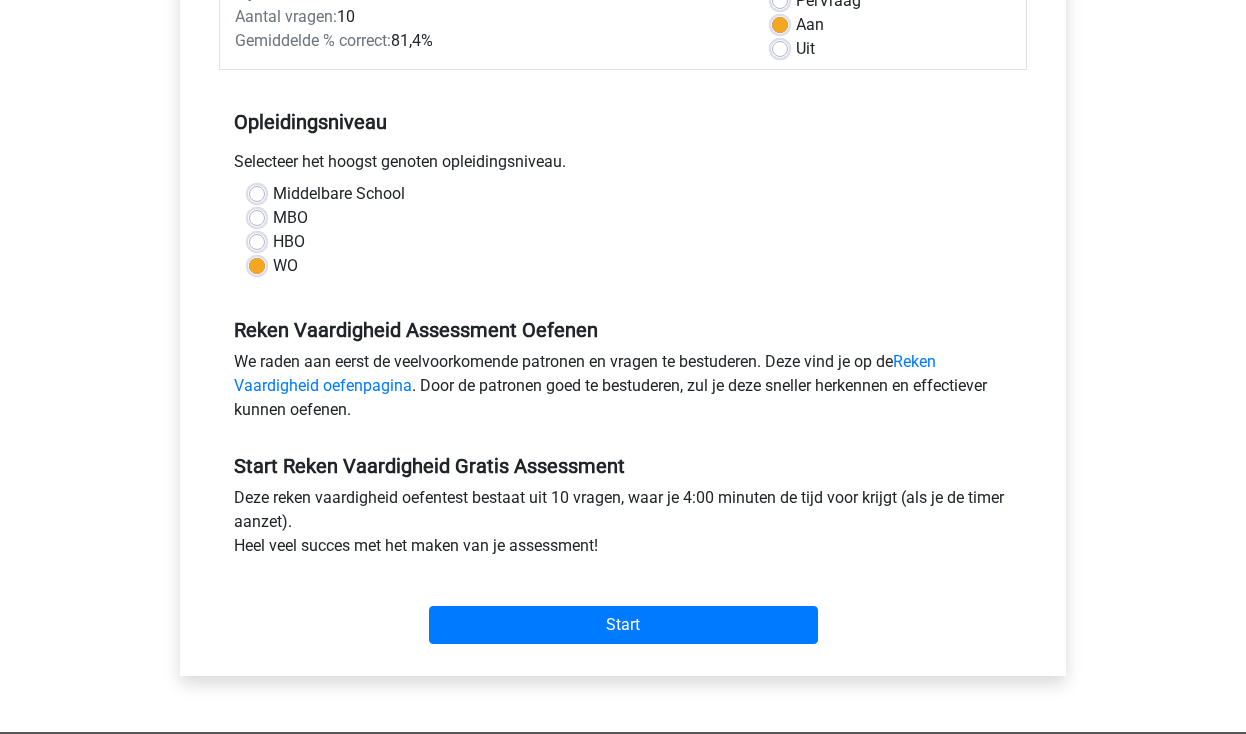 scroll, scrollTop: 345, scrollLeft: 0, axis: vertical 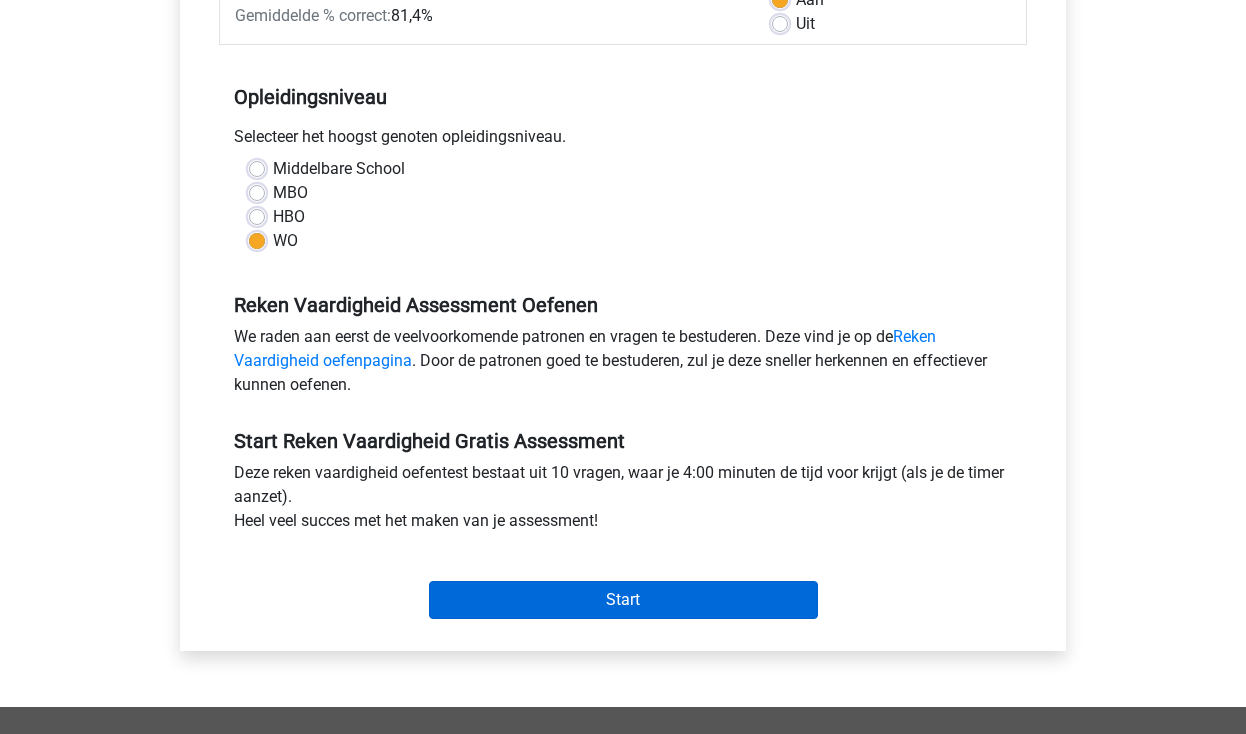 click on "Start" at bounding box center [623, 600] 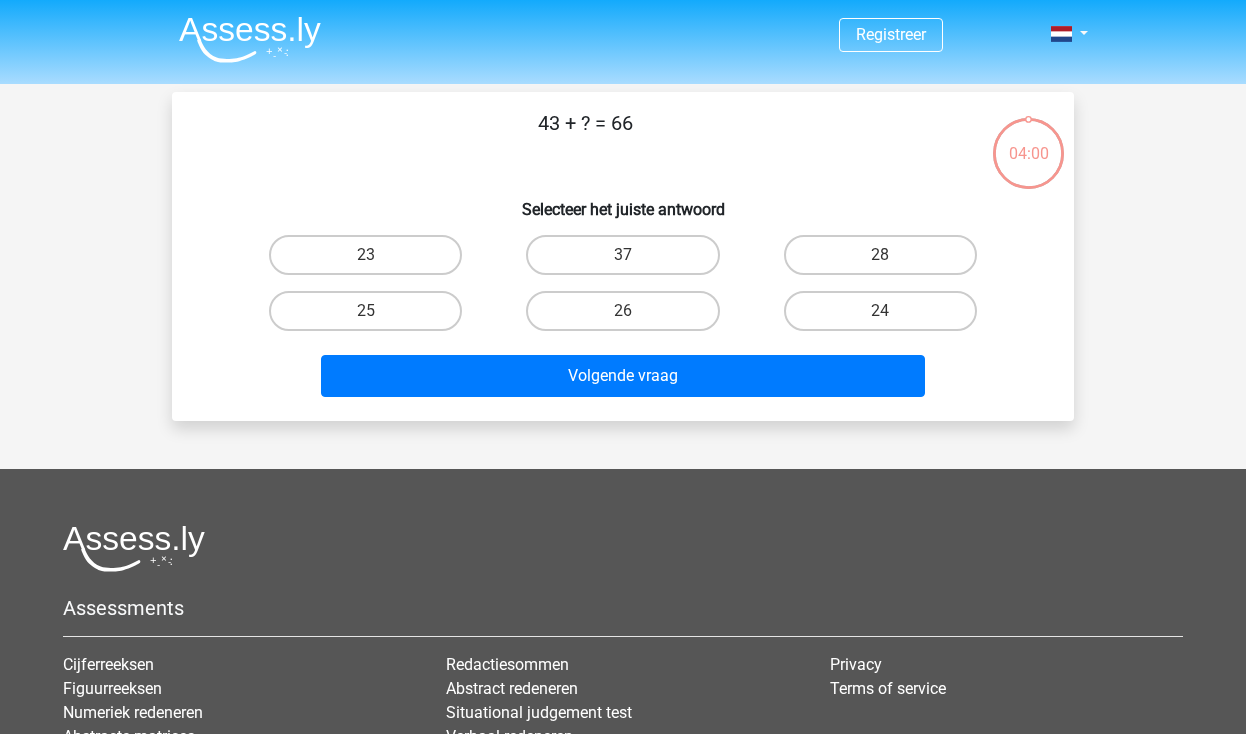 scroll, scrollTop: 0, scrollLeft: 0, axis: both 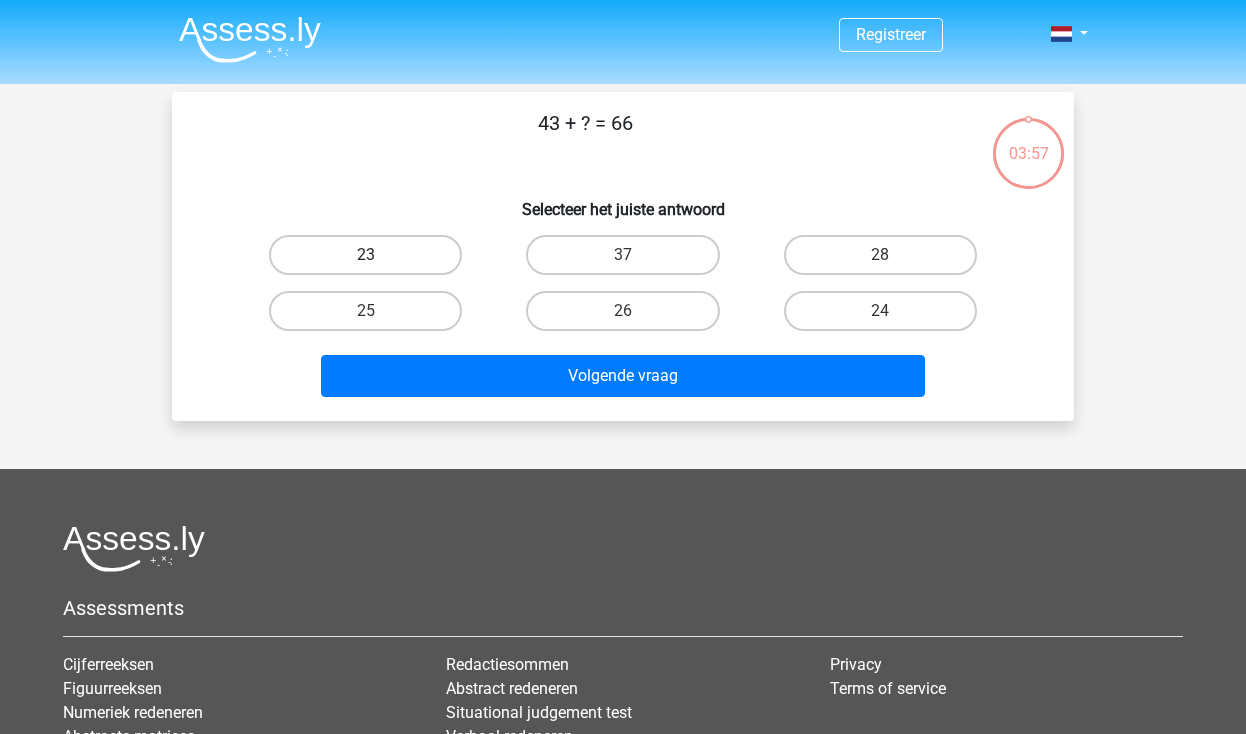 click on "23" at bounding box center [365, 255] 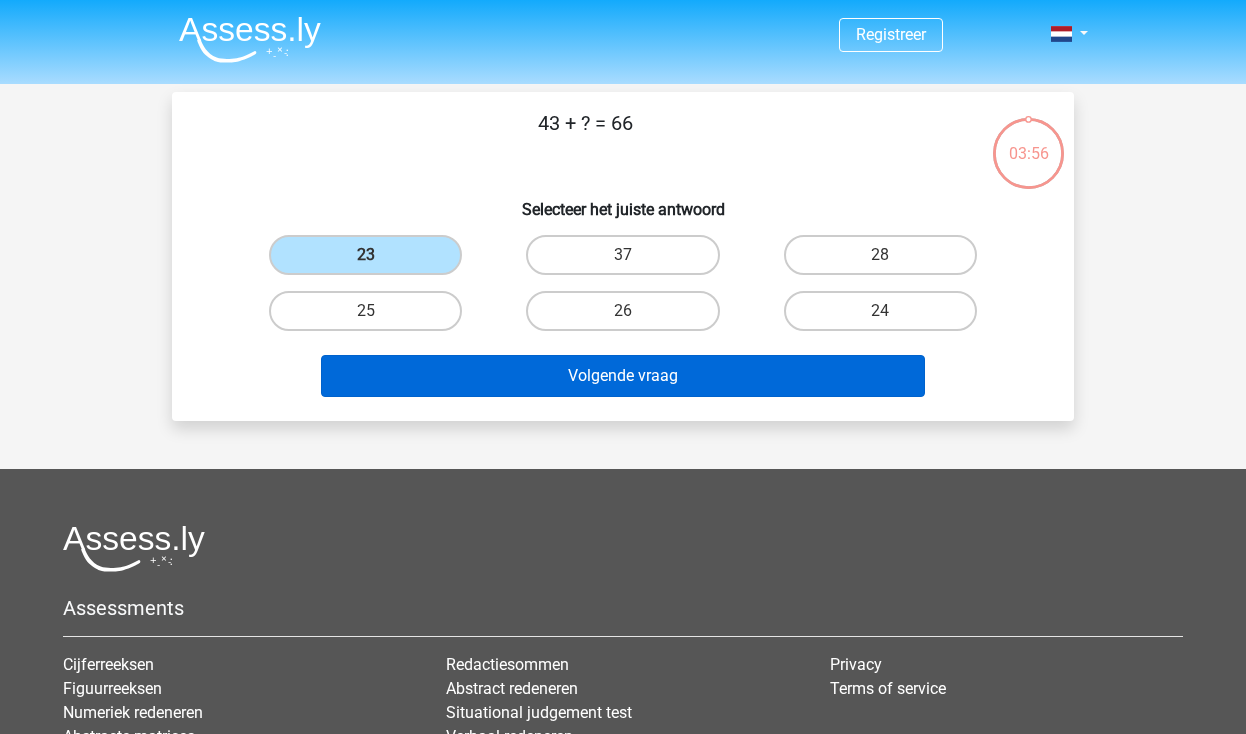 click on "Volgende vraag" at bounding box center [623, 376] 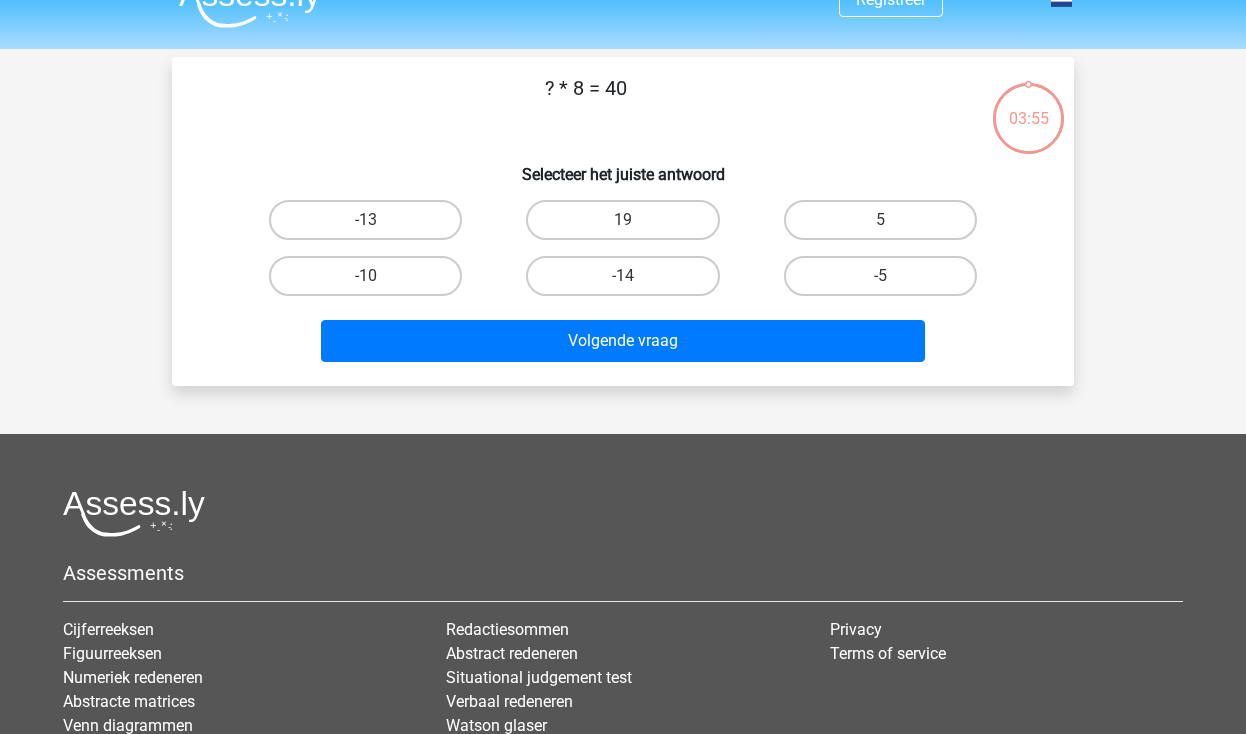 scroll, scrollTop: 0, scrollLeft: 0, axis: both 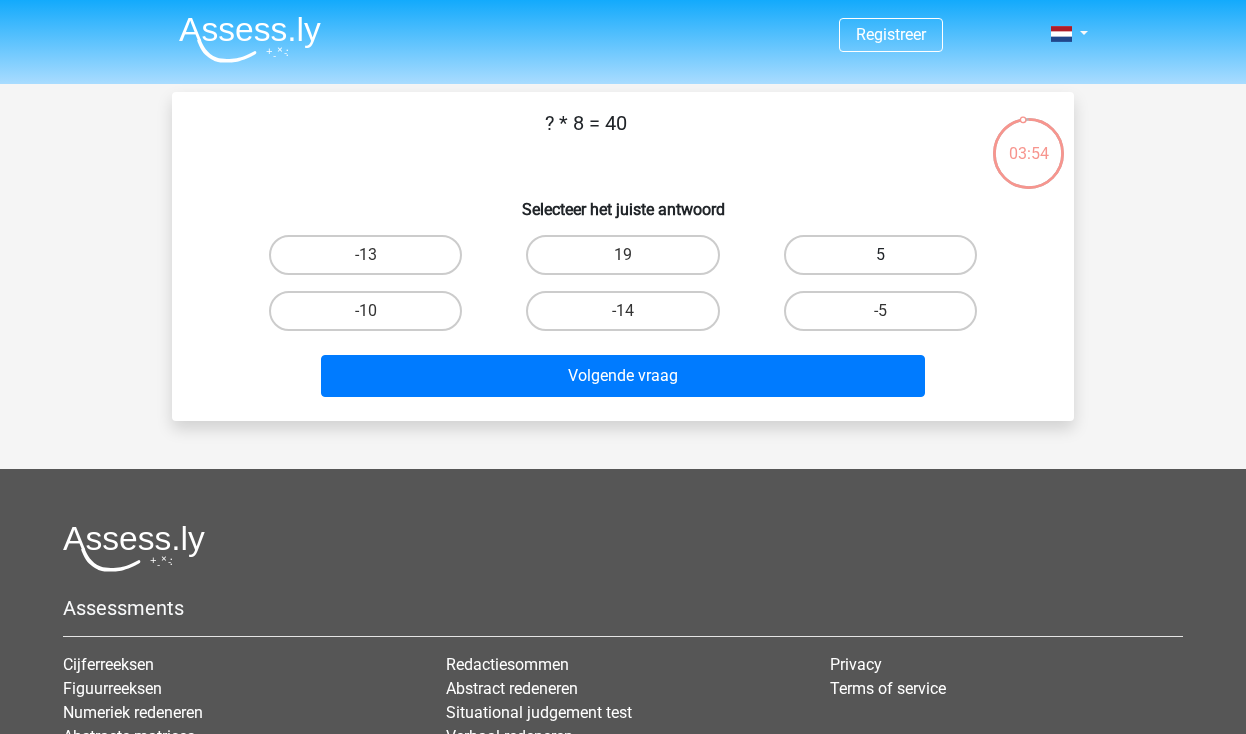 click on "5" at bounding box center [880, 255] 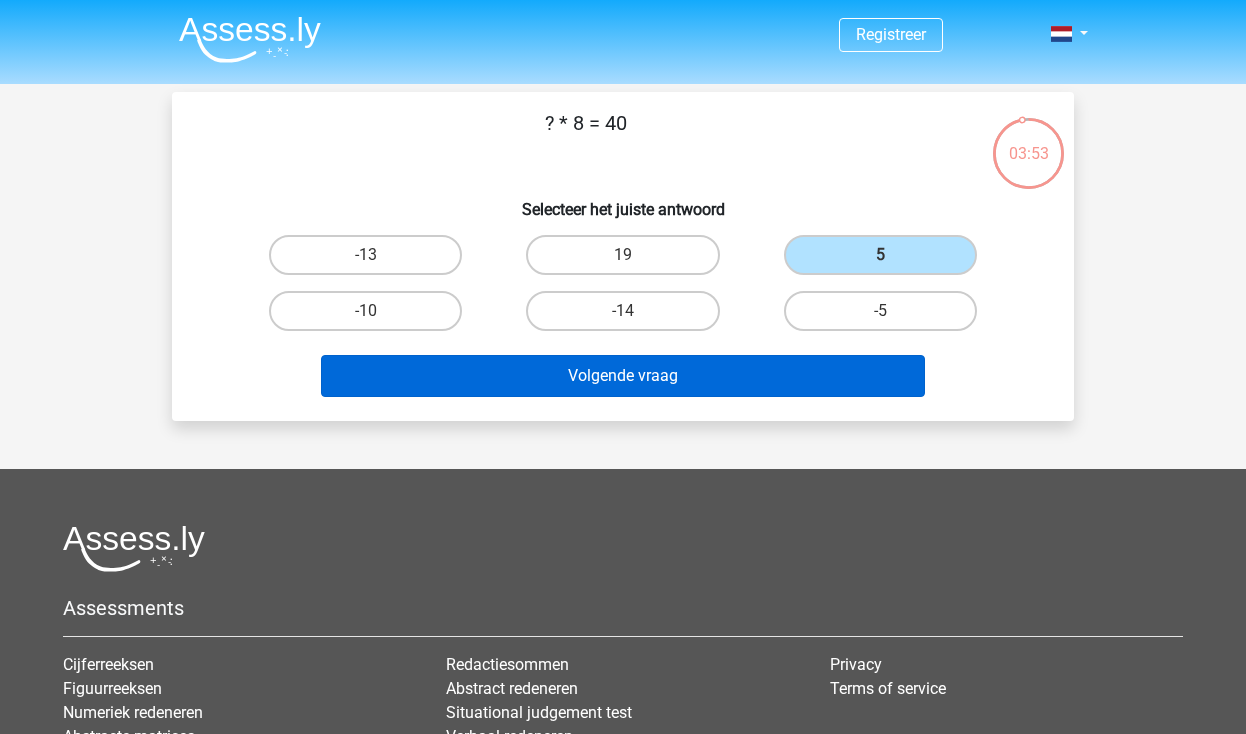 click on "Volgende vraag" at bounding box center [623, 376] 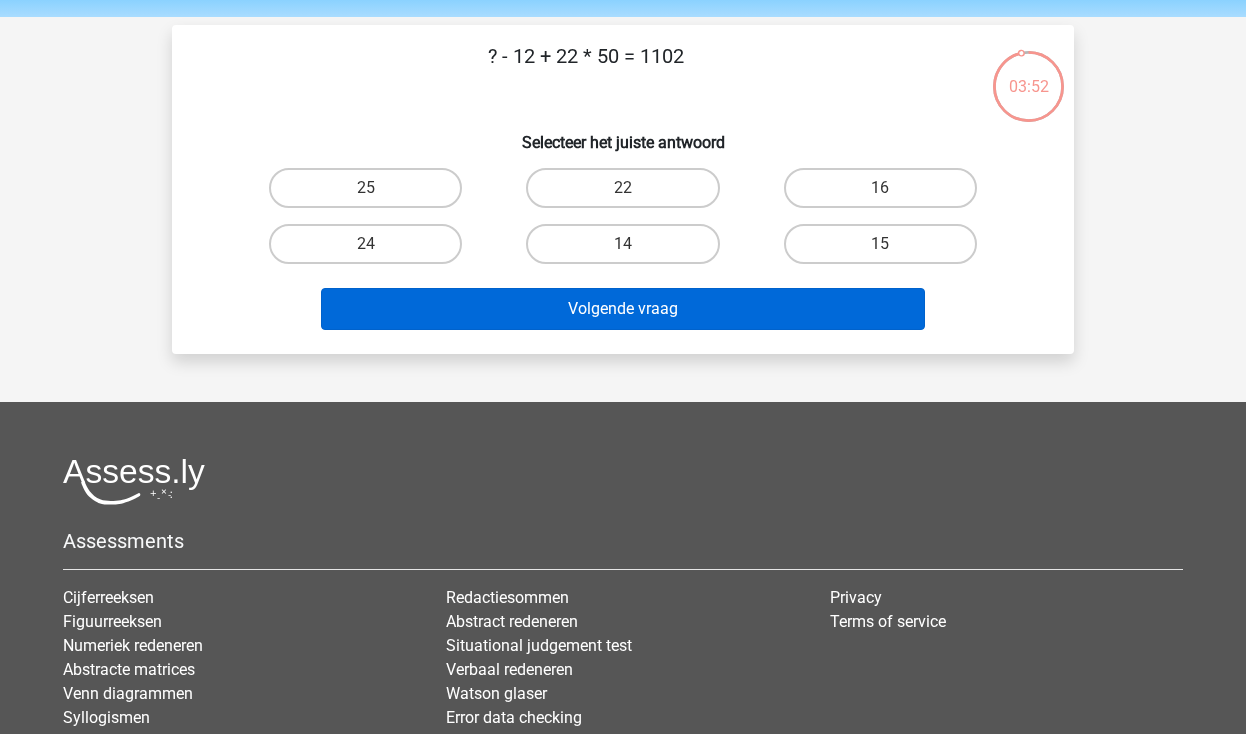scroll, scrollTop: 76, scrollLeft: 0, axis: vertical 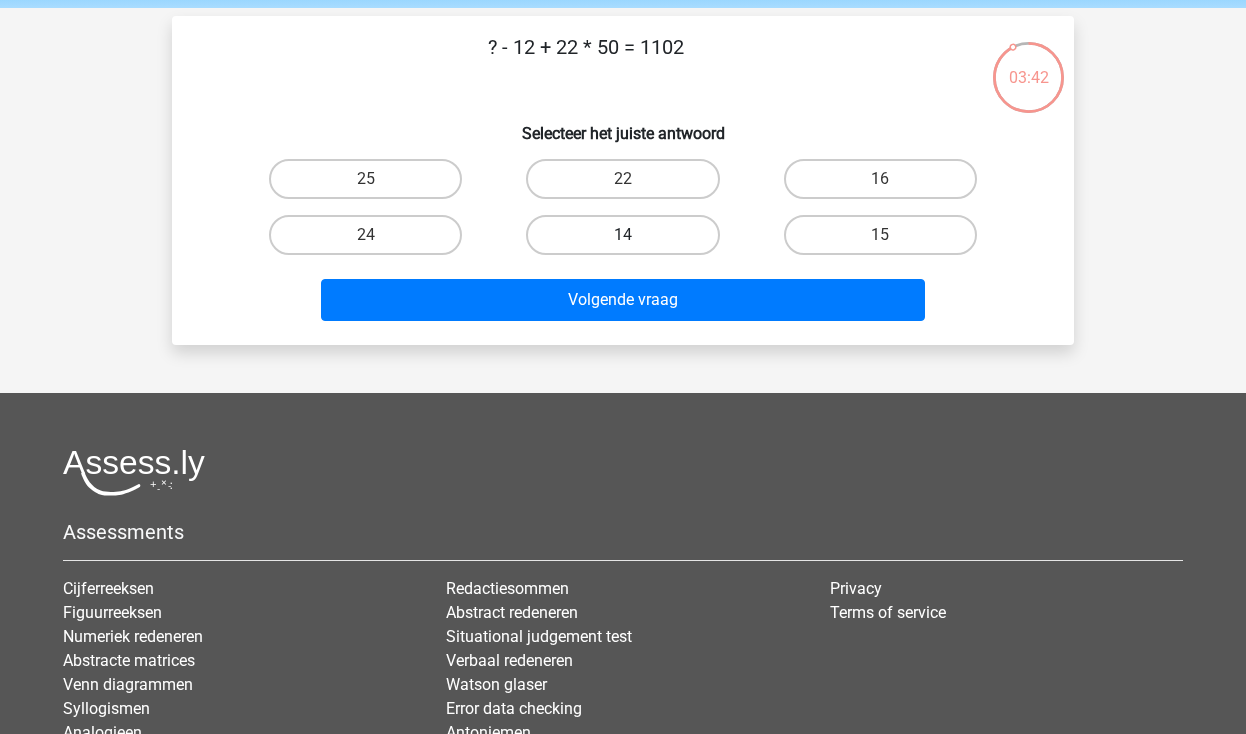 click on "14" at bounding box center [622, 235] 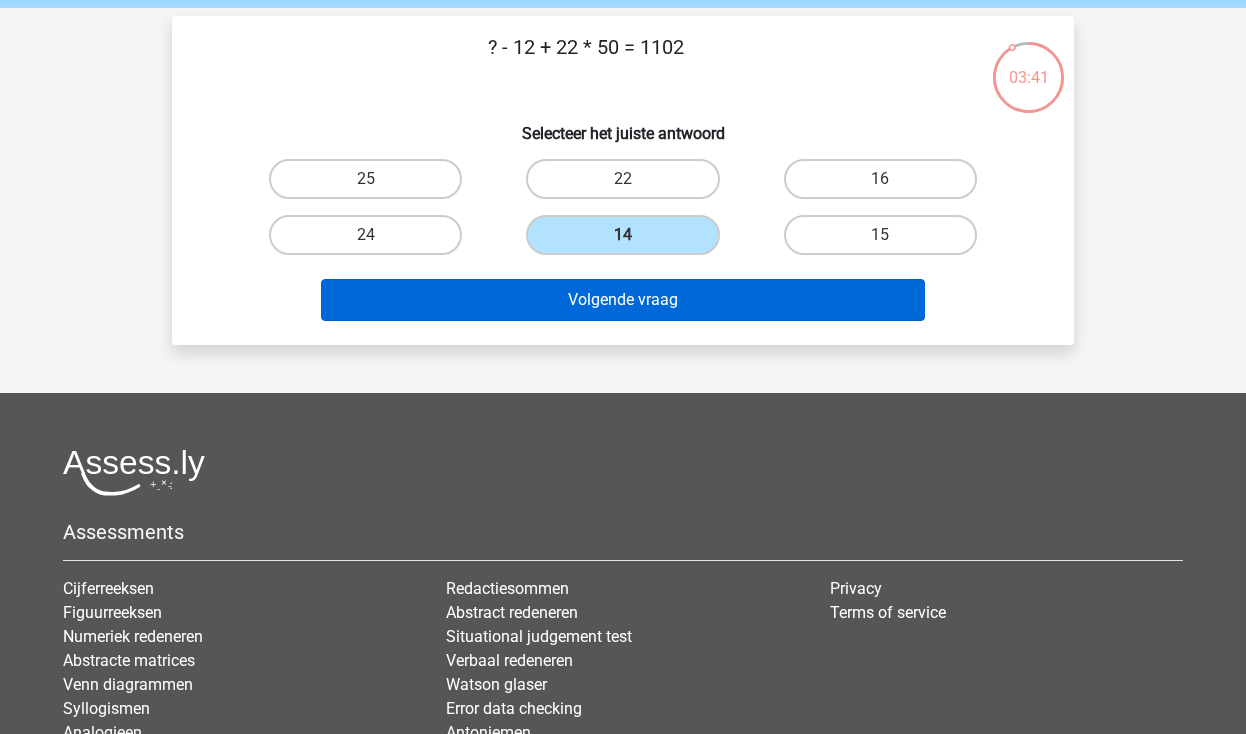click on "Volgende vraag" at bounding box center [623, 300] 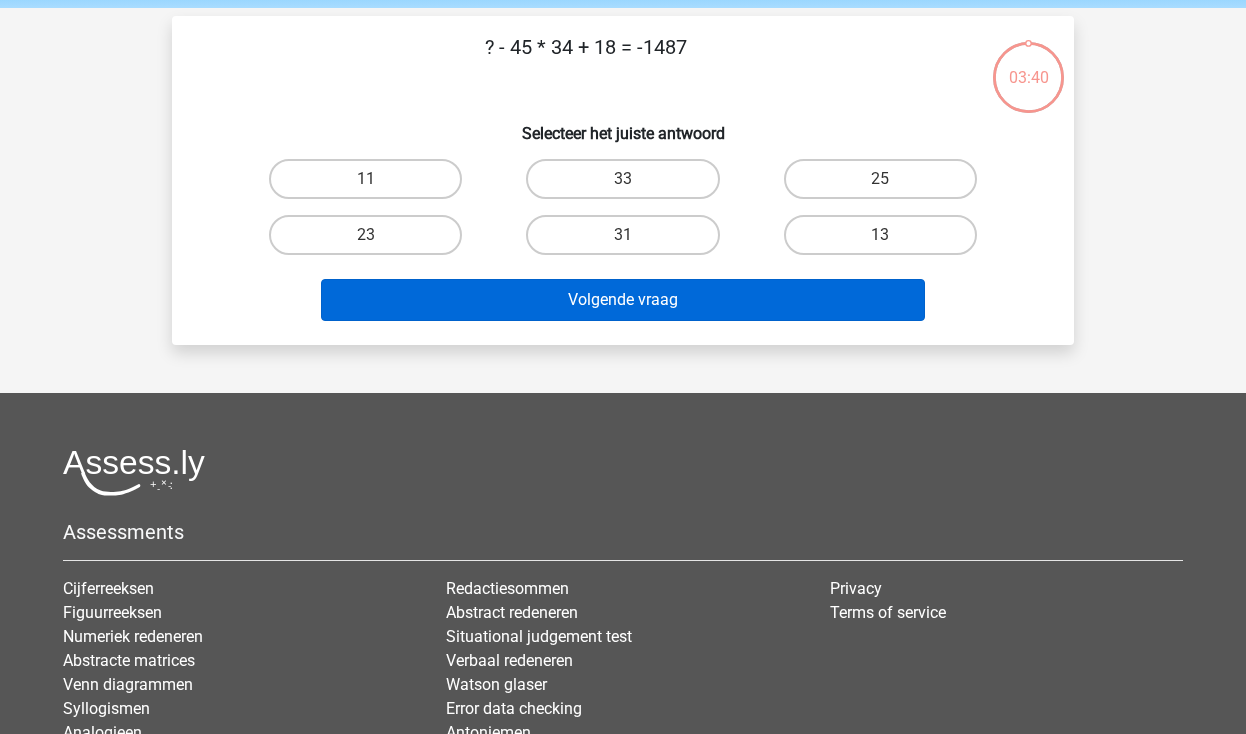 scroll, scrollTop: 92, scrollLeft: 0, axis: vertical 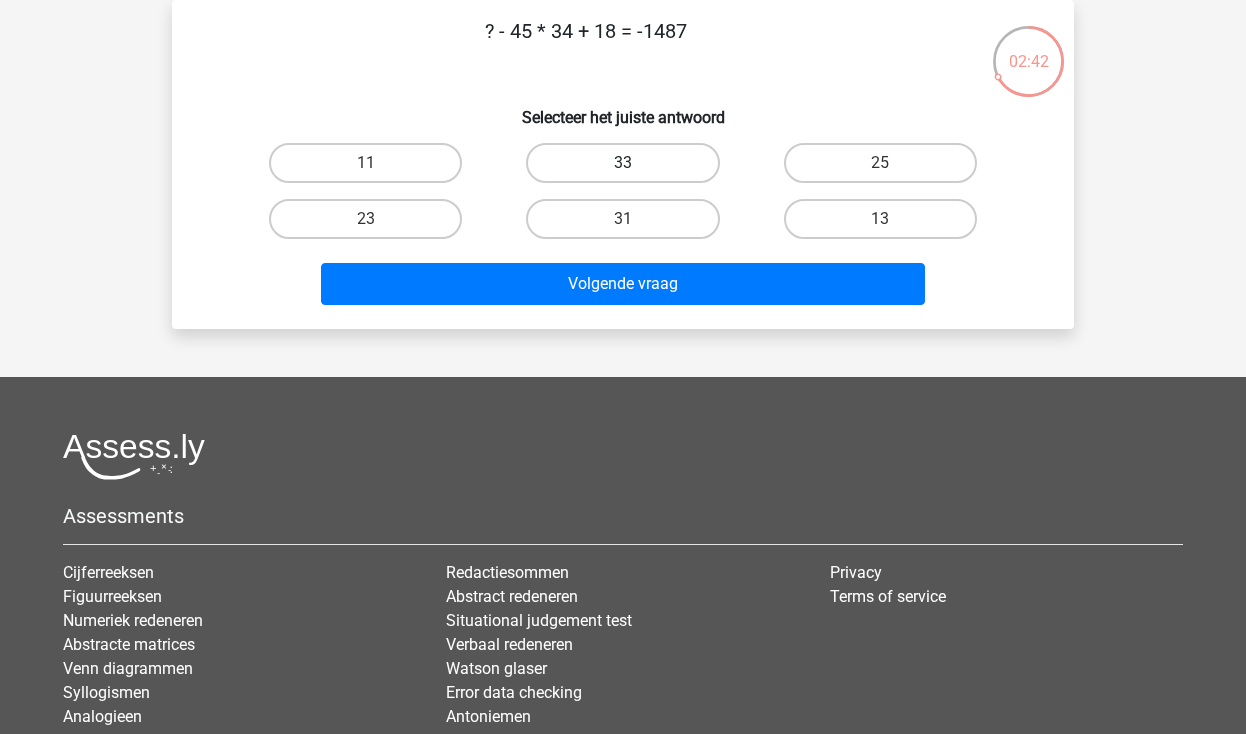 click on "33" at bounding box center (622, 163) 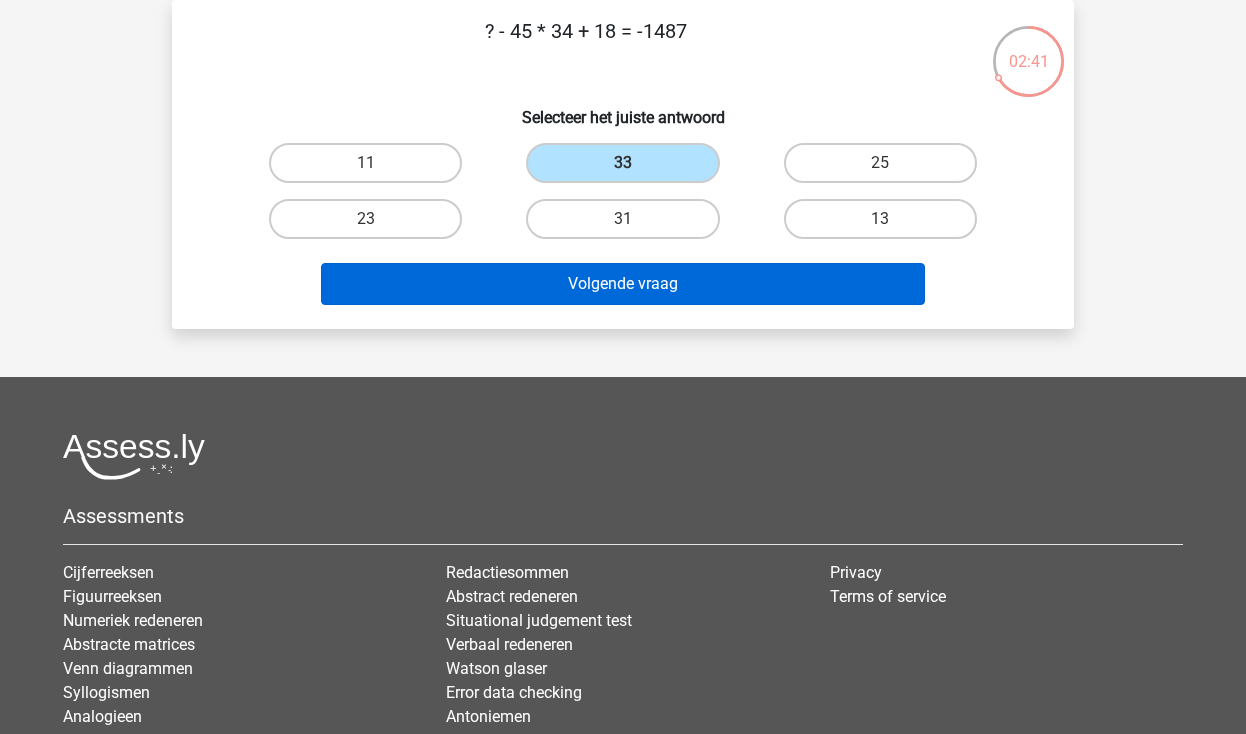 click on "Volgende vraag" at bounding box center [623, 284] 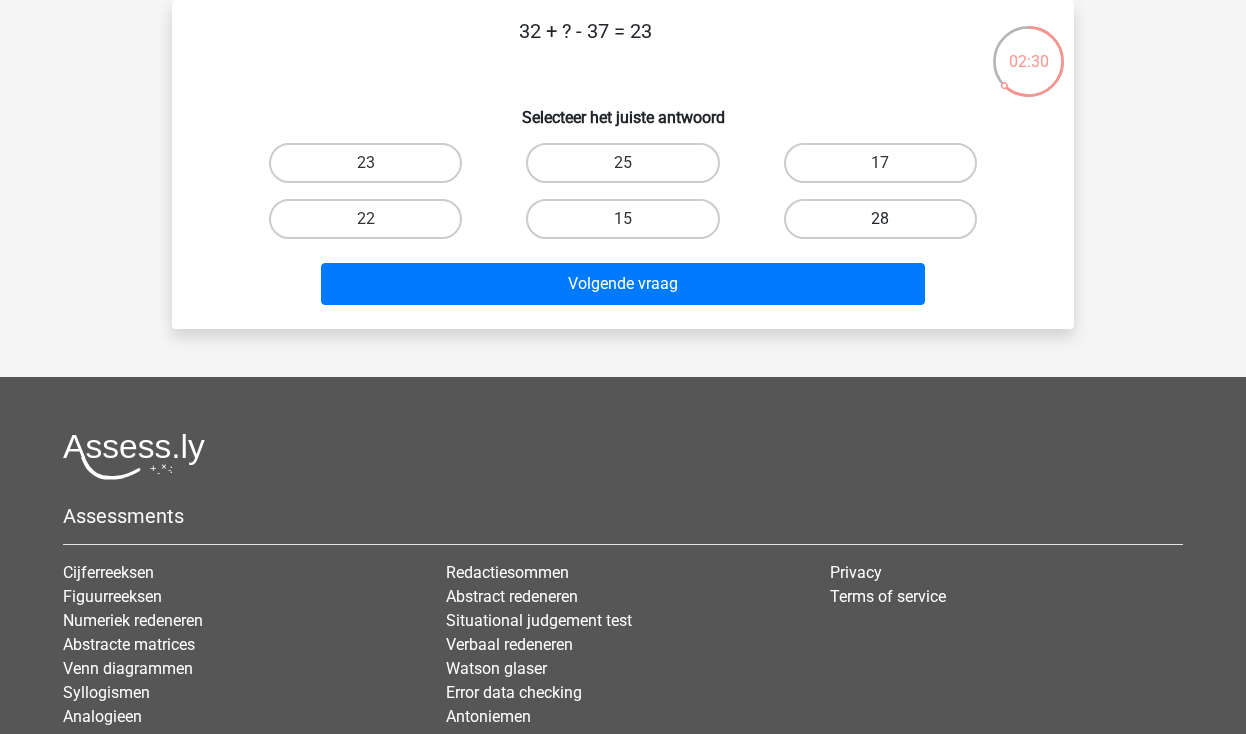 click on "28" at bounding box center (880, 219) 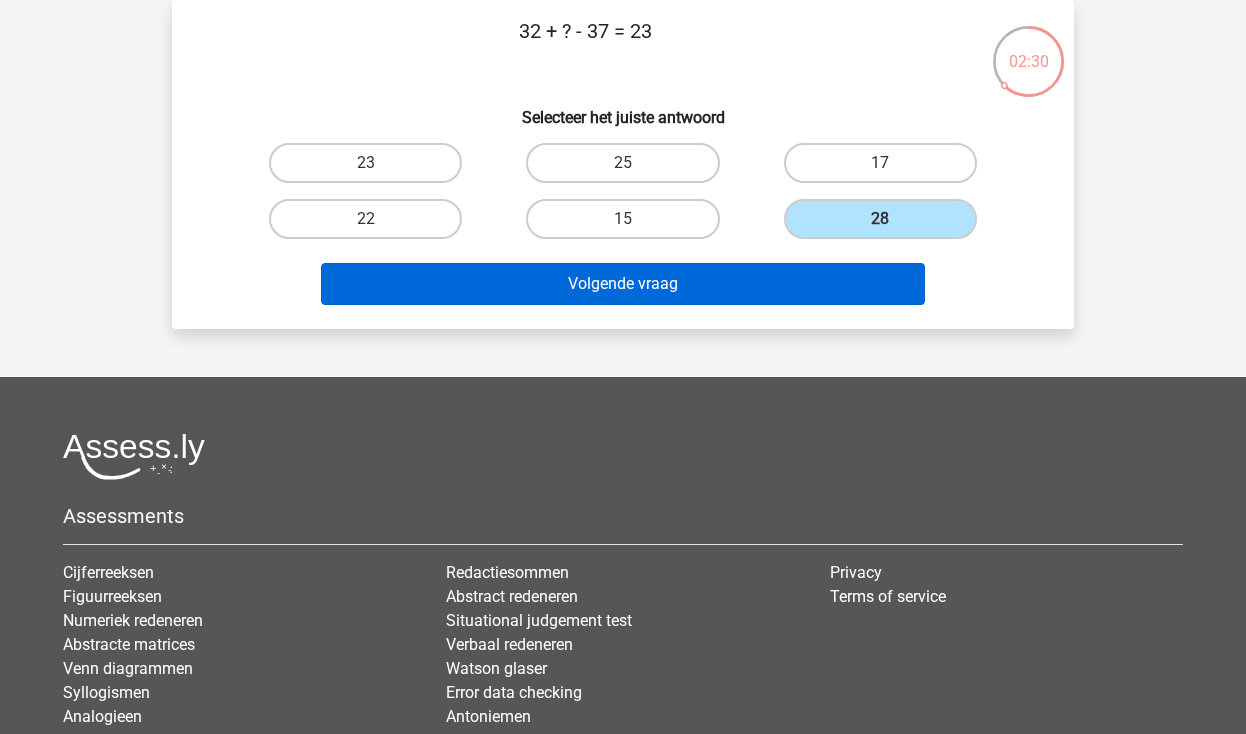 click on "Volgende vraag" at bounding box center (623, 284) 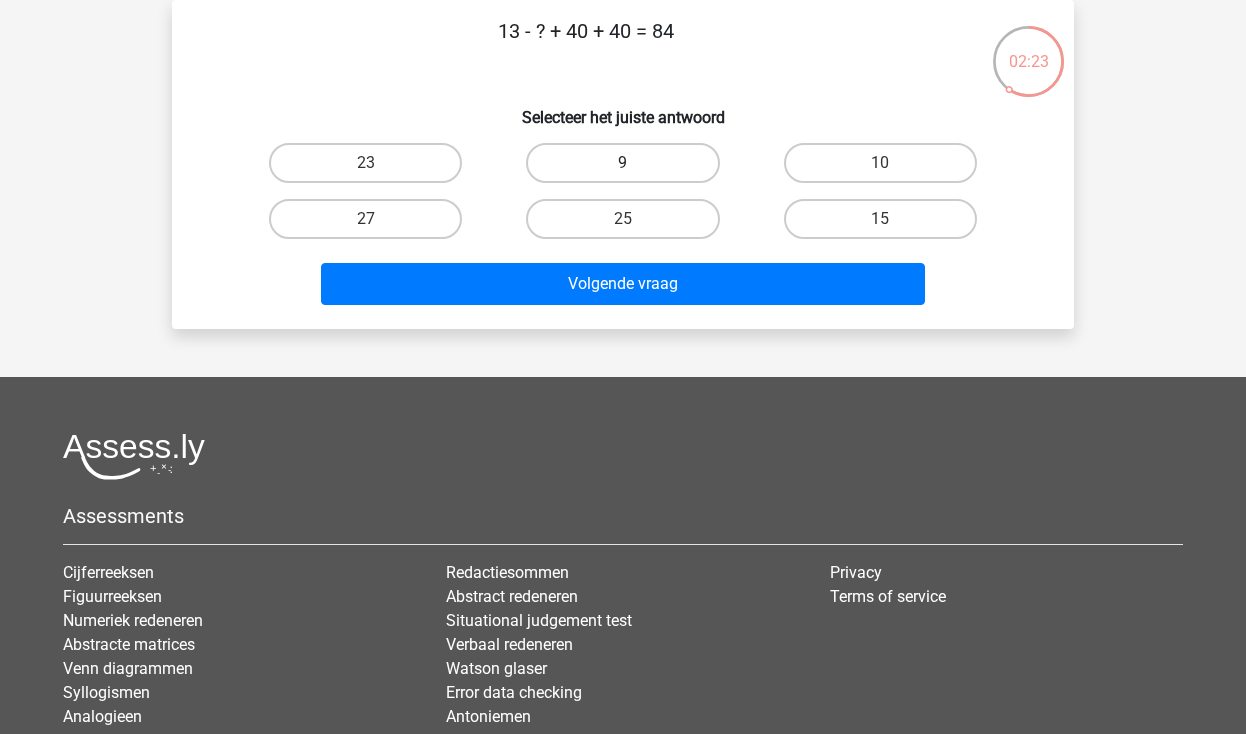 click on "9" at bounding box center [622, 163] 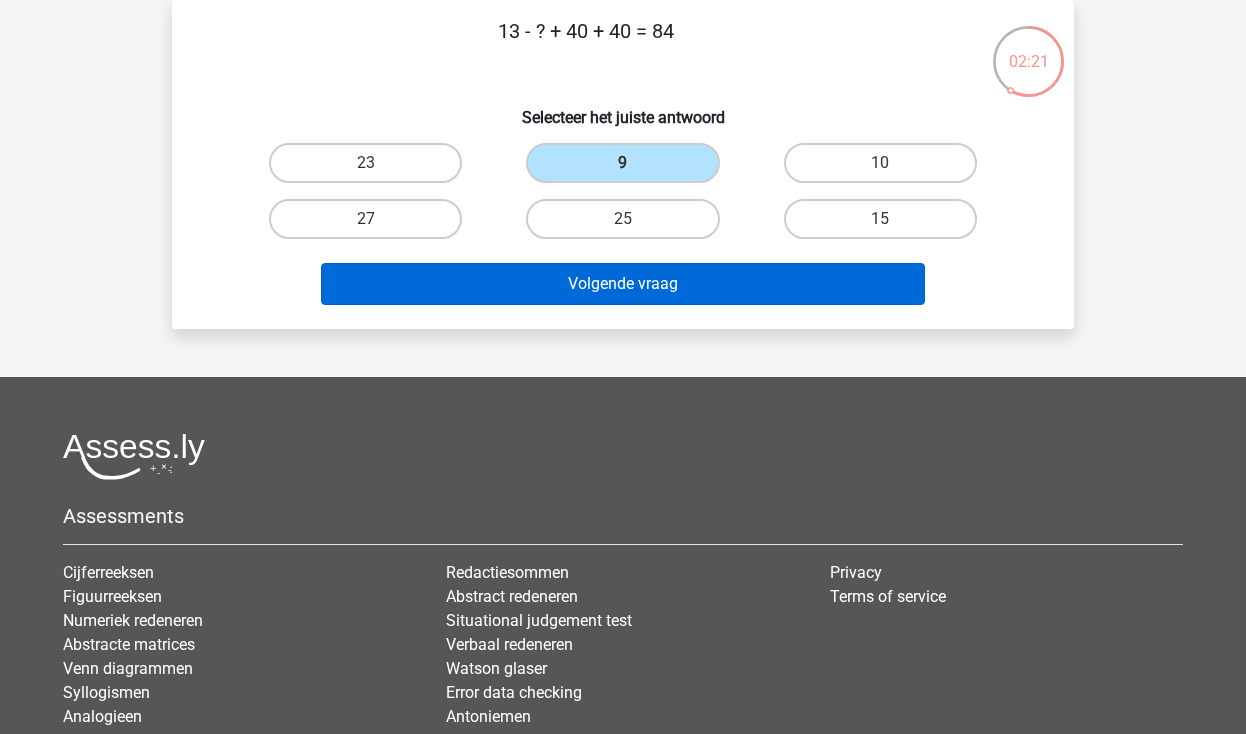 click on "Volgende vraag" at bounding box center [623, 284] 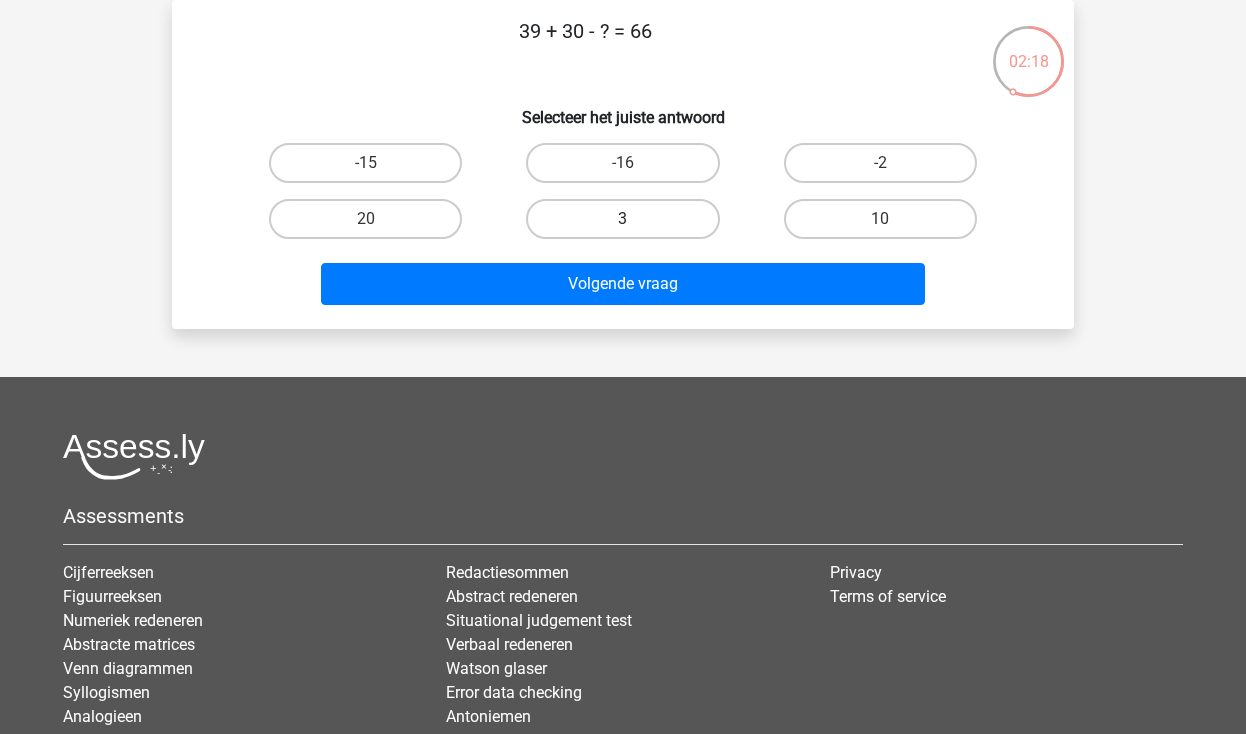click on "3" at bounding box center [622, 219] 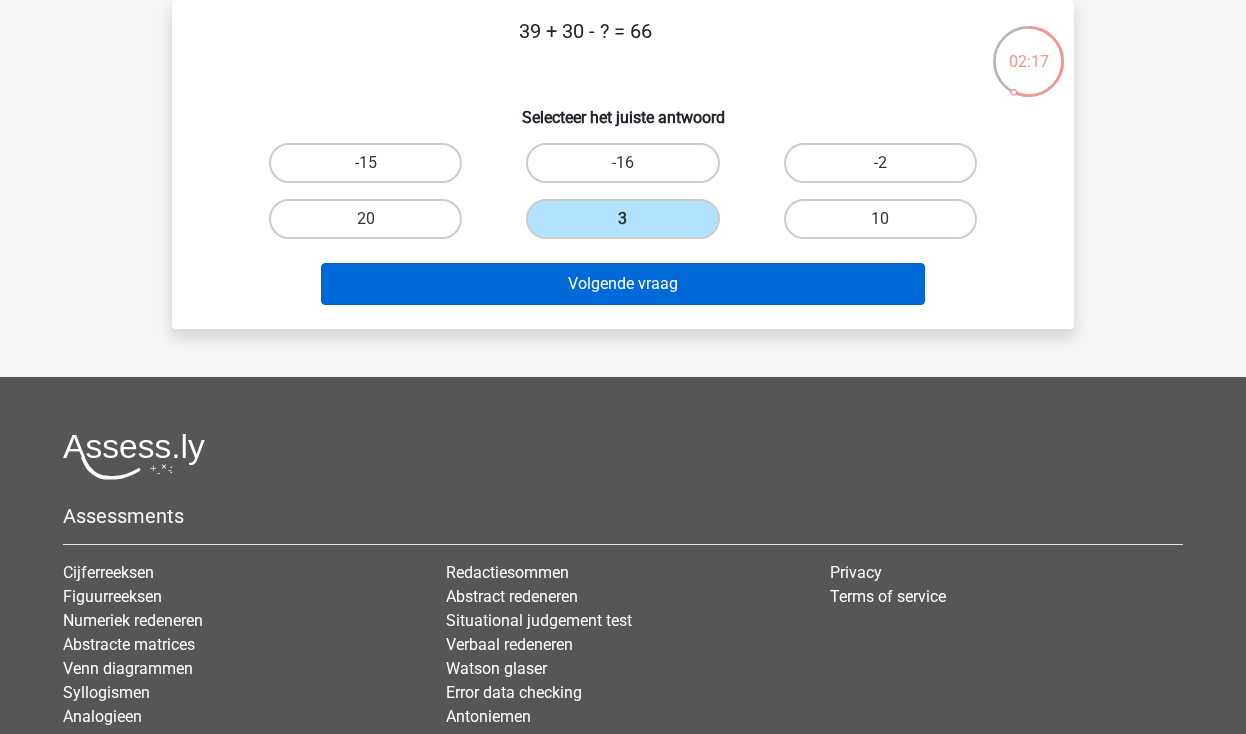 click on "Volgende vraag" at bounding box center [623, 284] 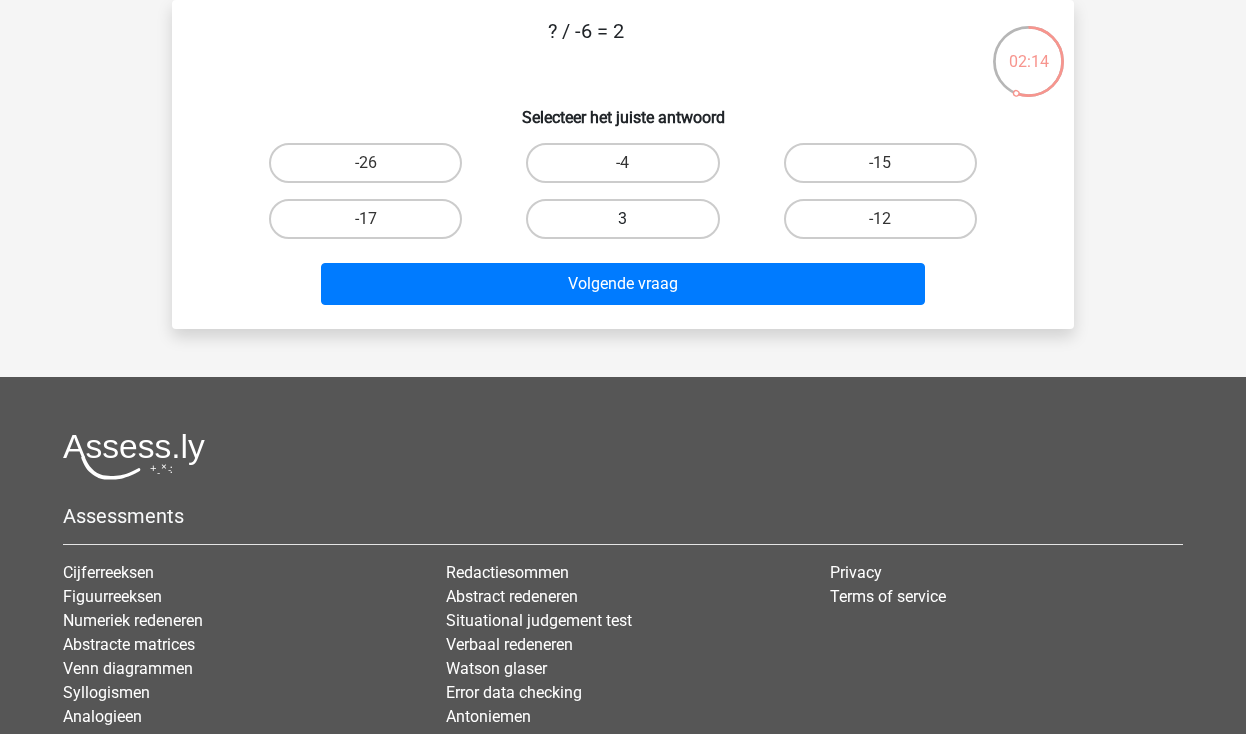 click on "3" at bounding box center (622, 219) 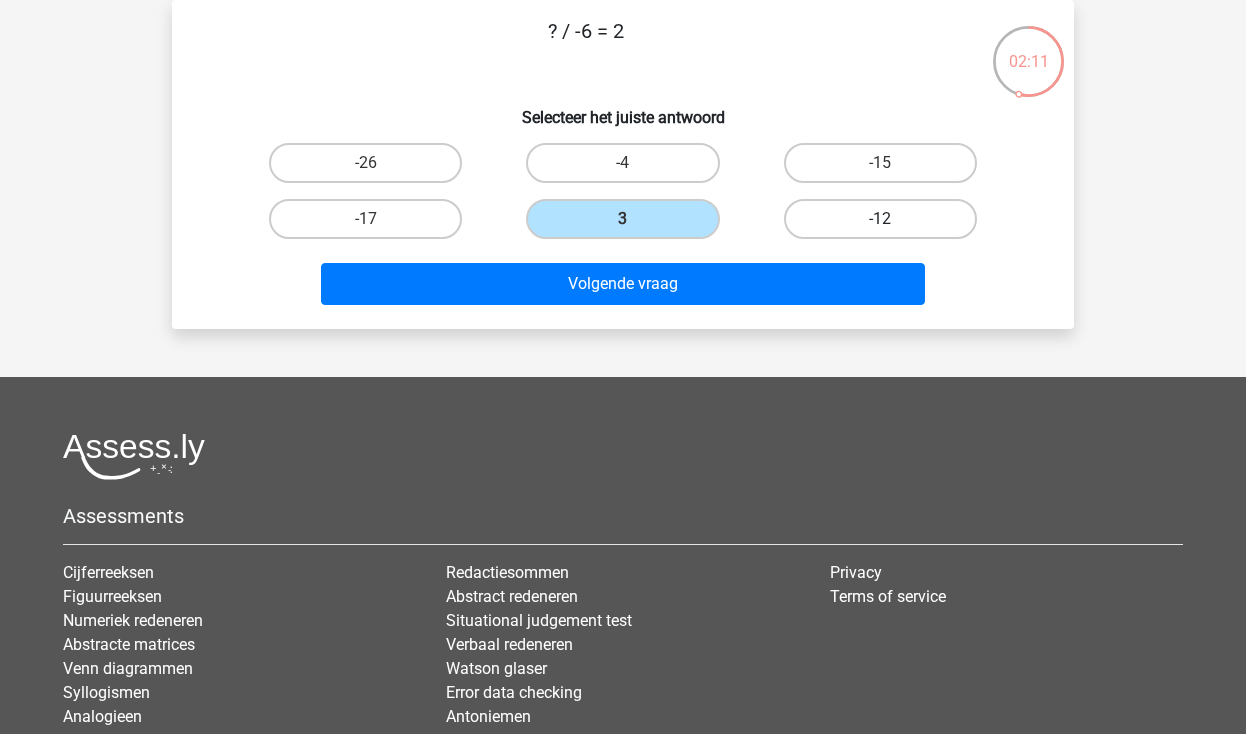 click on "-12" at bounding box center (880, 219) 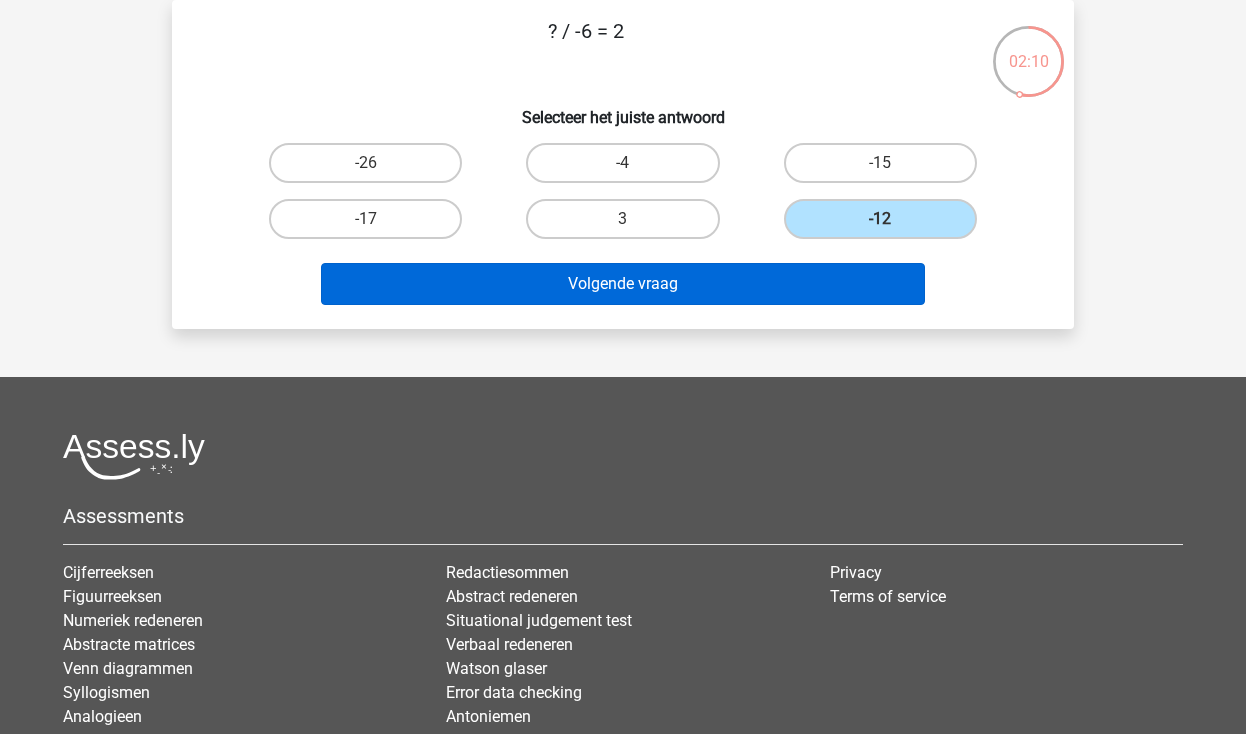 click on "Volgende vraag" at bounding box center (623, 284) 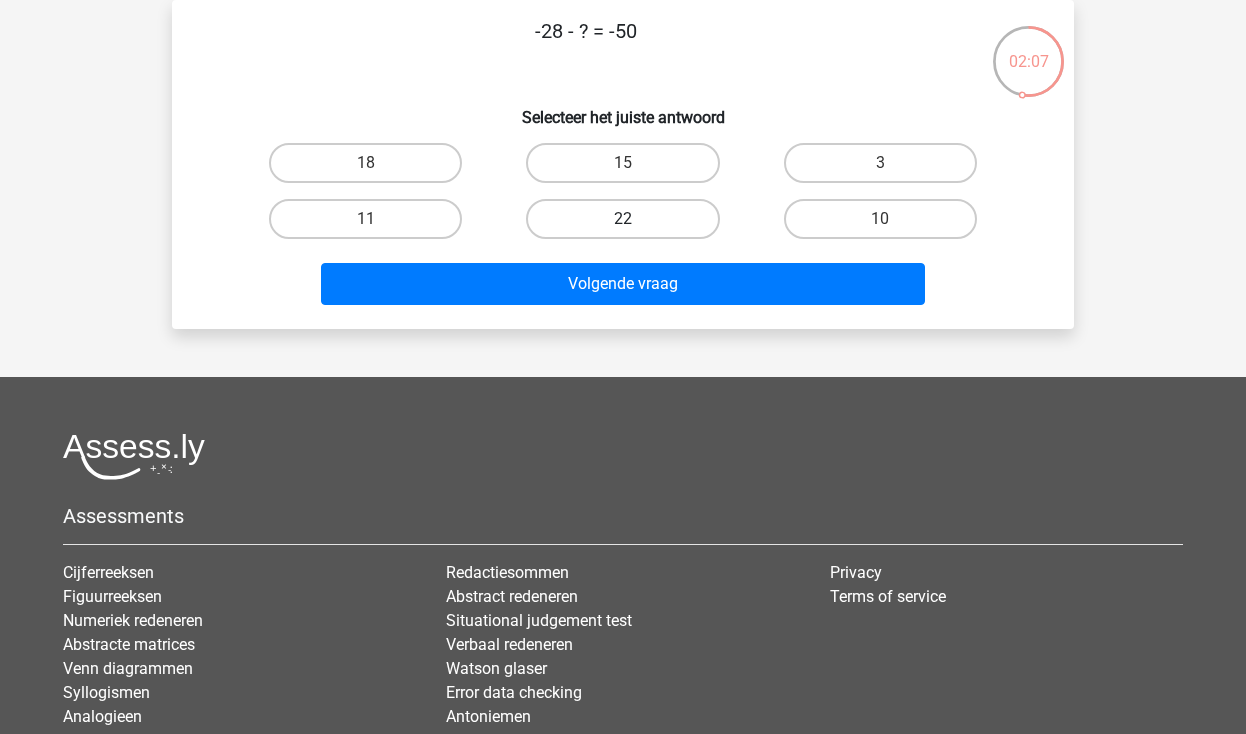 click on "22" at bounding box center (622, 219) 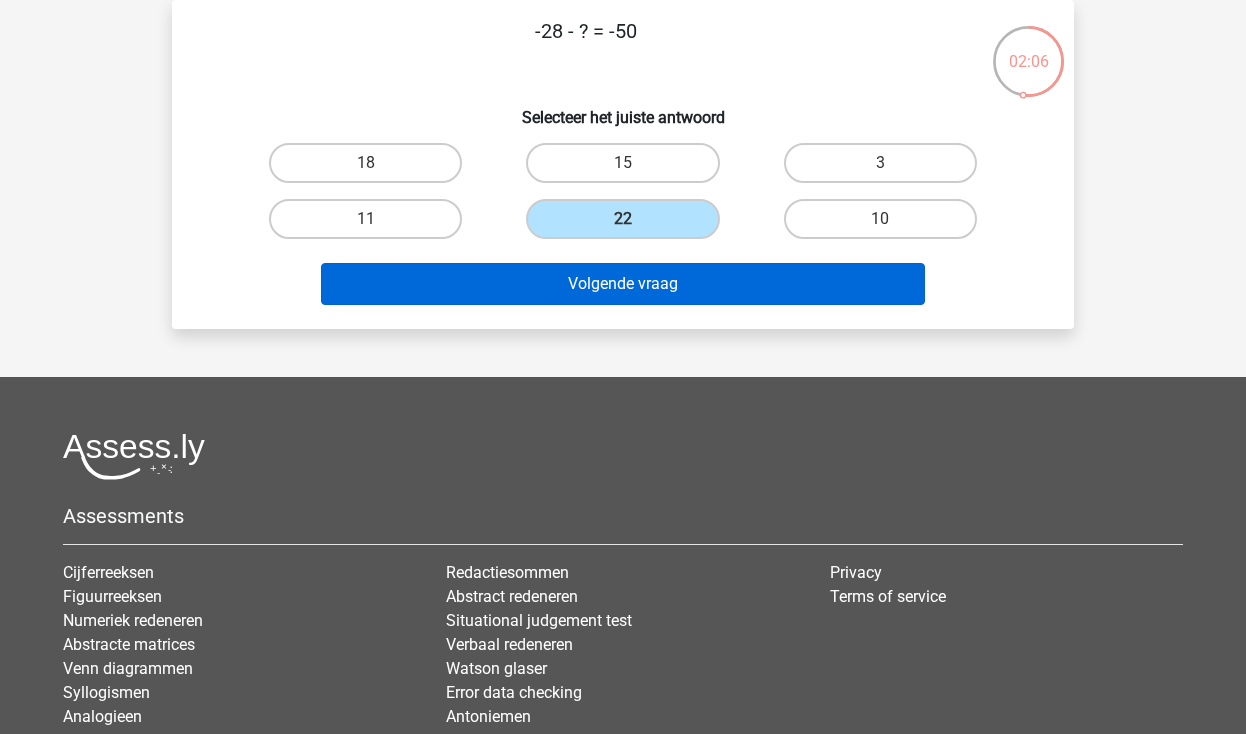 click on "Volgende vraag" at bounding box center [623, 284] 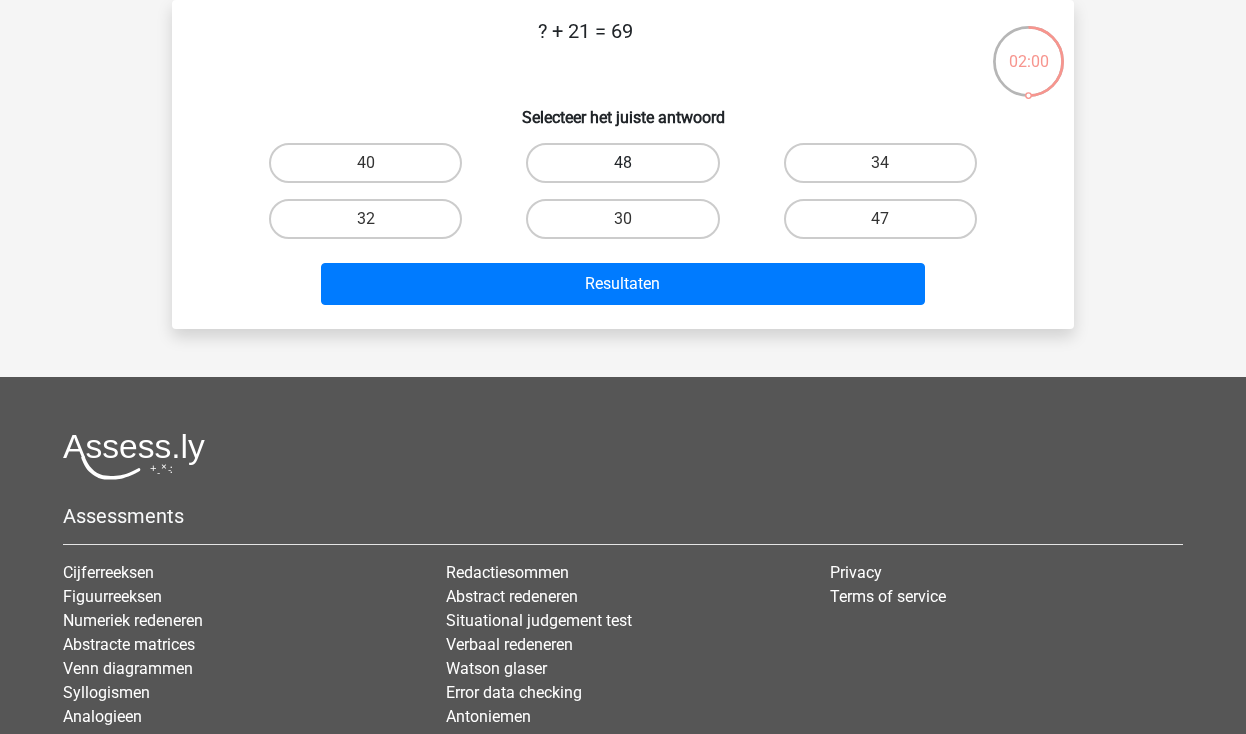 click on "48" at bounding box center (622, 163) 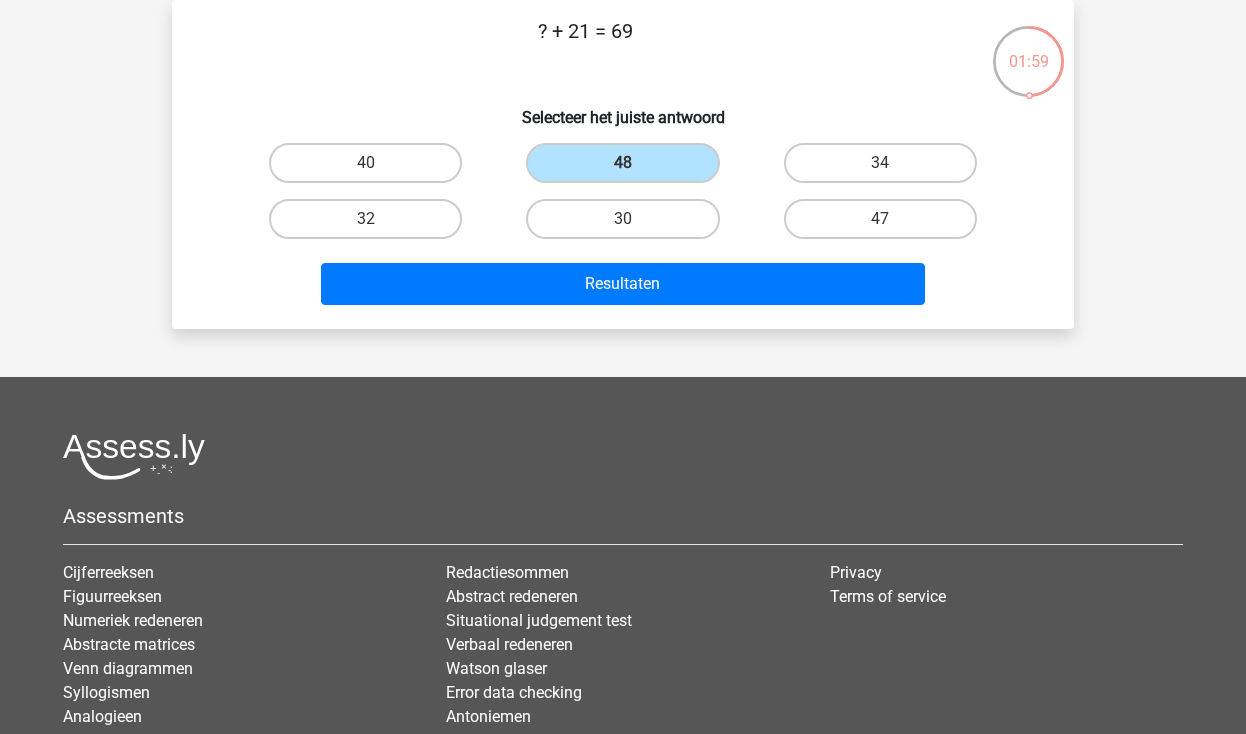 click on "Resultaten" at bounding box center (623, 288) 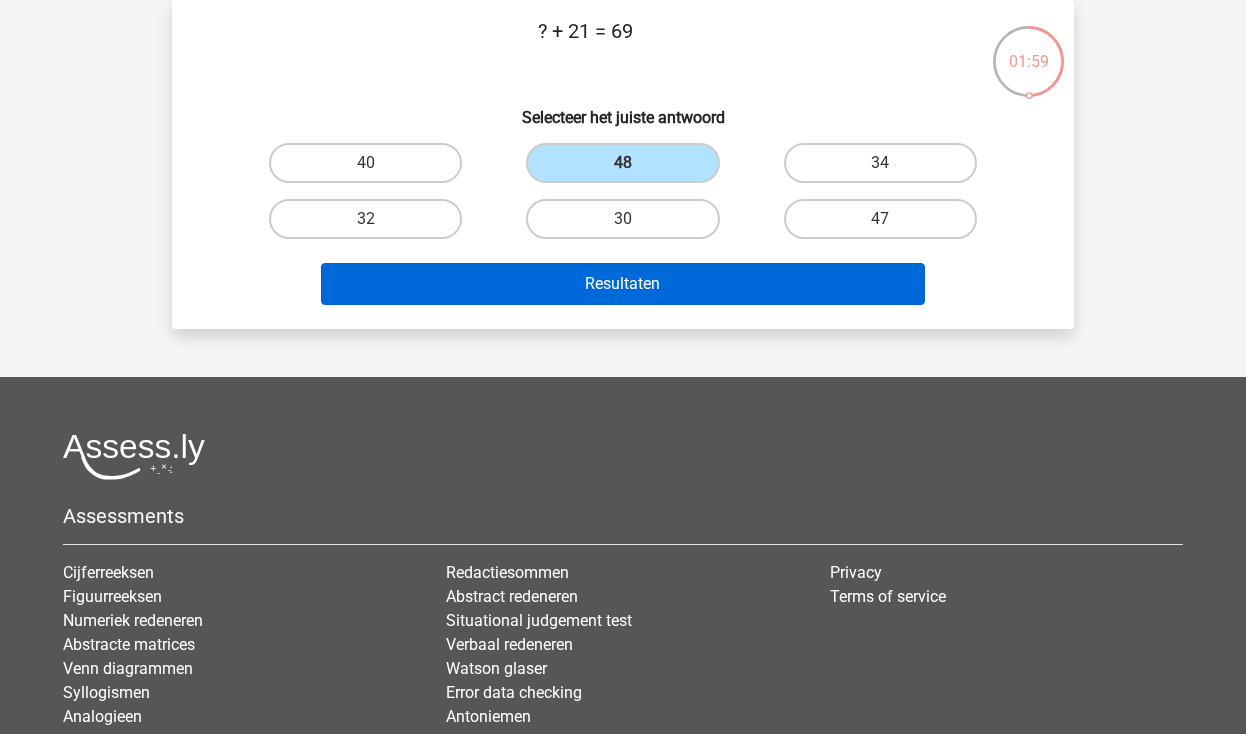 click on "Resultaten" at bounding box center (623, 284) 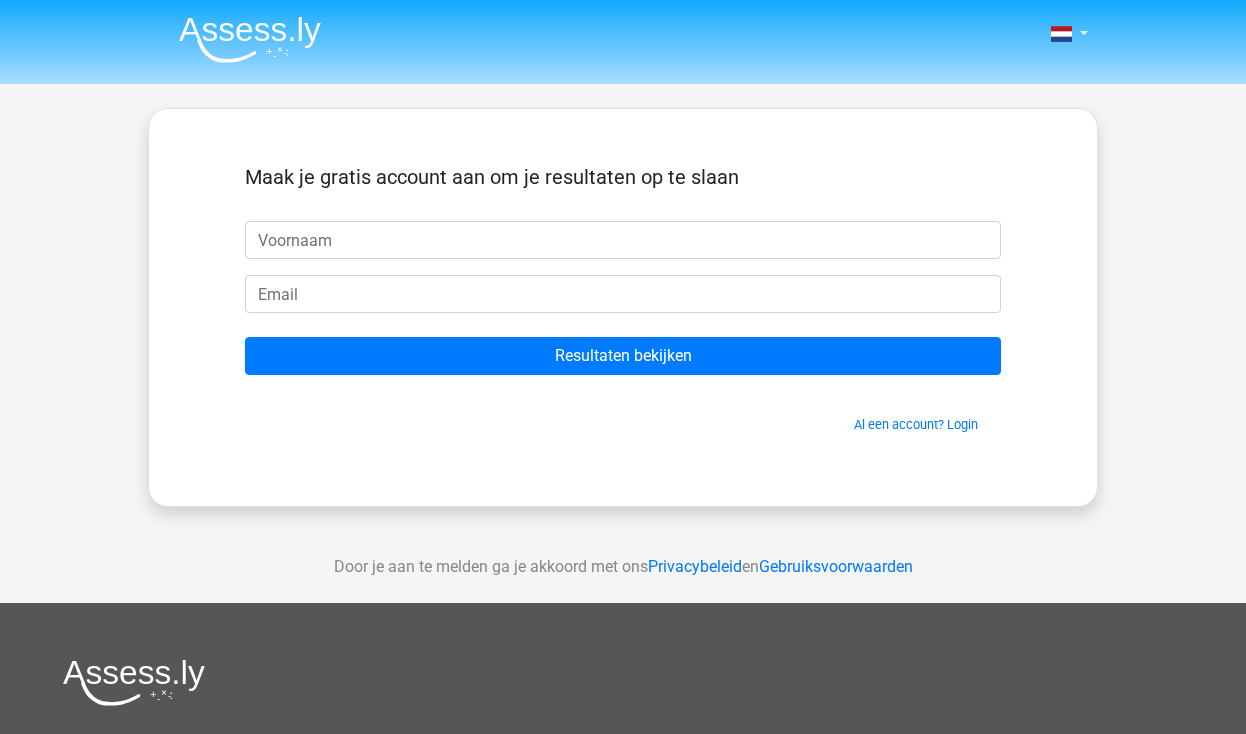 scroll, scrollTop: 0, scrollLeft: 0, axis: both 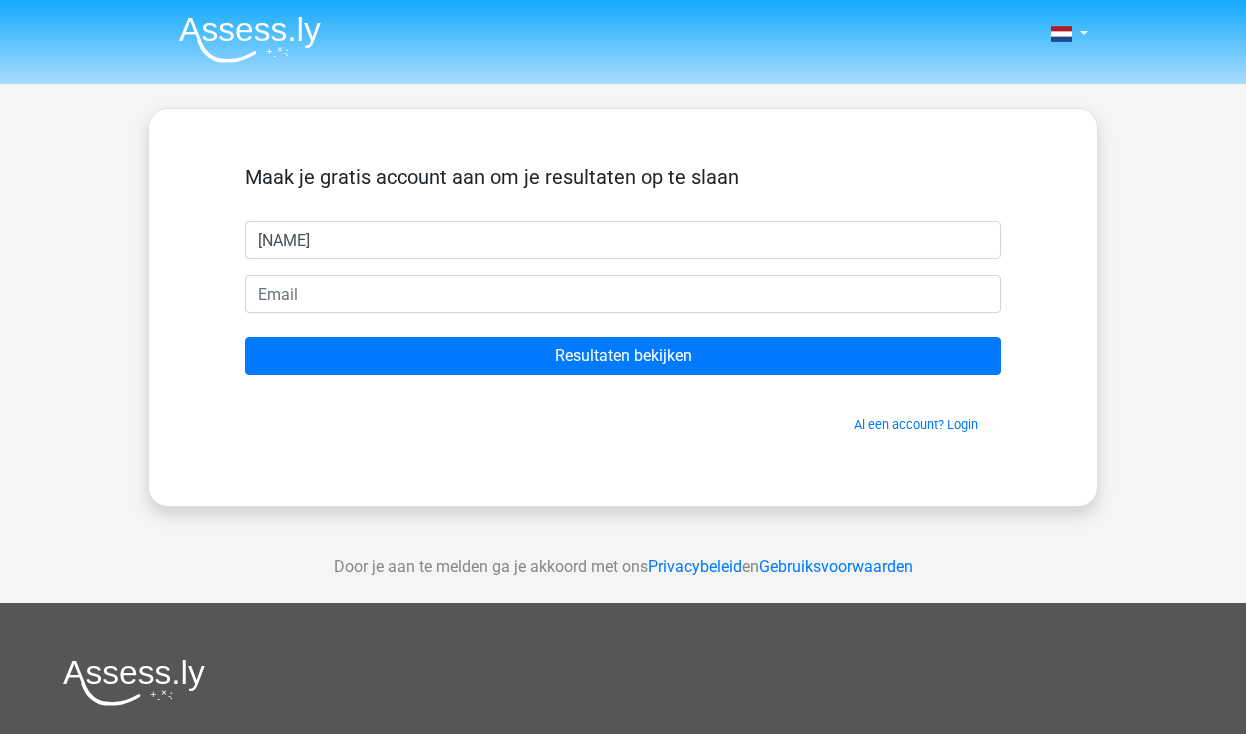 type on "Maurice" 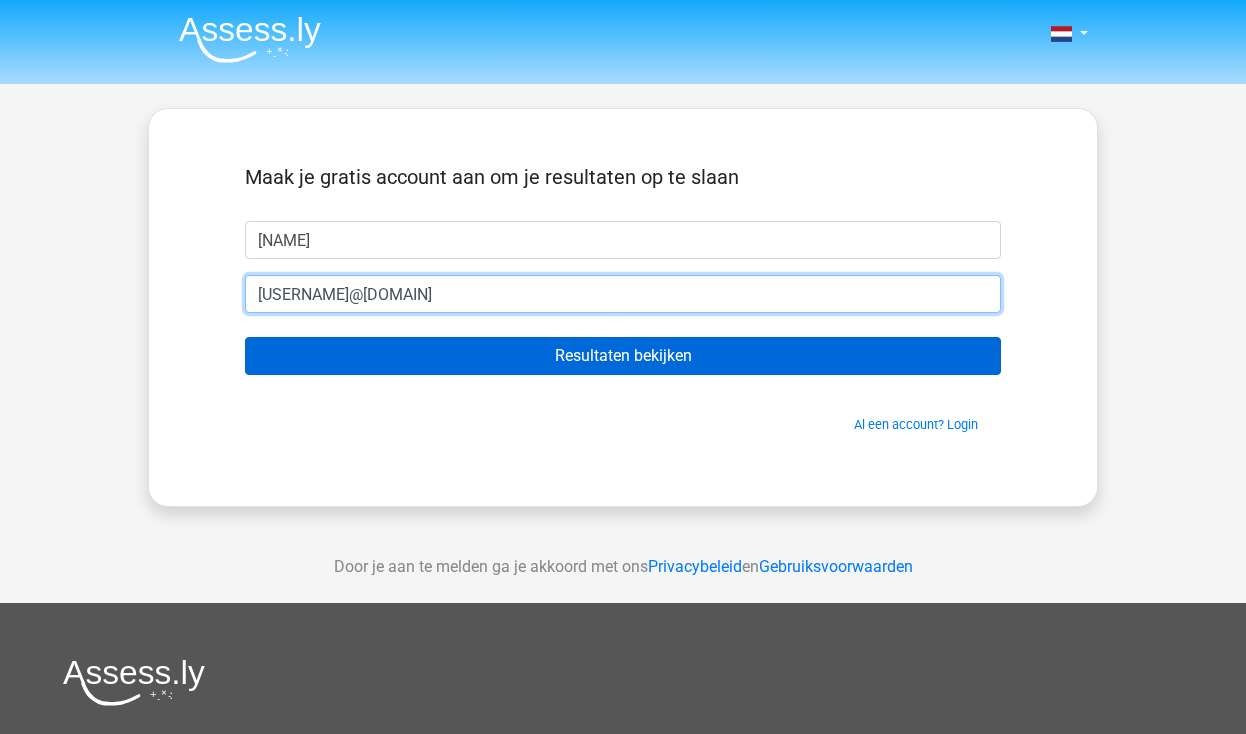 type on "mauriceklaassen1998@gmail.com" 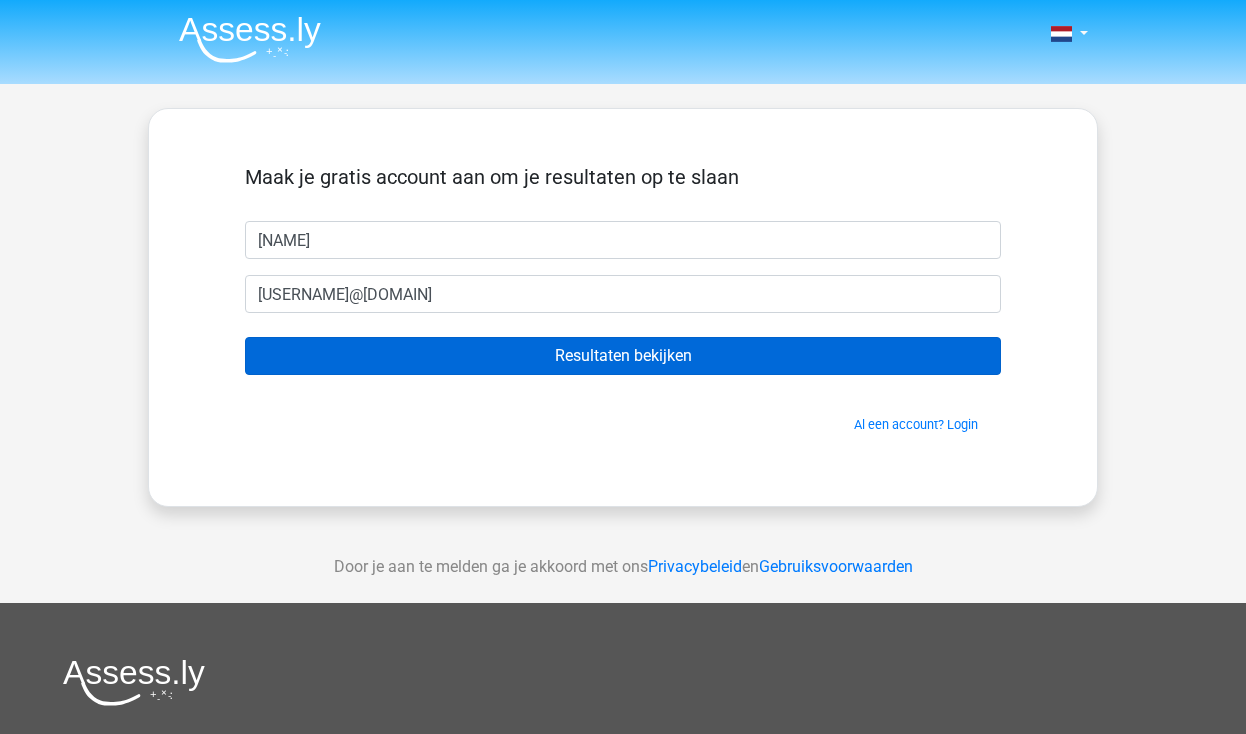 click on "Resultaten bekijken" at bounding box center [623, 356] 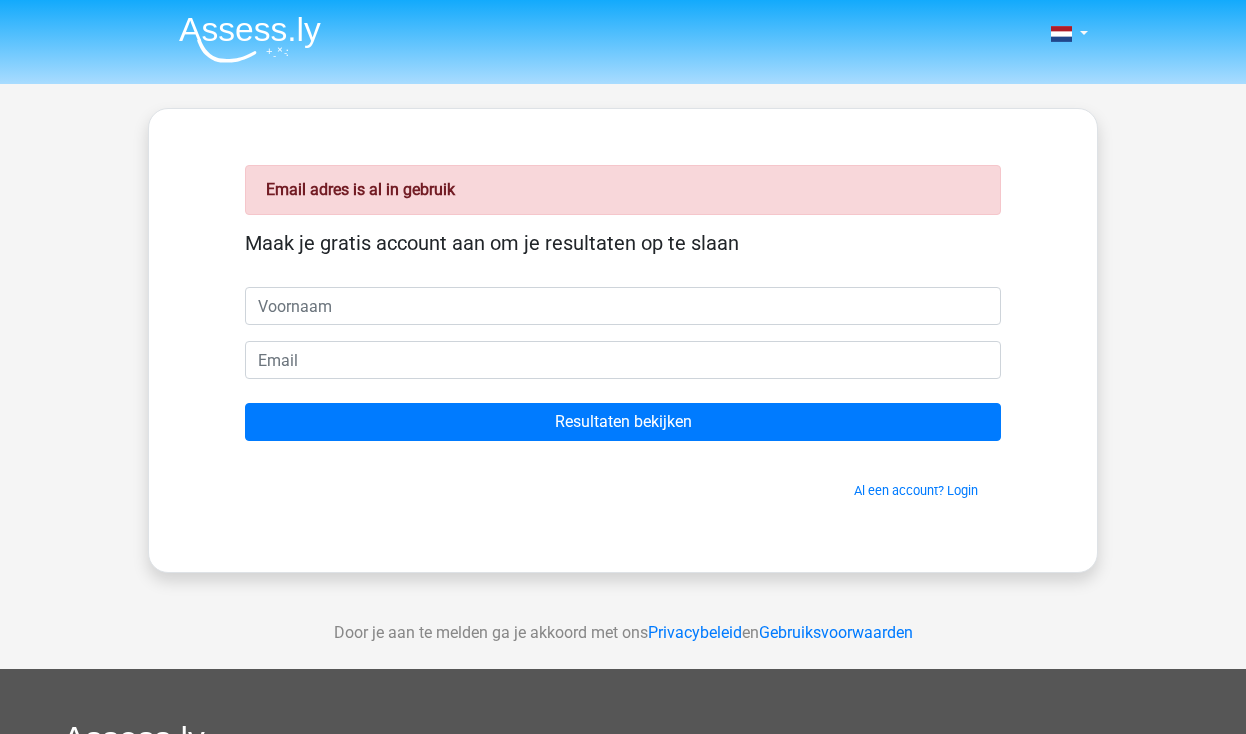 scroll, scrollTop: 0, scrollLeft: 0, axis: both 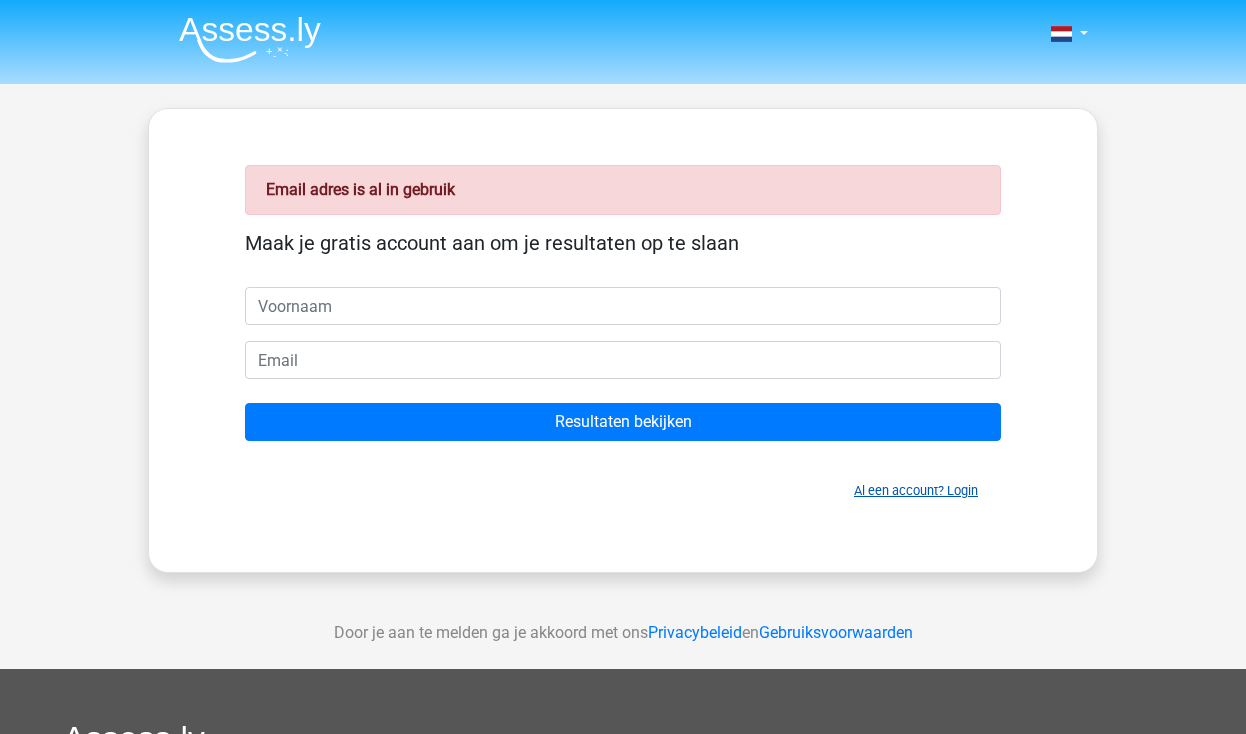 click on "Al een account? Login" at bounding box center [916, 490] 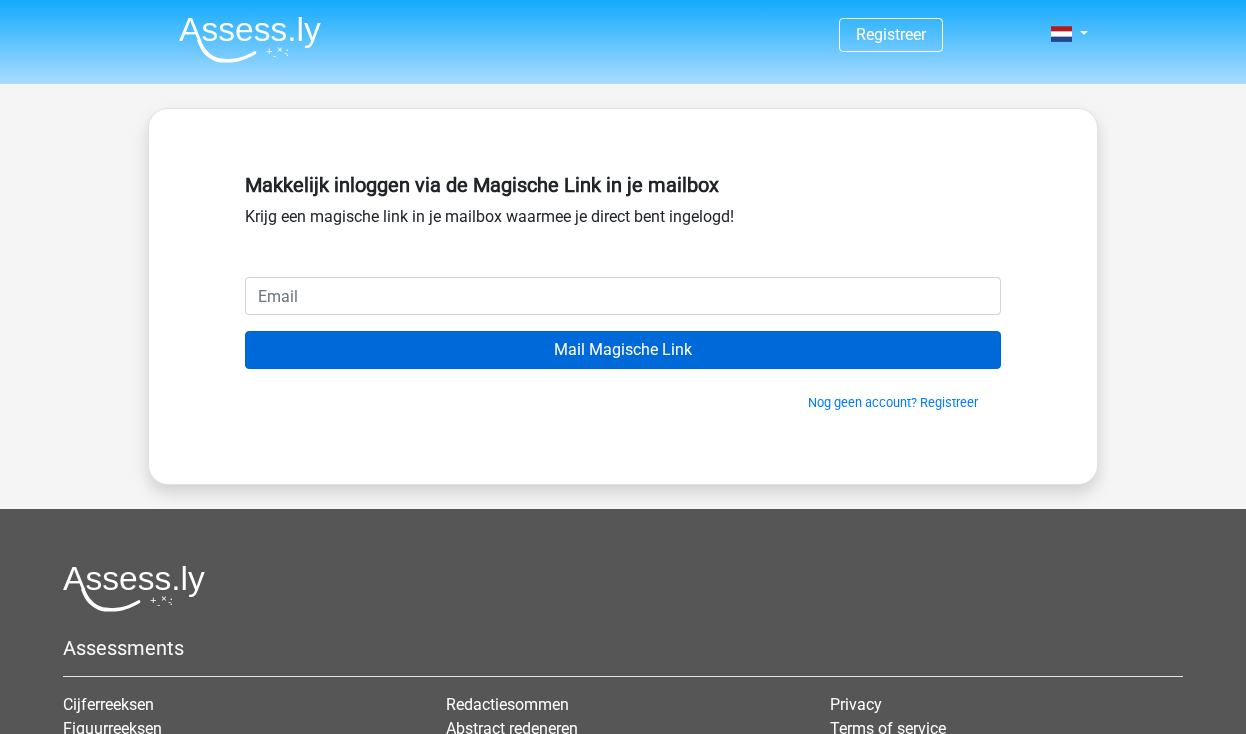 scroll, scrollTop: 0, scrollLeft: 0, axis: both 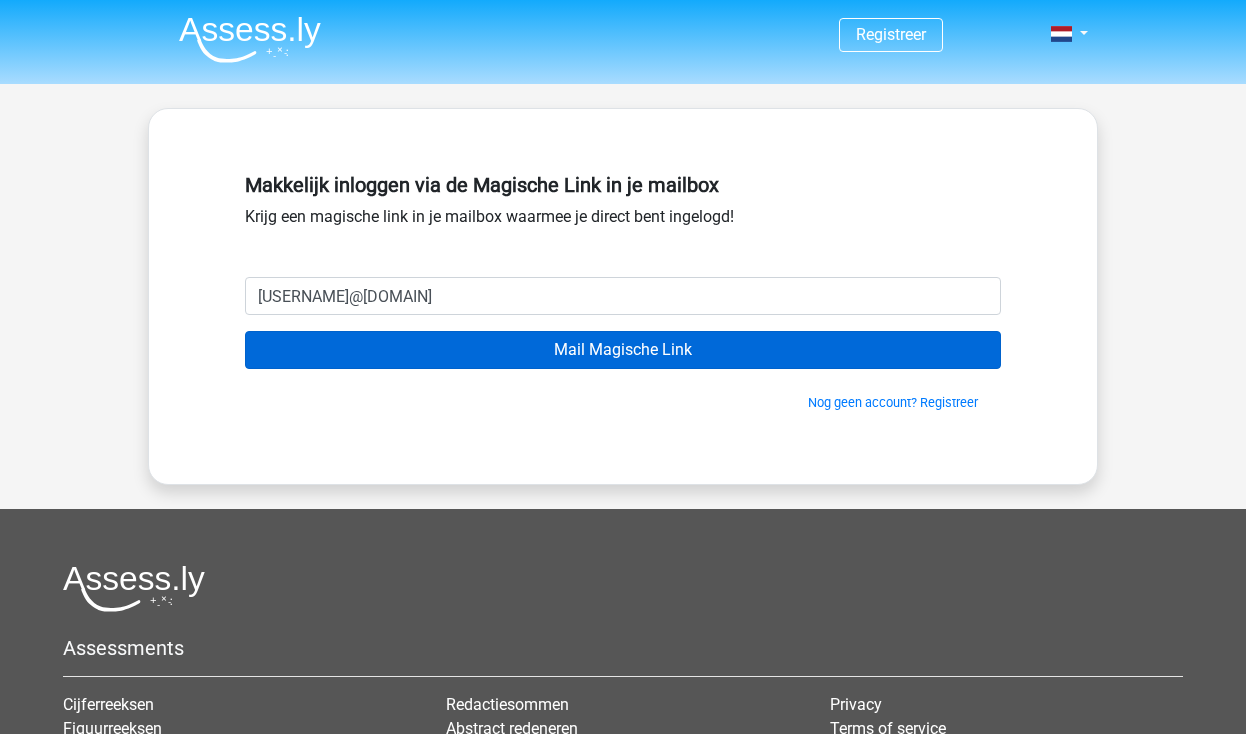 type on "[USERNAME]@[DOMAIN]" 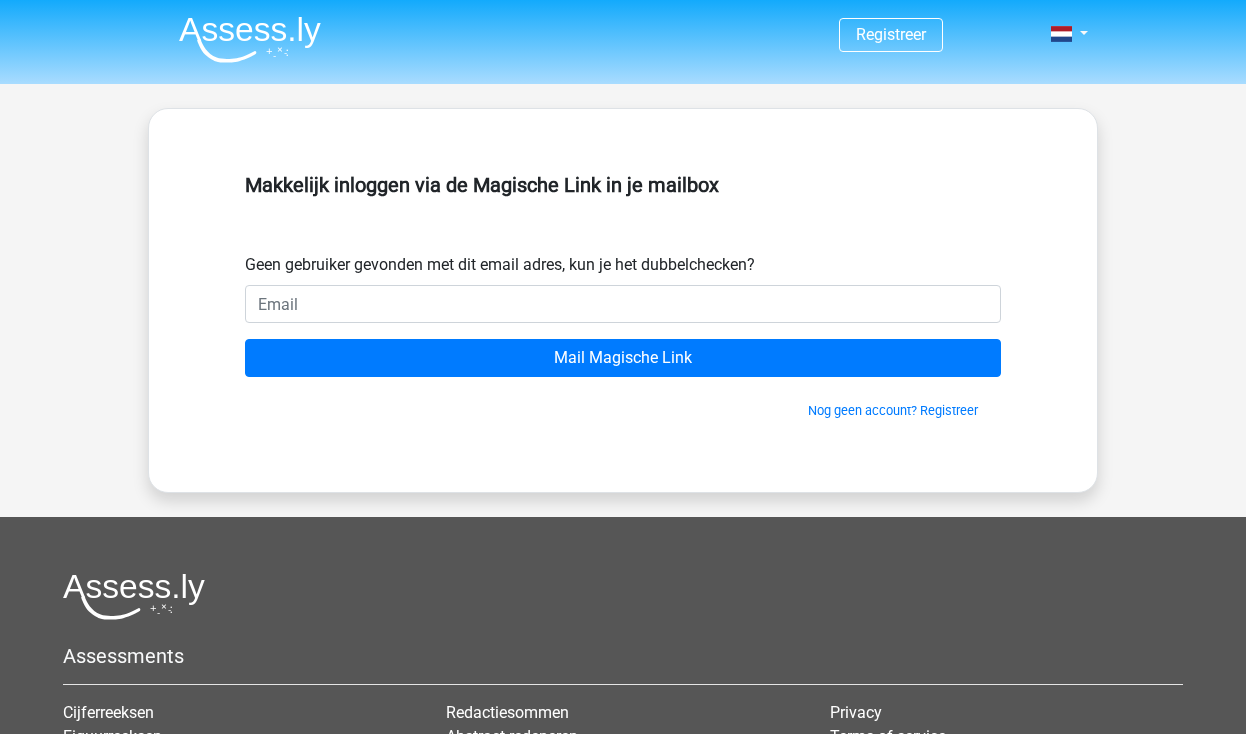 scroll, scrollTop: 0, scrollLeft: 0, axis: both 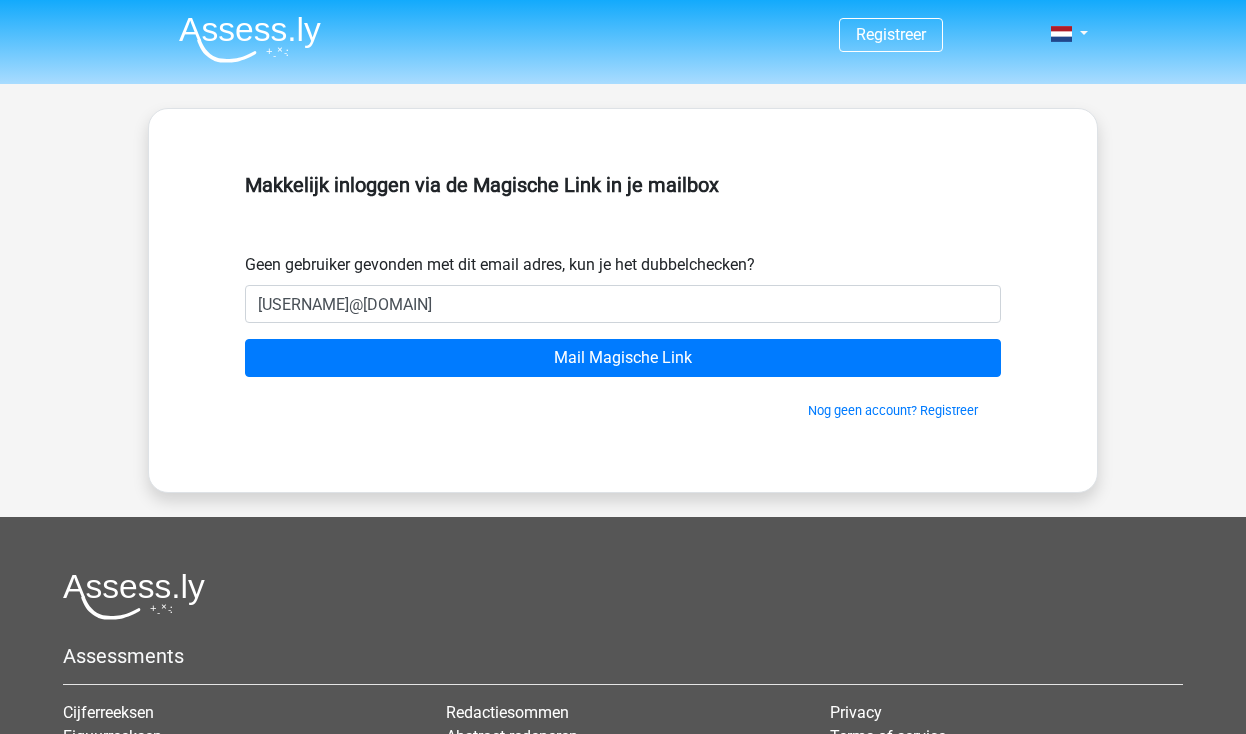 type on "[USERNAME]@[DOMAIN]" 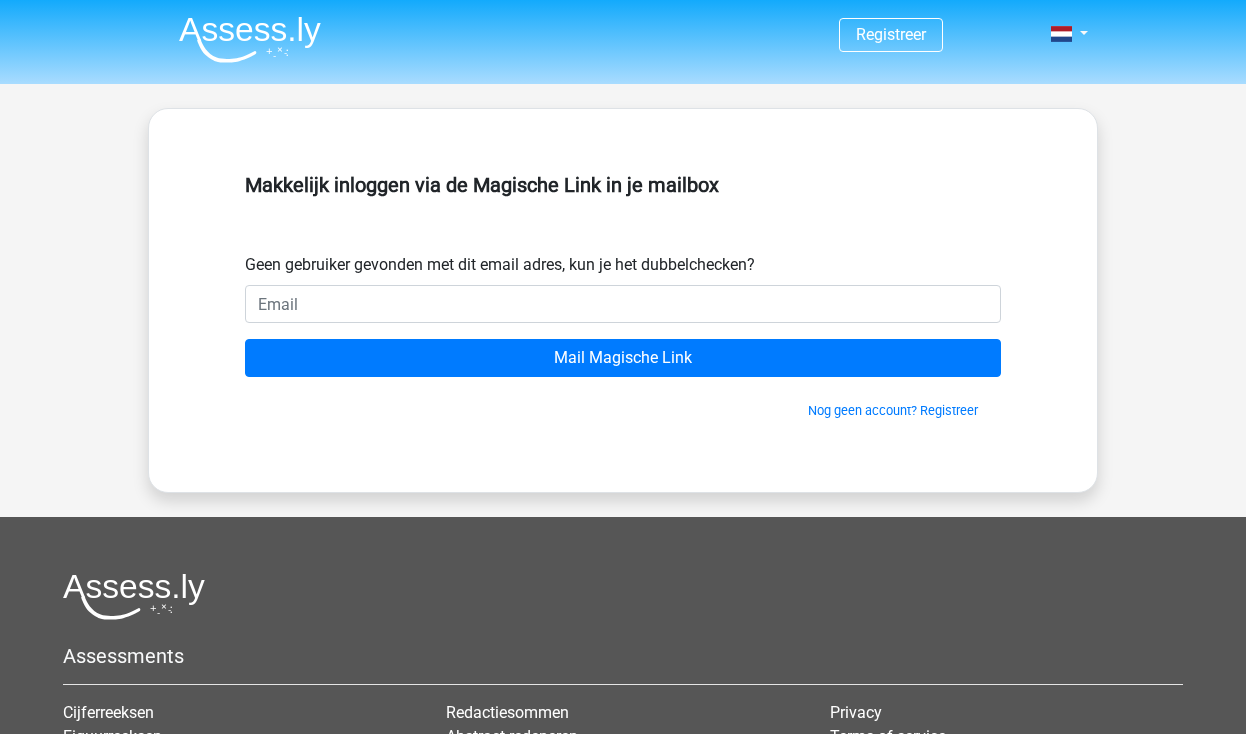 scroll, scrollTop: 0, scrollLeft: 0, axis: both 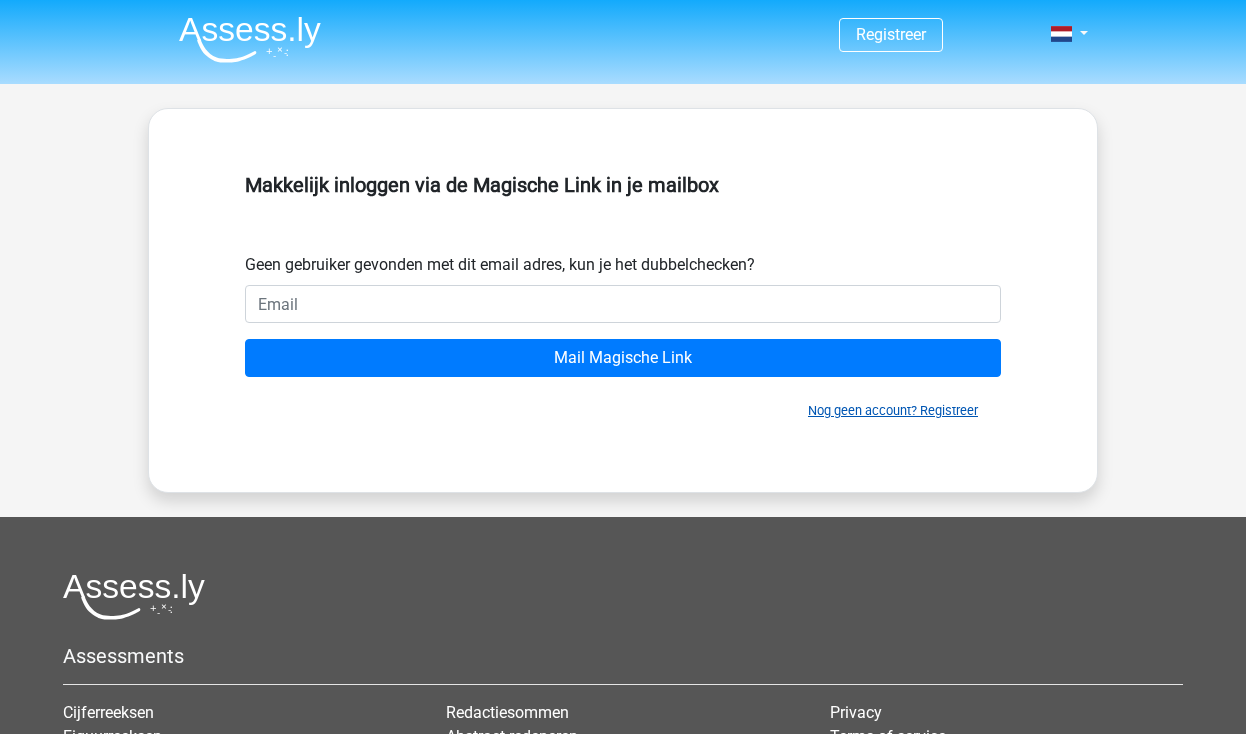 click on "Nog geen account? Registreer" at bounding box center (893, 410) 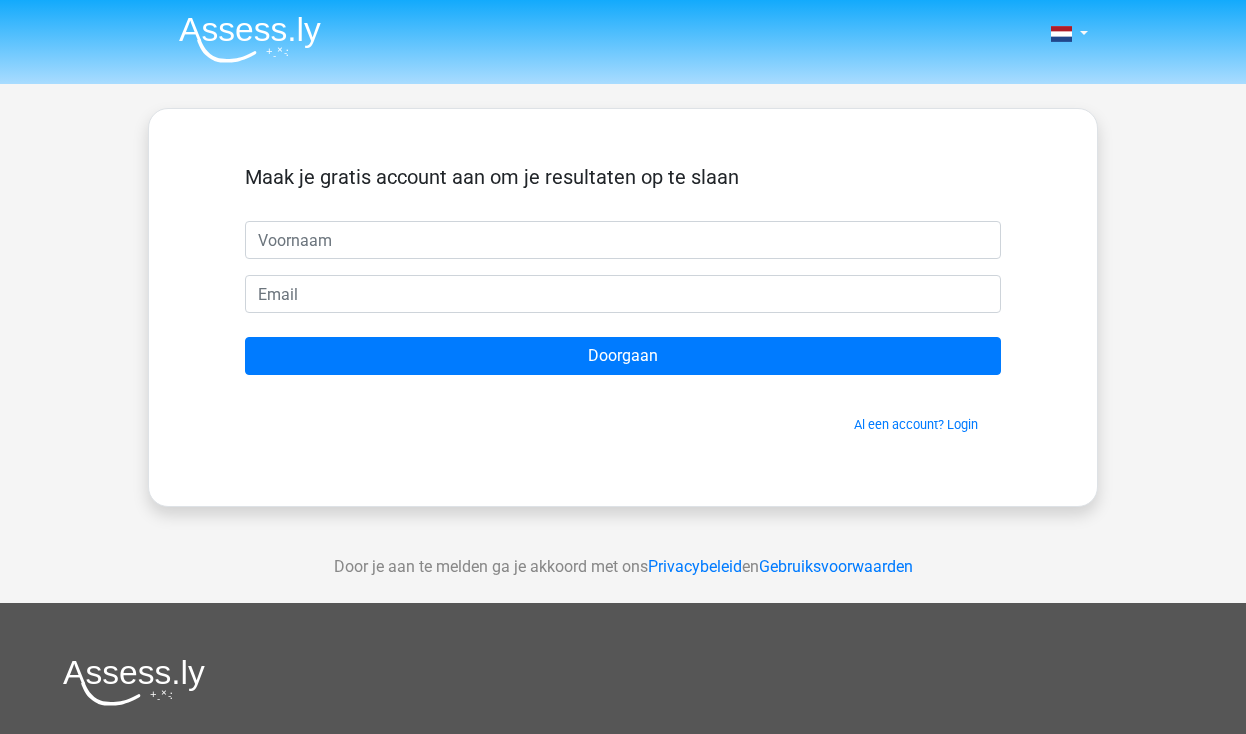 scroll, scrollTop: 0, scrollLeft: 0, axis: both 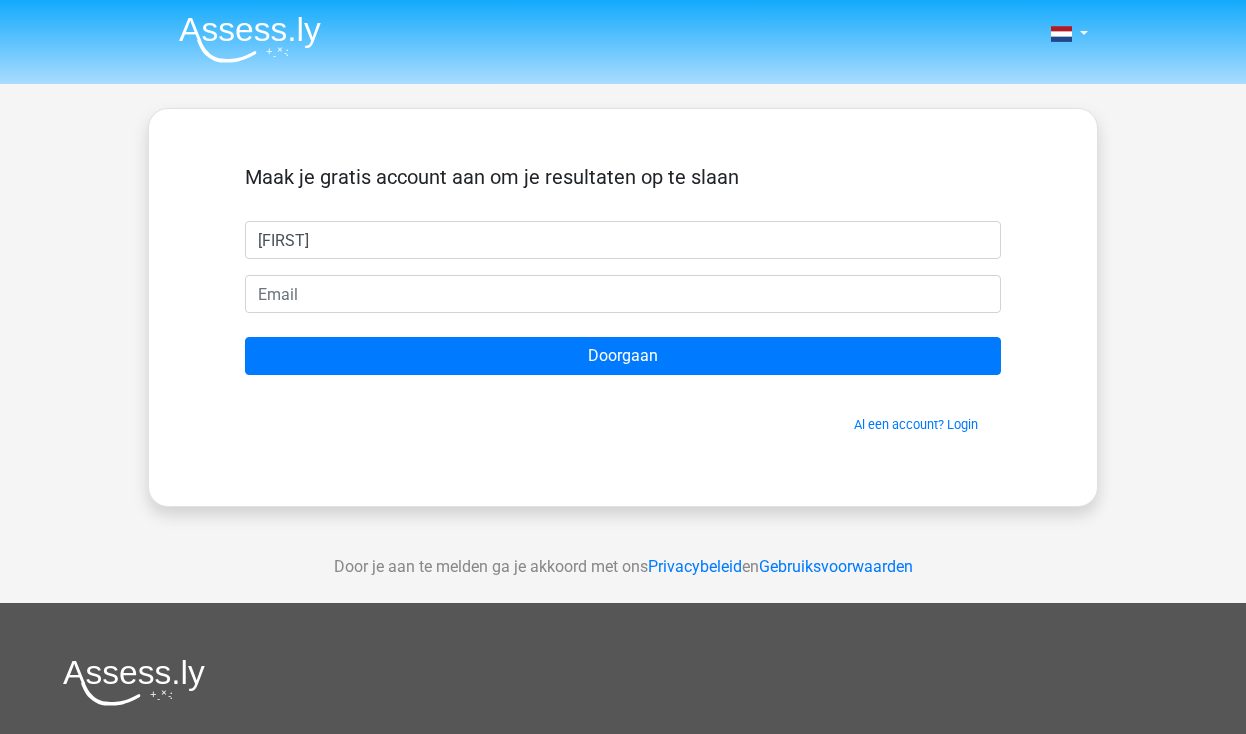 type on "[FIRST]" 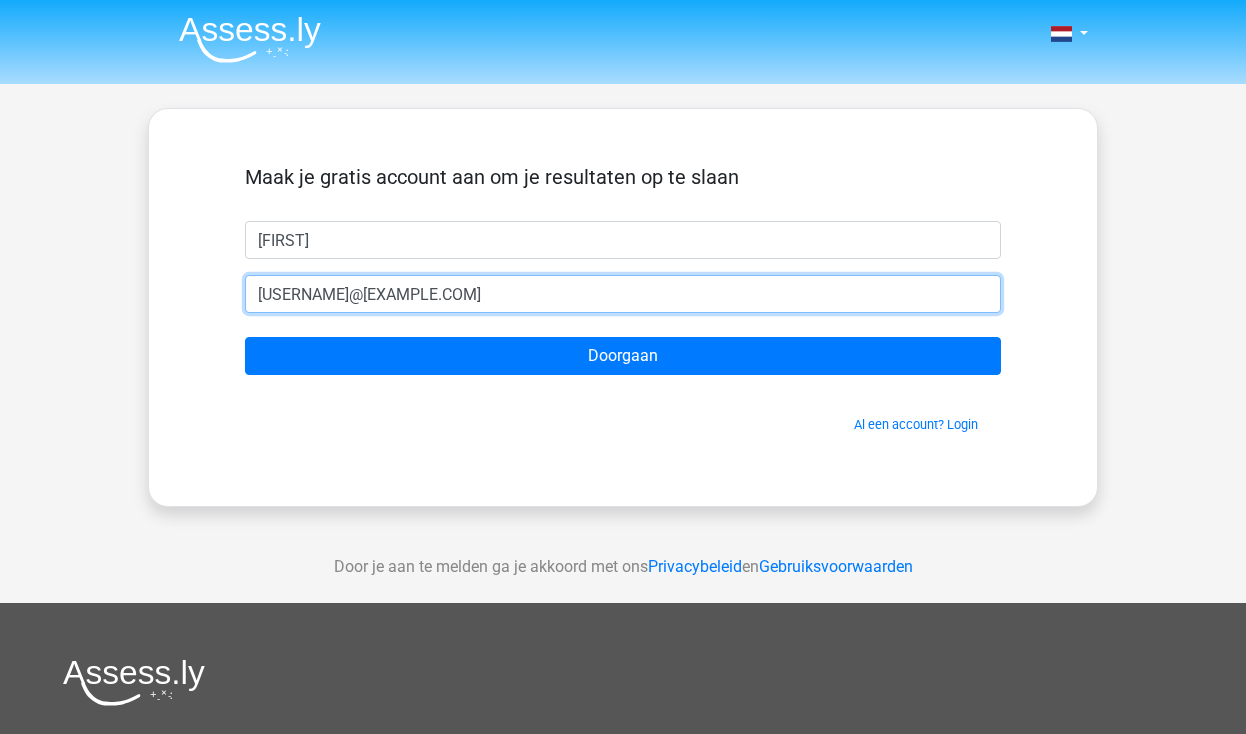 type on "[USERNAME]@[EXAMPLE.COM]" 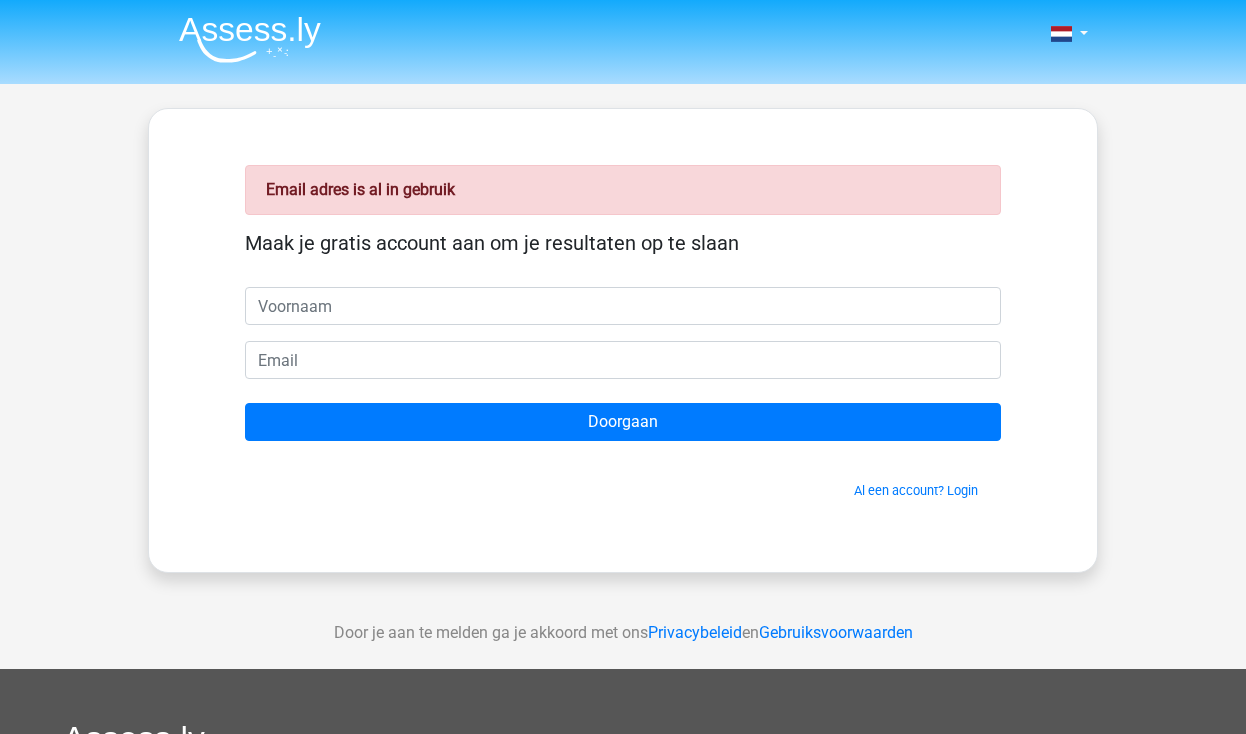 scroll, scrollTop: 0, scrollLeft: 0, axis: both 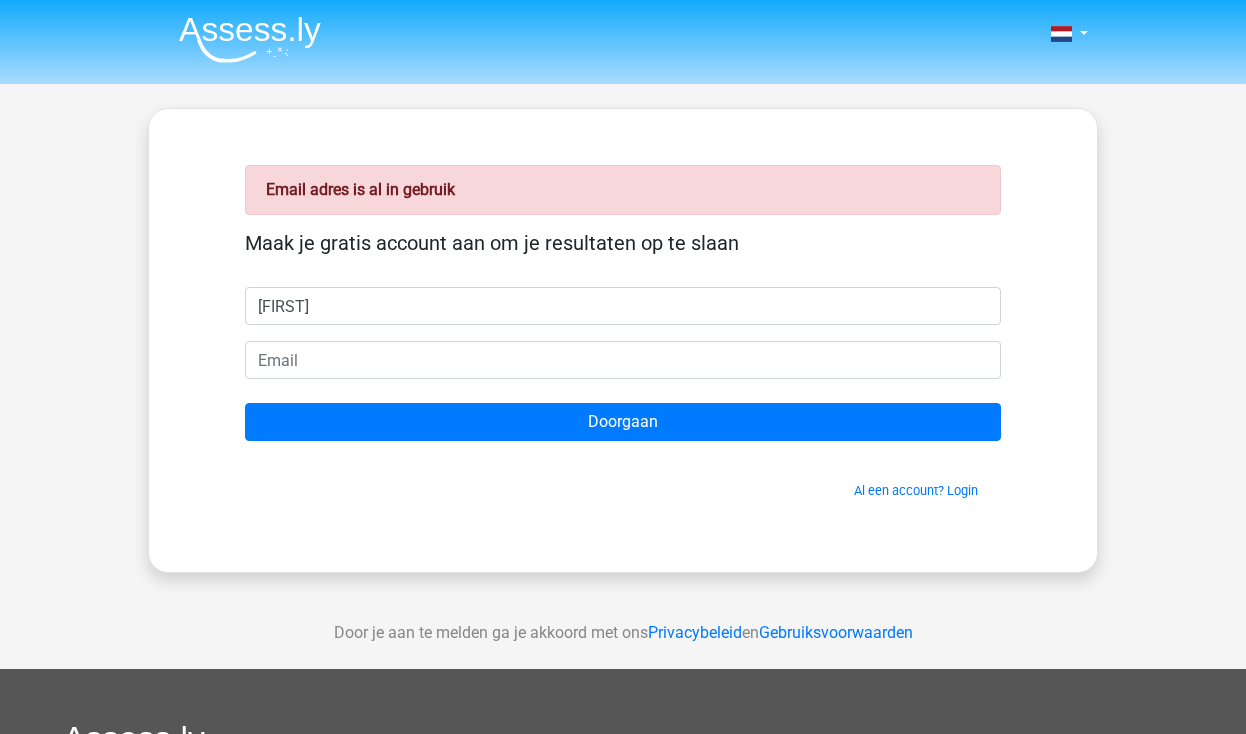 type on "[NAME]" 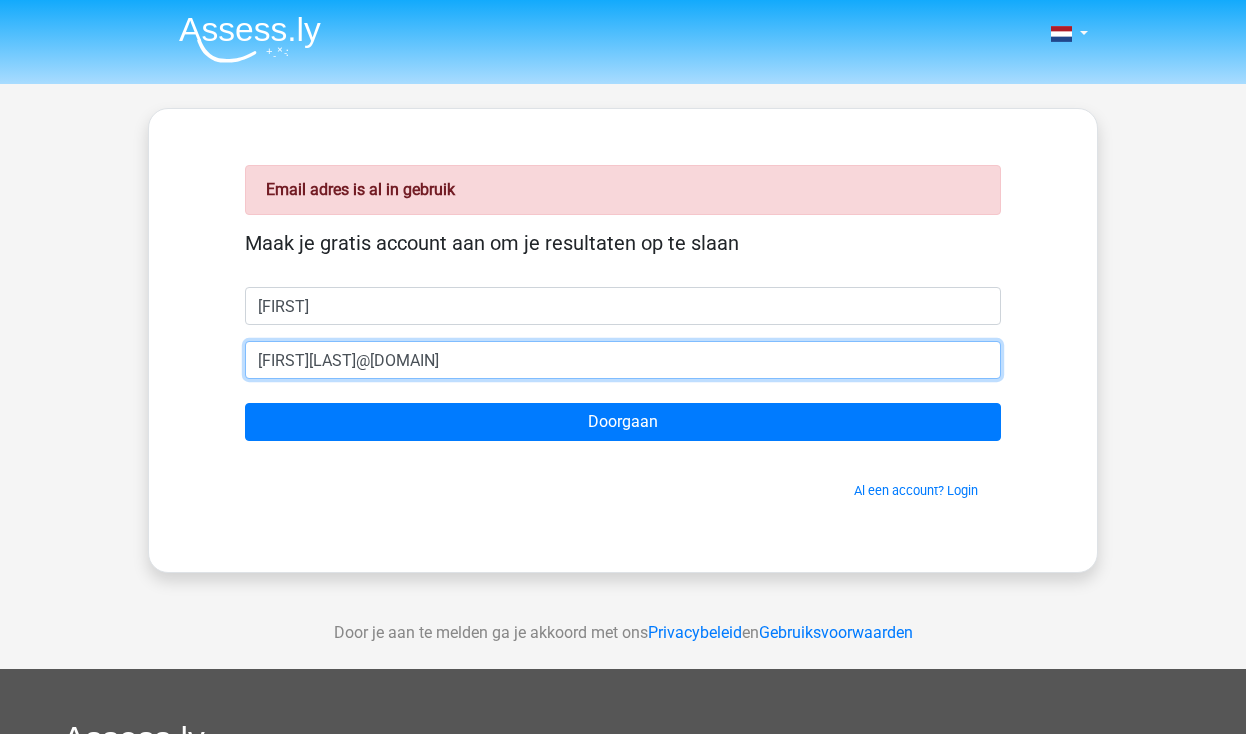 type on "[USERNAME]@example.com" 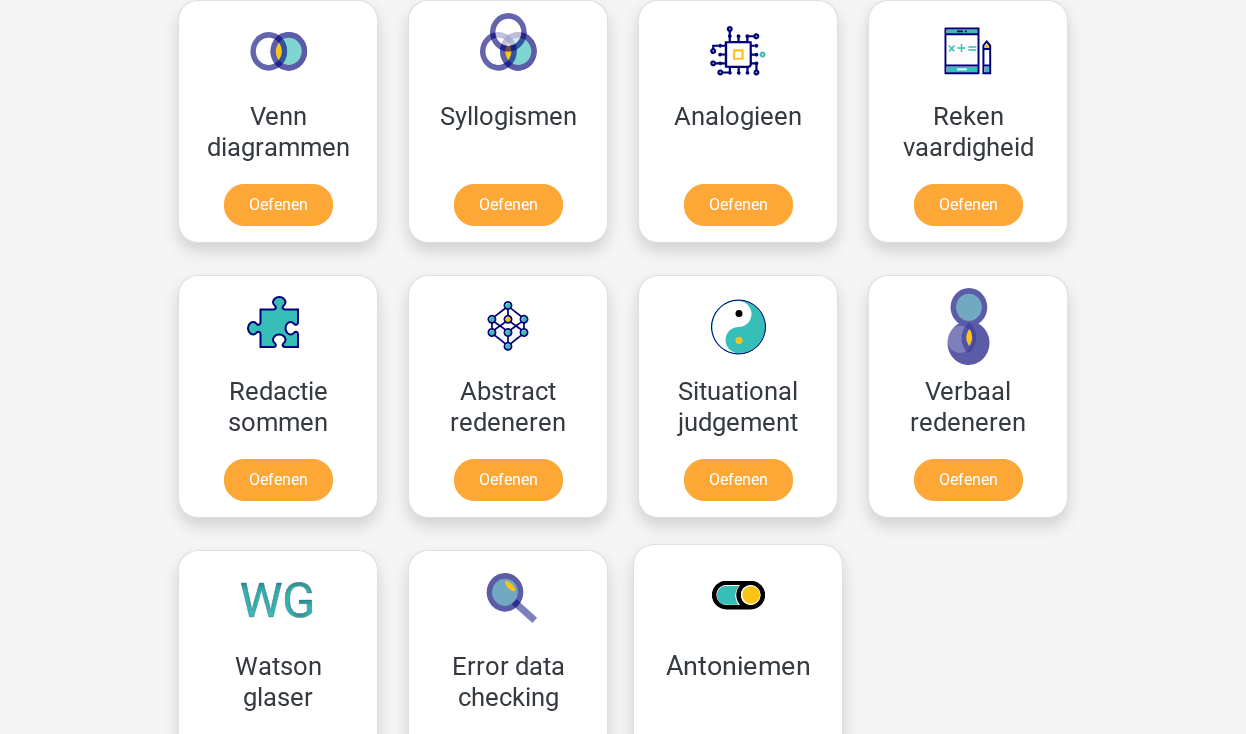 scroll, scrollTop: 1207, scrollLeft: 0, axis: vertical 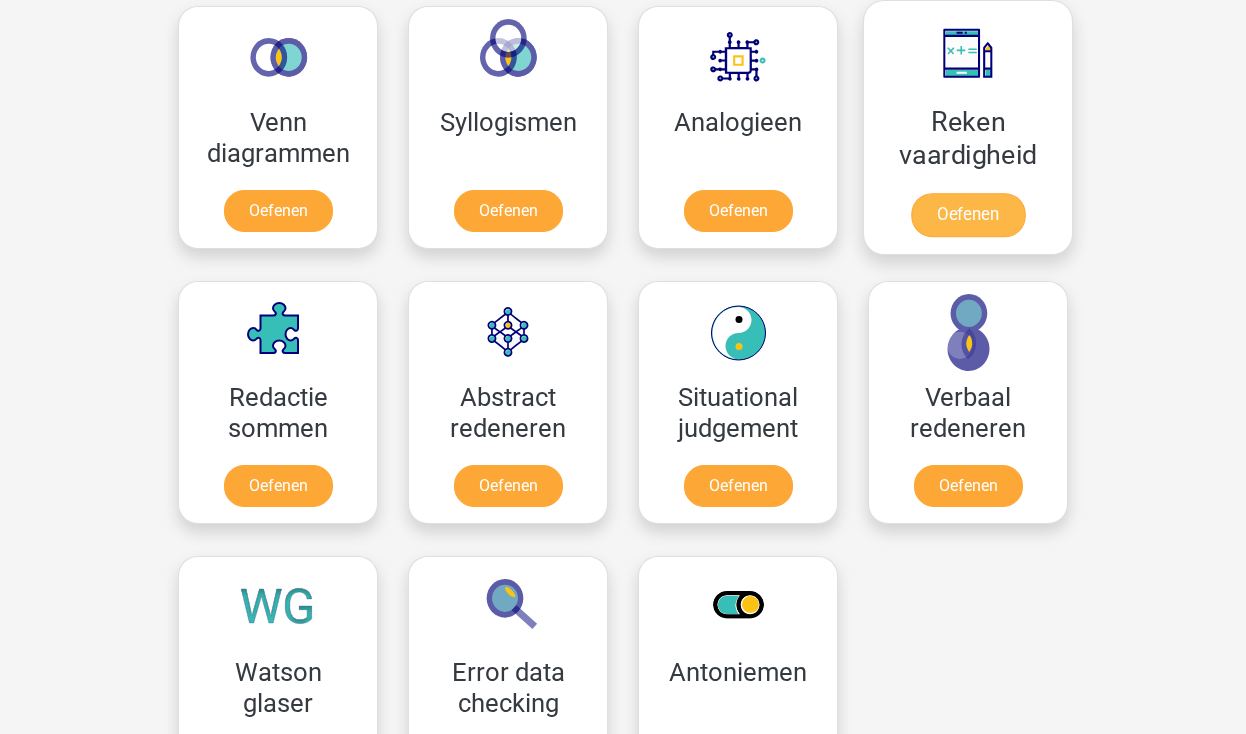 click on "Oefenen" at bounding box center [968, 215] 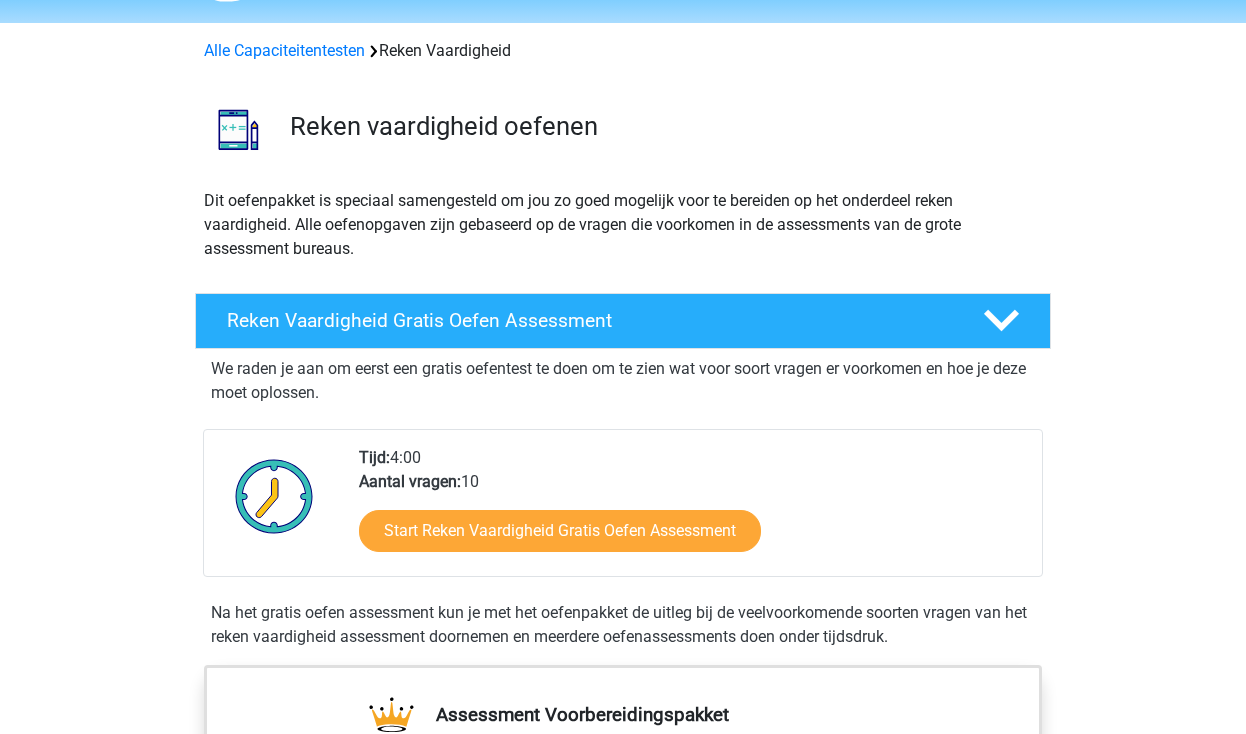 scroll, scrollTop: 77, scrollLeft: 0, axis: vertical 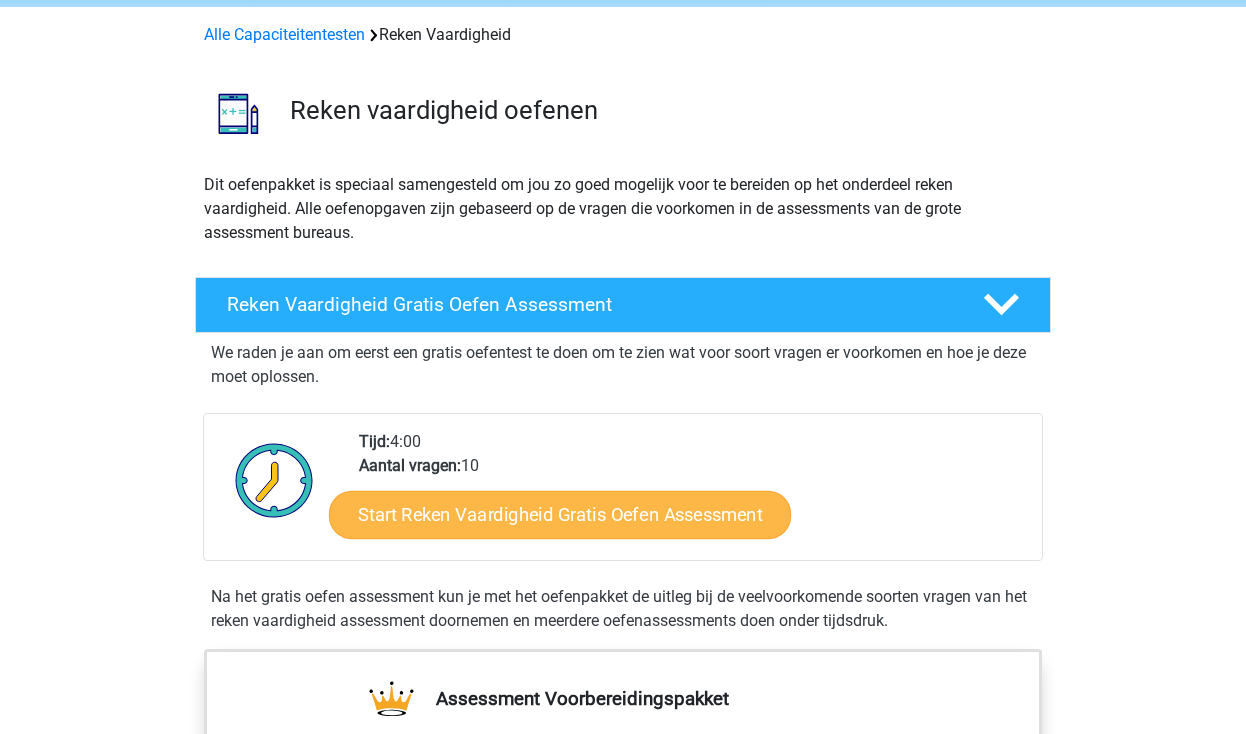 click on "Start Reken Vaardigheid
Gratis Oefen Assessment" at bounding box center (560, 514) 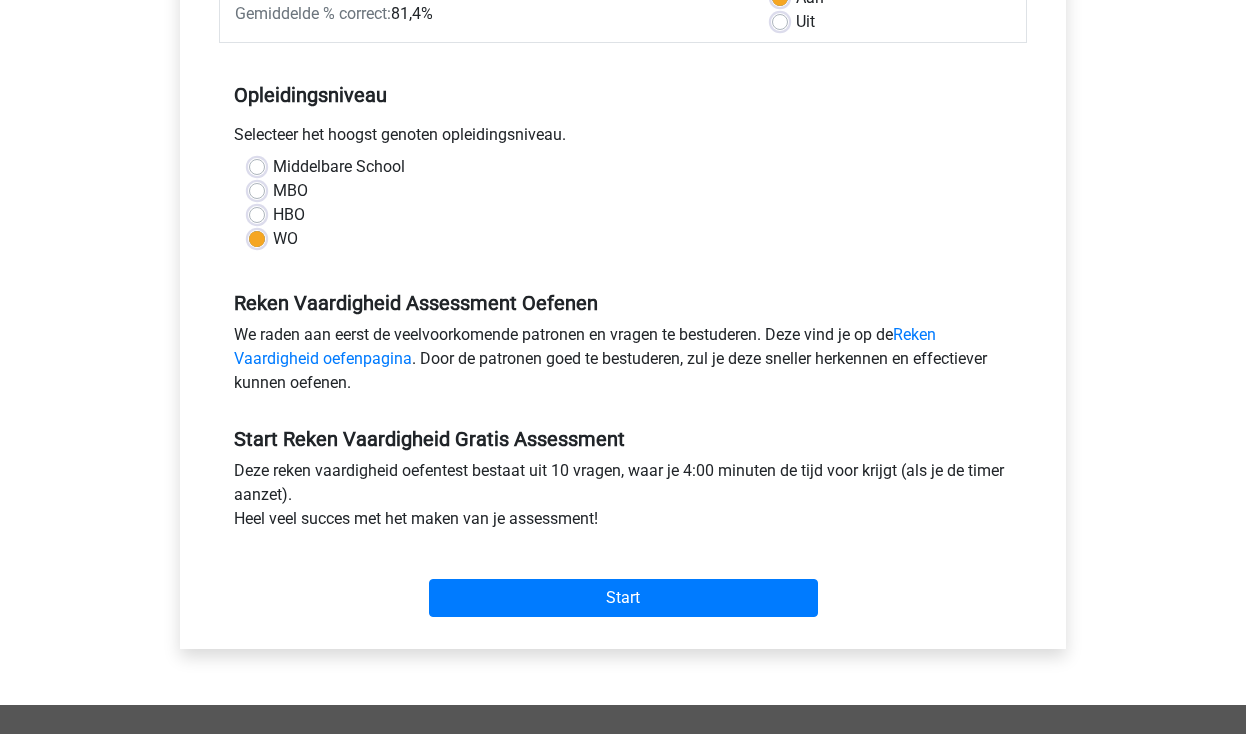 scroll, scrollTop: 367, scrollLeft: 0, axis: vertical 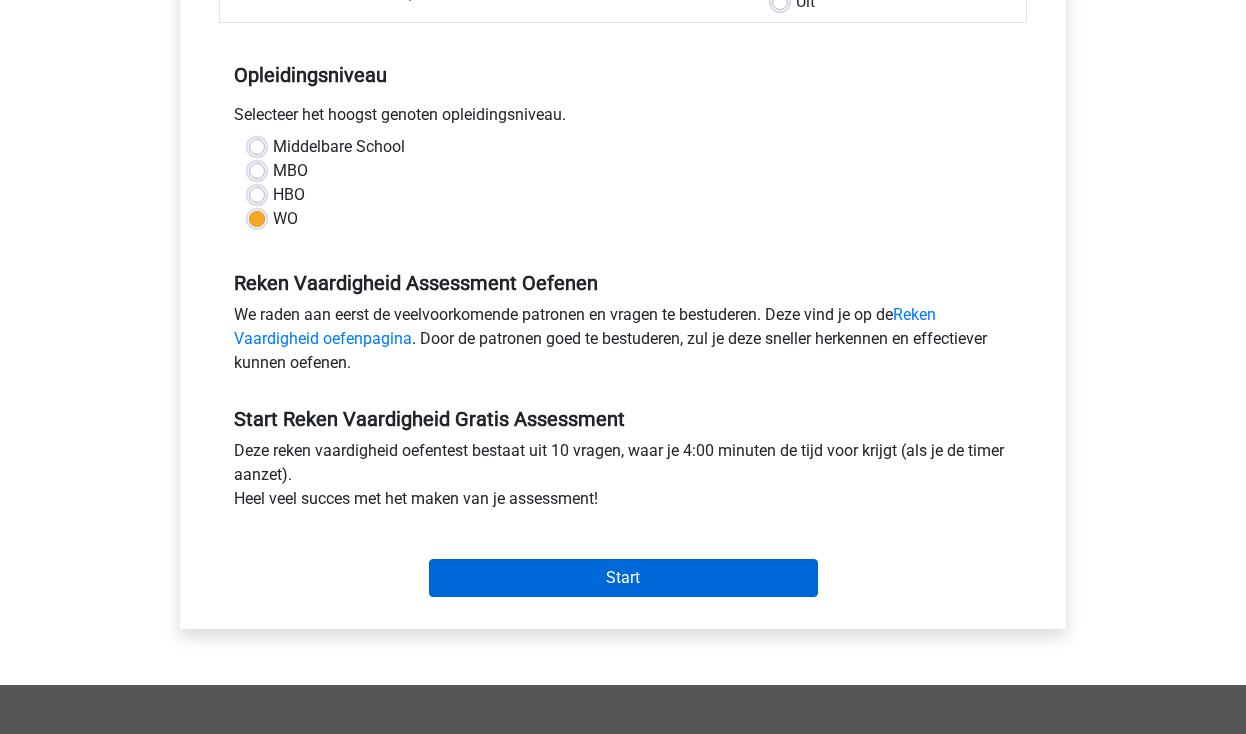 click on "Start" at bounding box center (623, 578) 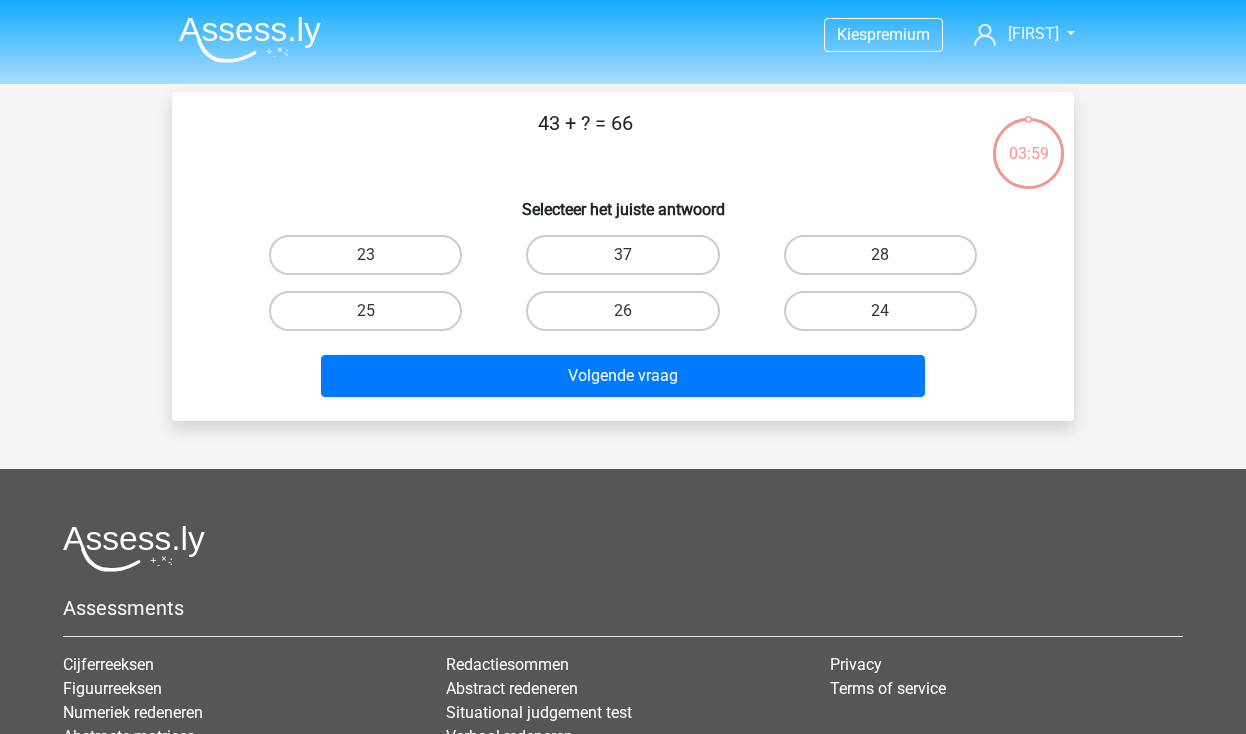 scroll, scrollTop: 0, scrollLeft: 0, axis: both 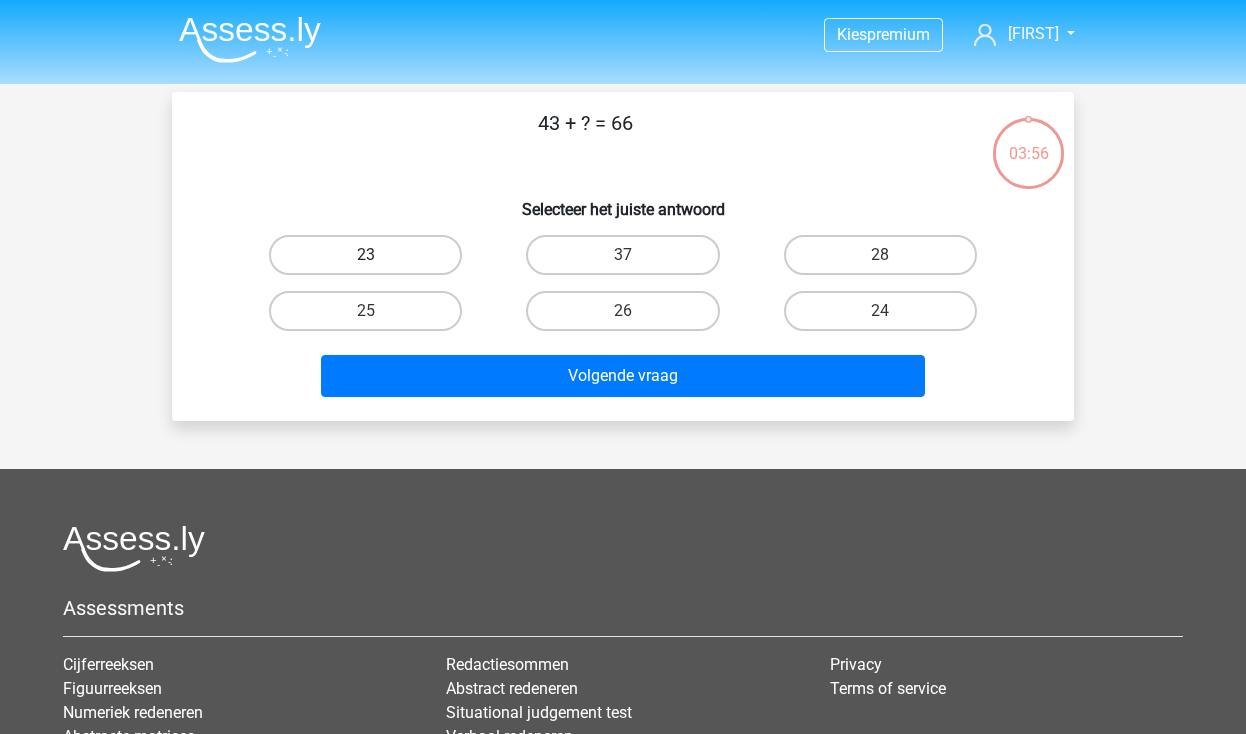 click on "23" at bounding box center (365, 255) 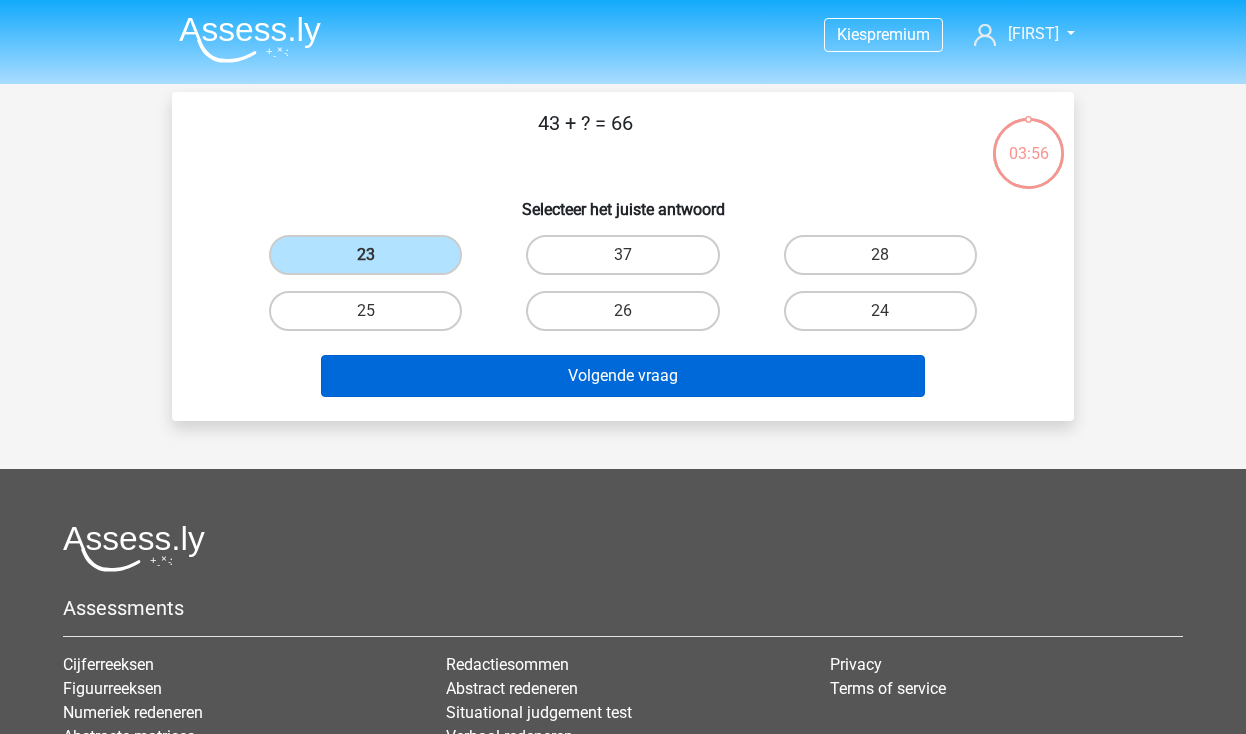 click on "Volgende vraag" at bounding box center (623, 376) 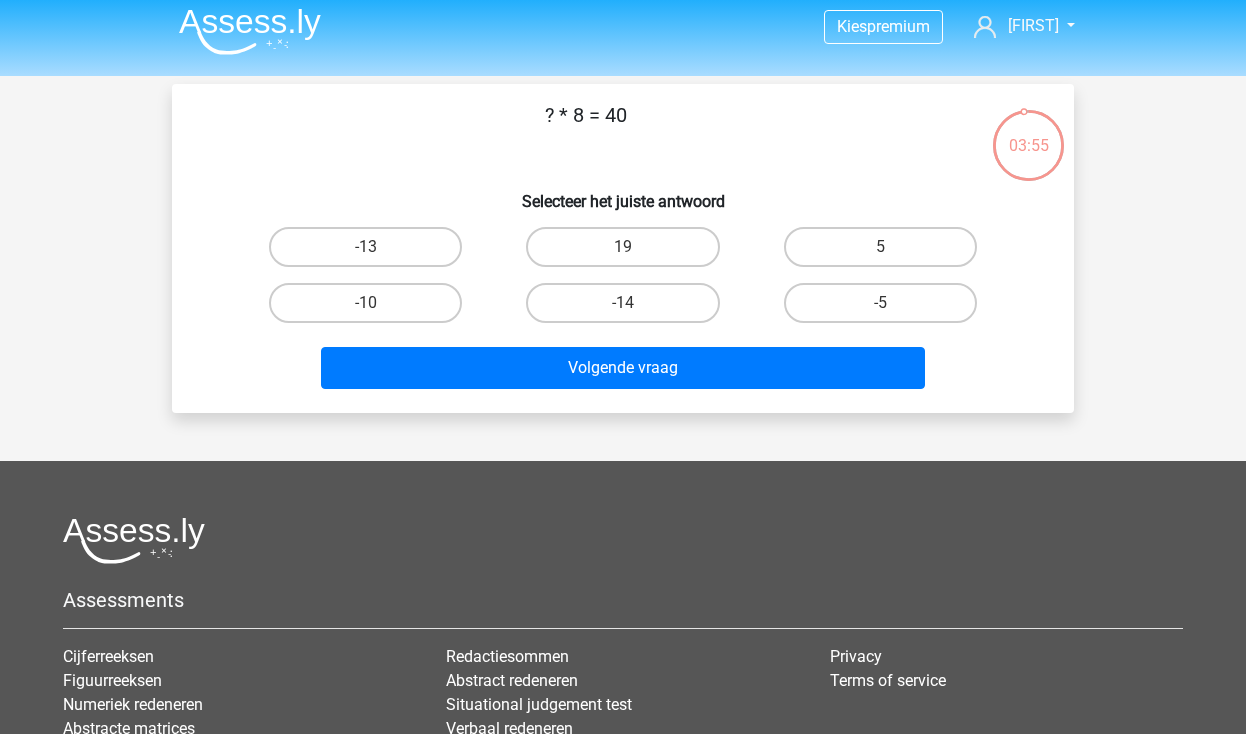 scroll, scrollTop: 4, scrollLeft: 0, axis: vertical 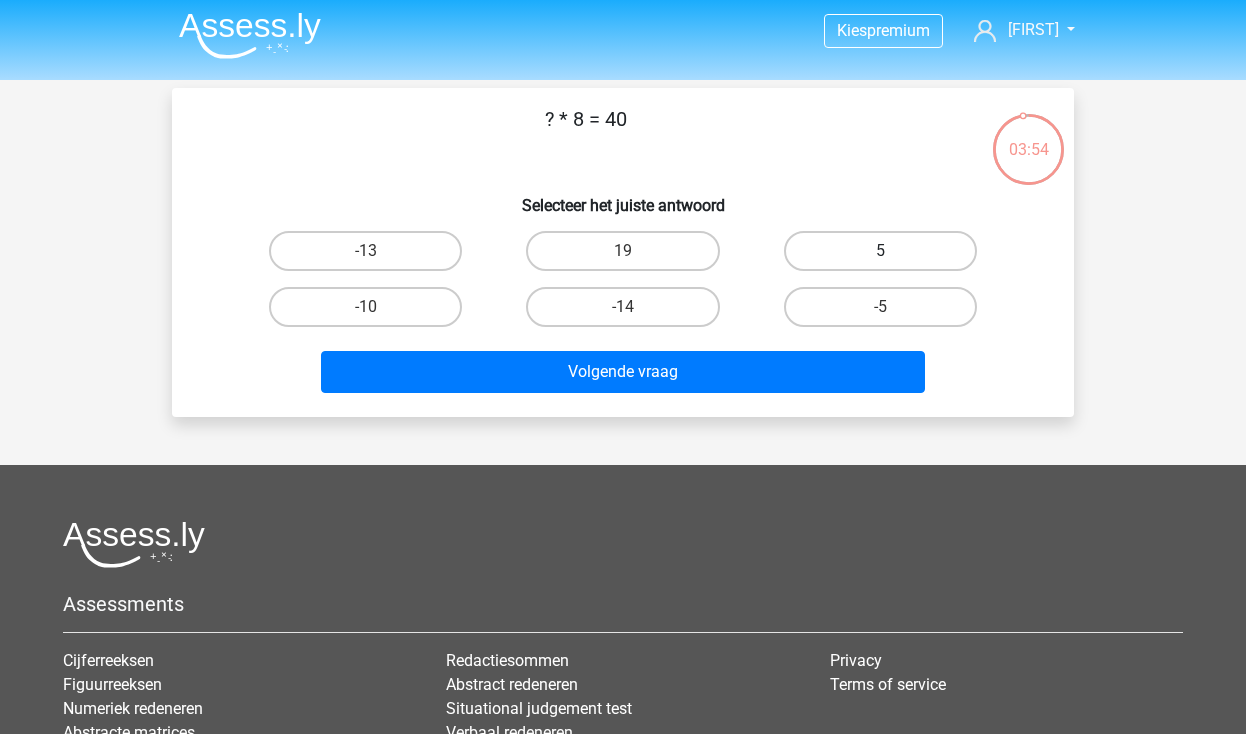 click on "5" at bounding box center (880, 251) 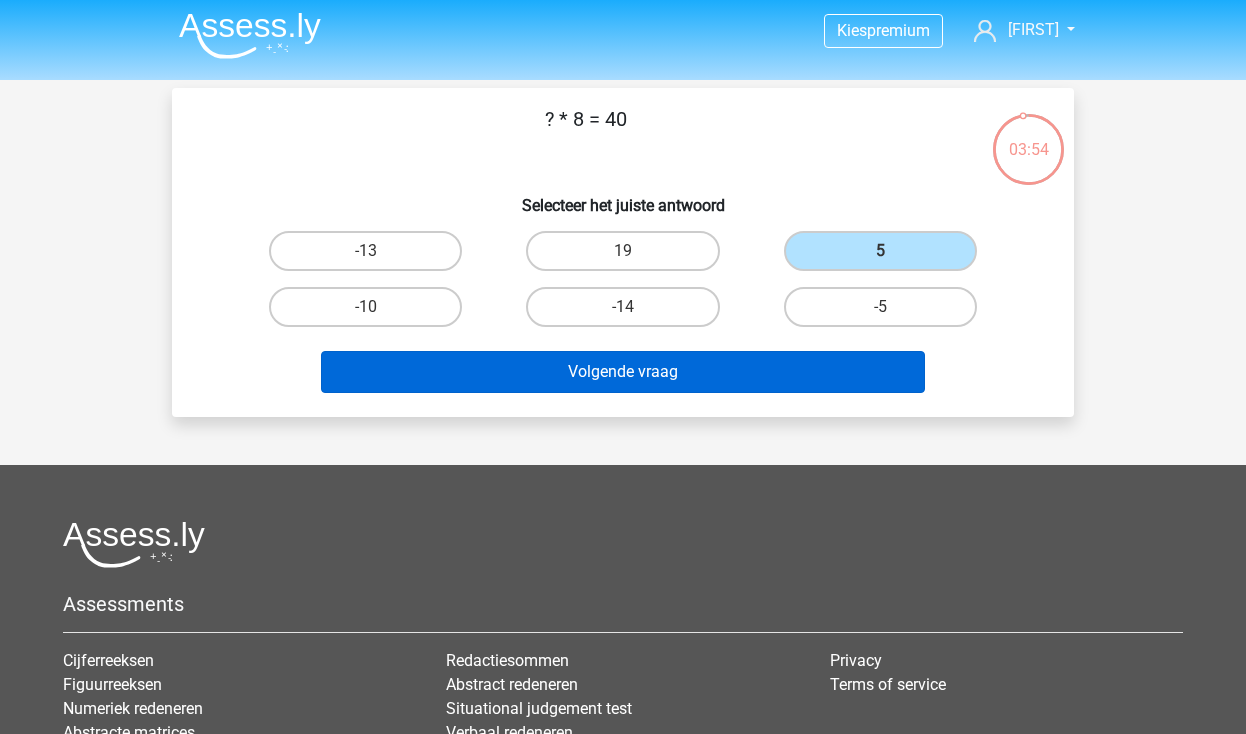 click on "Volgende vraag" at bounding box center [623, 372] 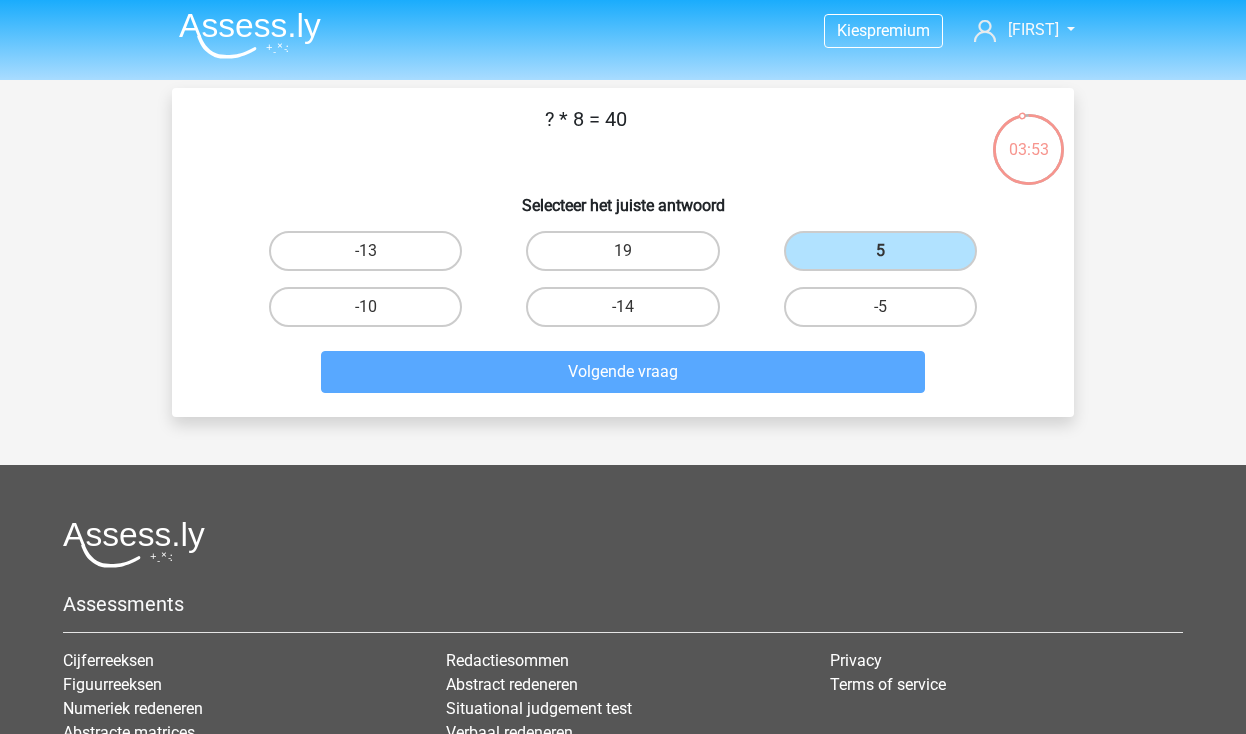 scroll, scrollTop: 92, scrollLeft: 0, axis: vertical 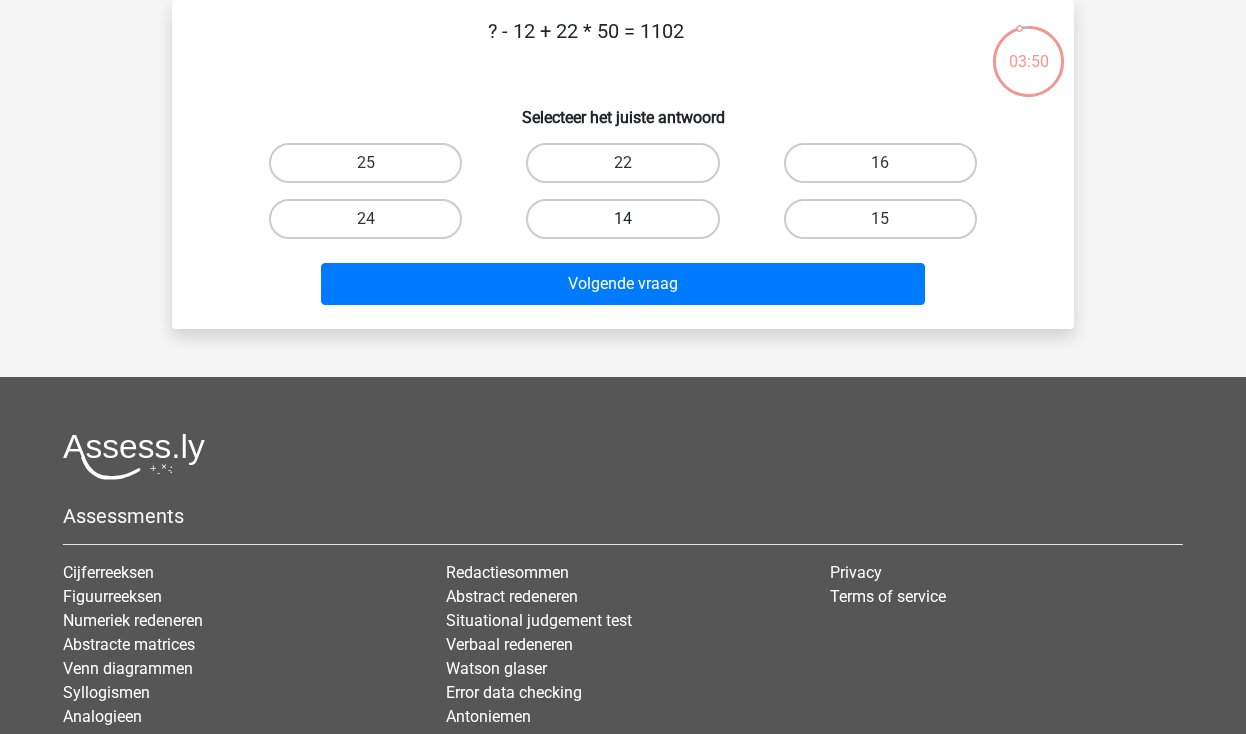 click on "14" at bounding box center (622, 219) 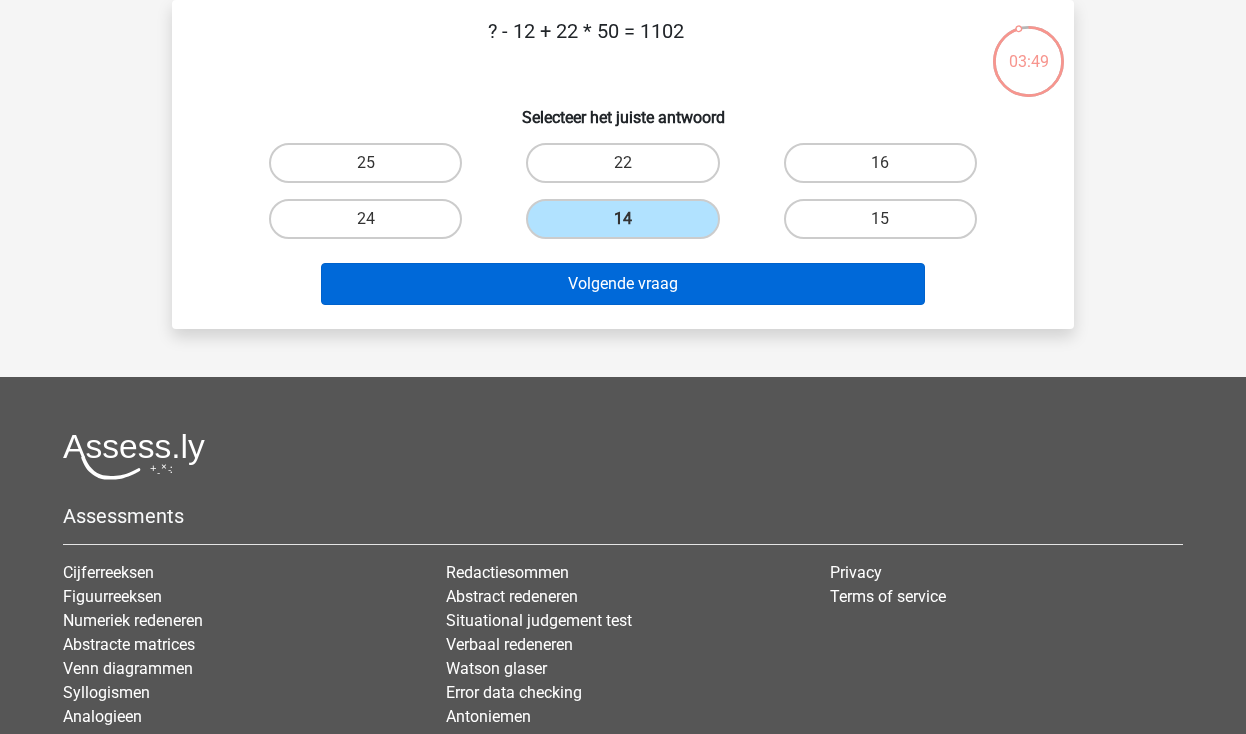 click on "Volgende vraag" at bounding box center [623, 284] 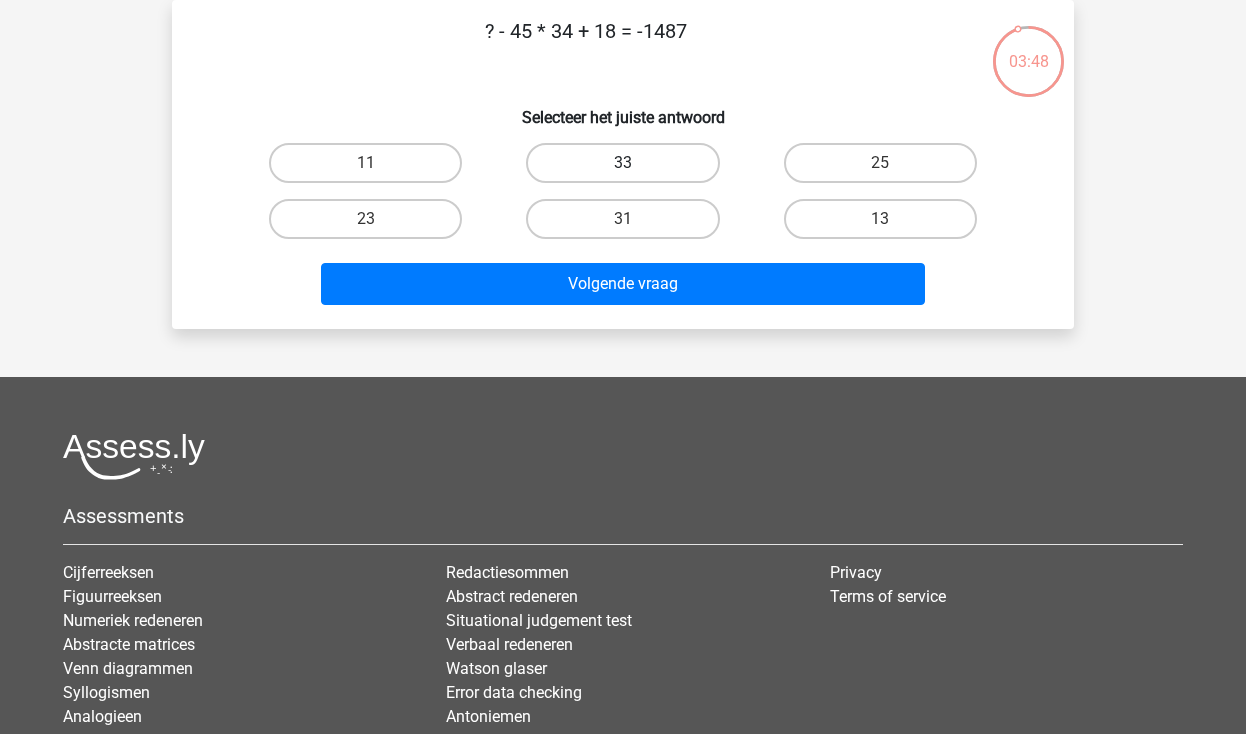 click on "33" at bounding box center [622, 163] 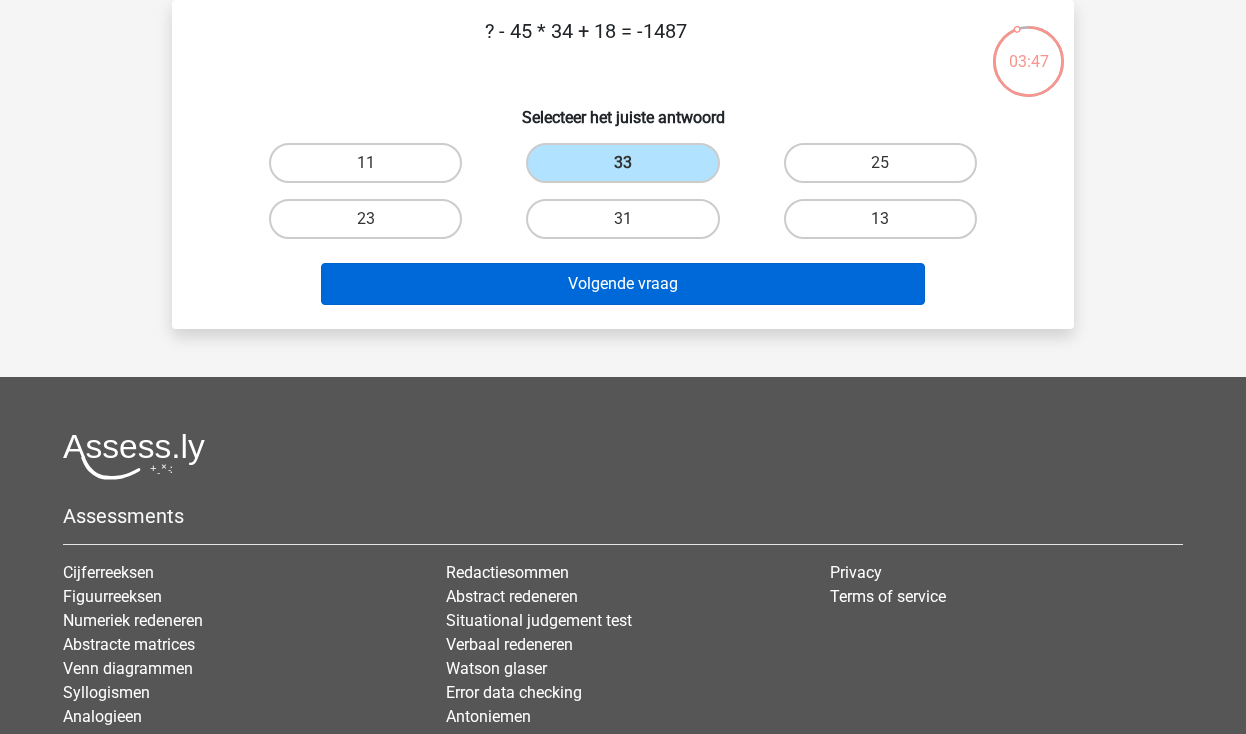 click on "Volgende vraag" at bounding box center (623, 284) 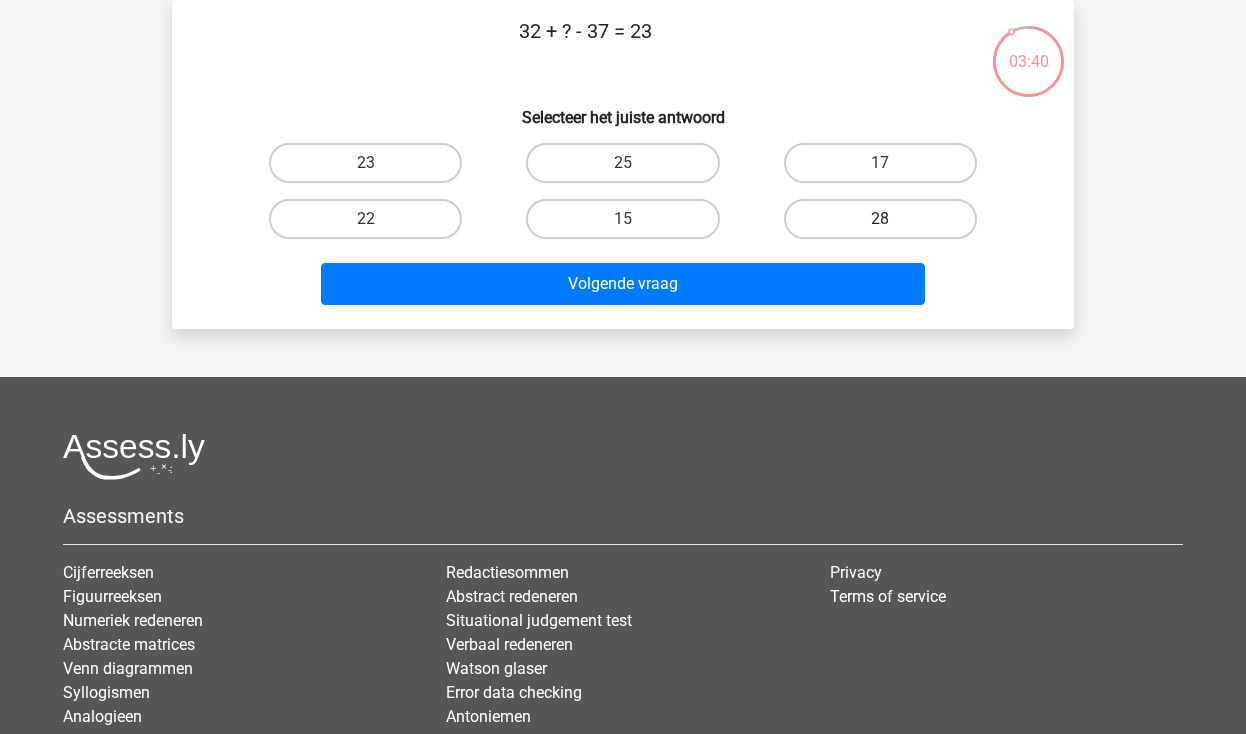 click on "28" at bounding box center (880, 219) 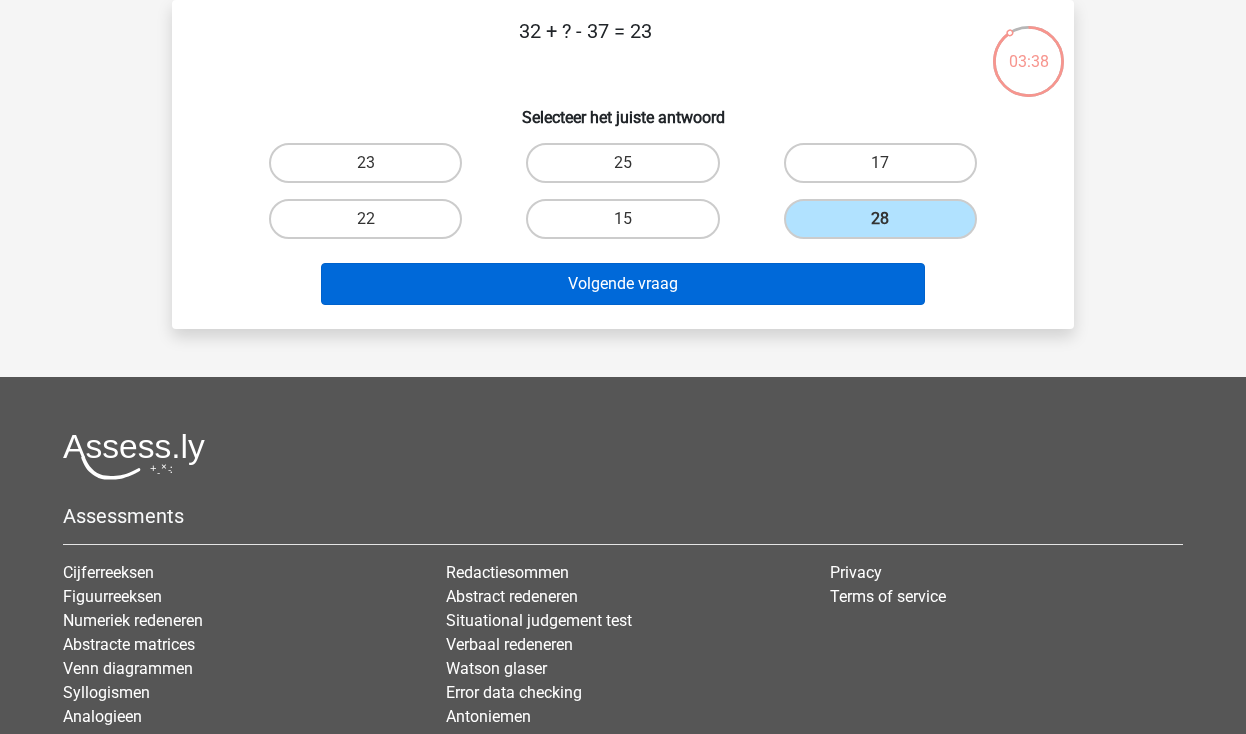 click on "Volgende vraag" at bounding box center (623, 284) 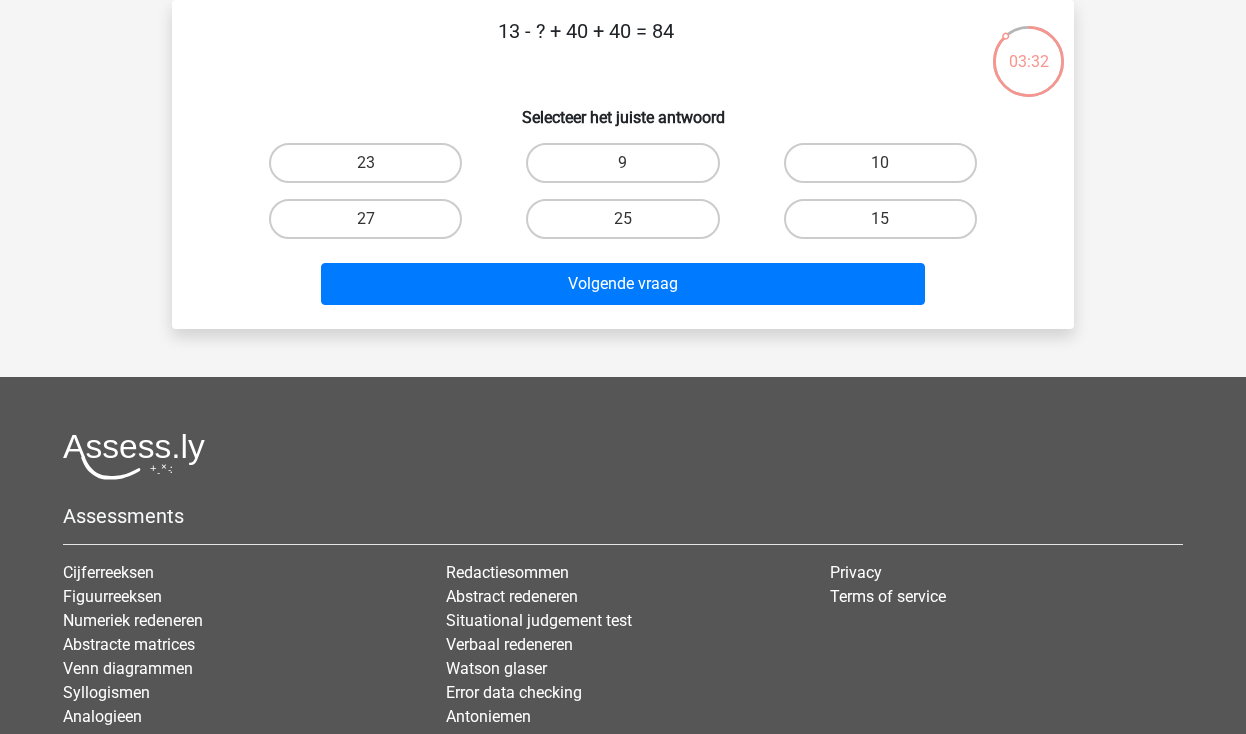 click on "9" at bounding box center [629, 169] 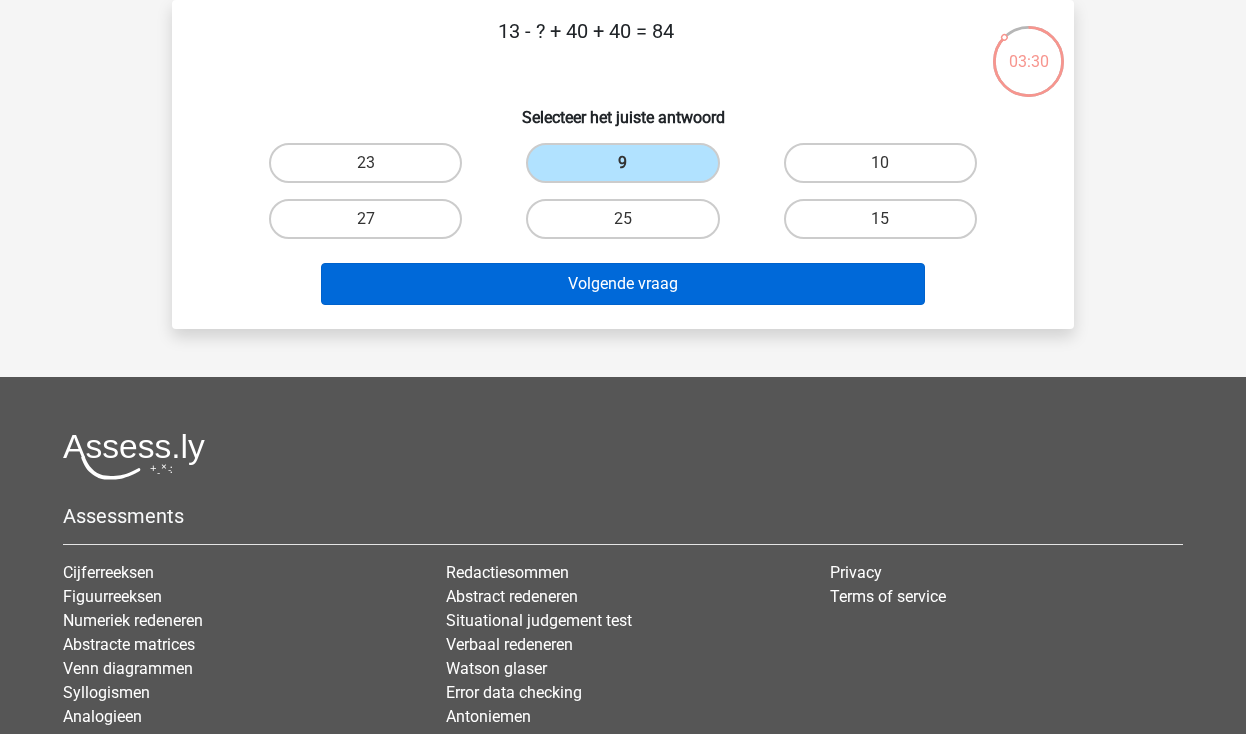 click on "Volgende vraag" at bounding box center [623, 284] 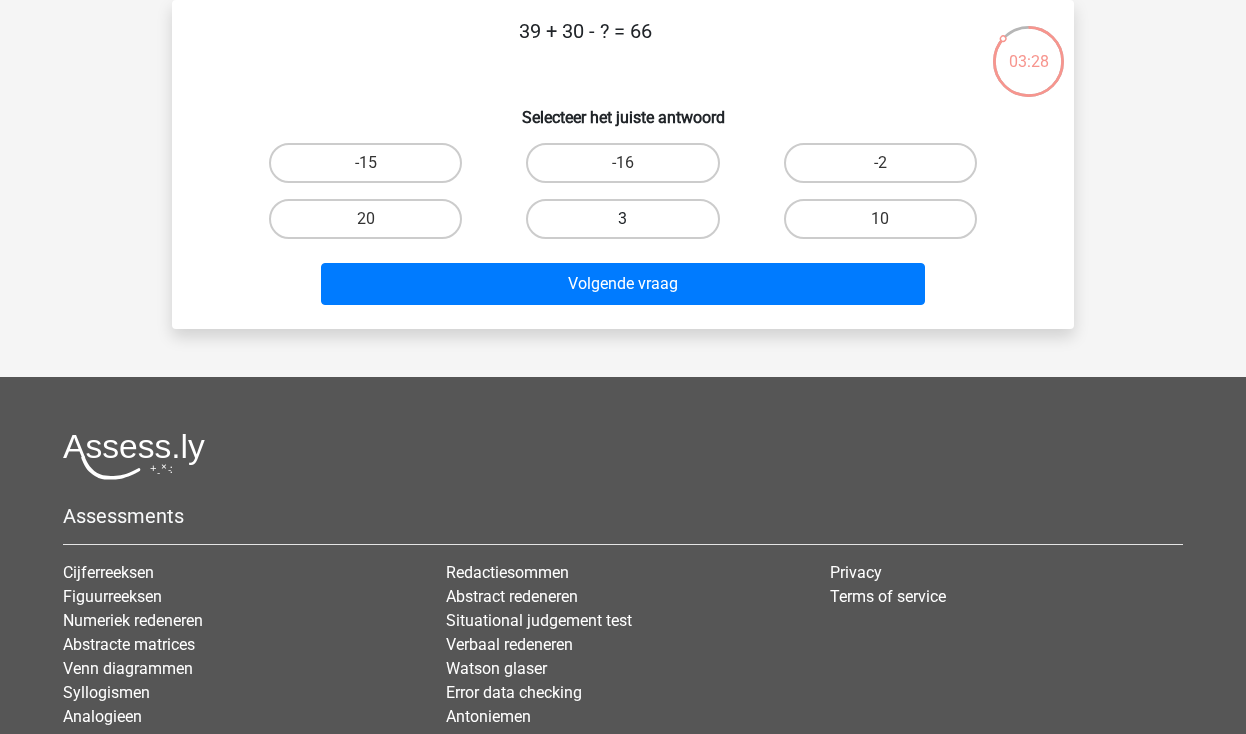 click on "3" at bounding box center [622, 219] 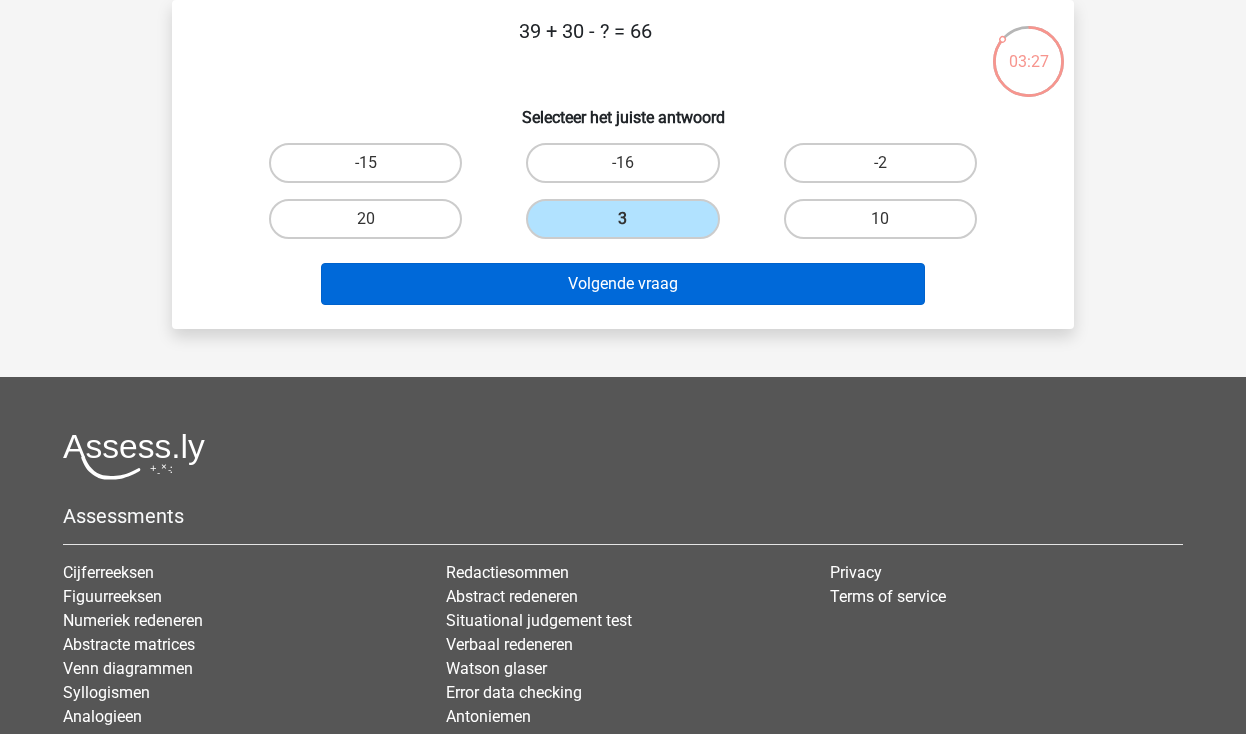 click on "Volgende vraag" at bounding box center (623, 284) 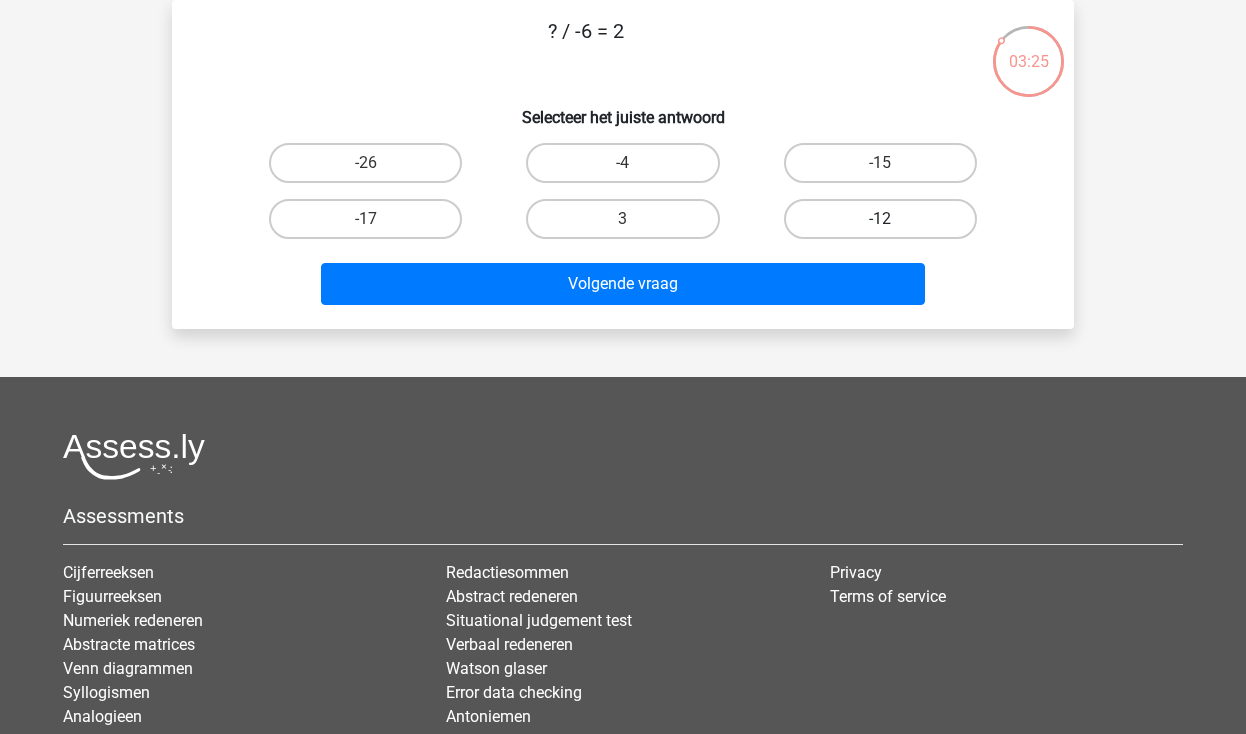 click on "-12" at bounding box center (880, 219) 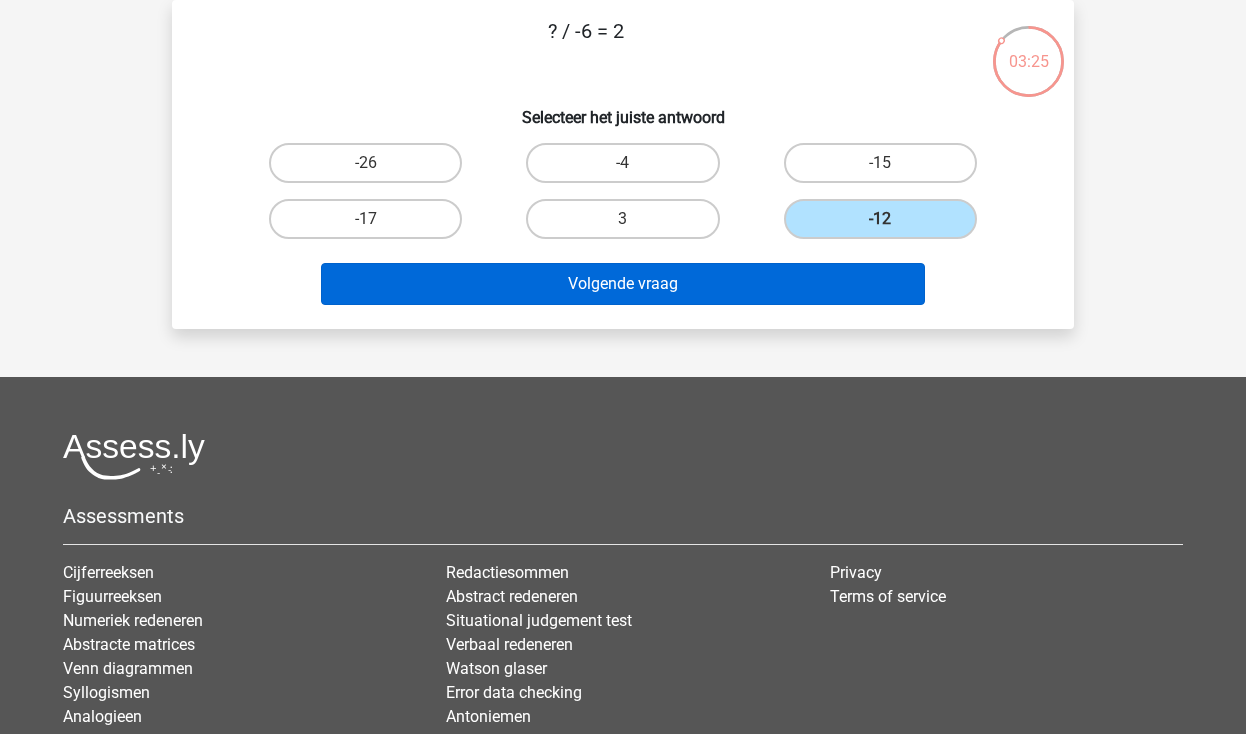 click on "Volgende vraag" at bounding box center (623, 284) 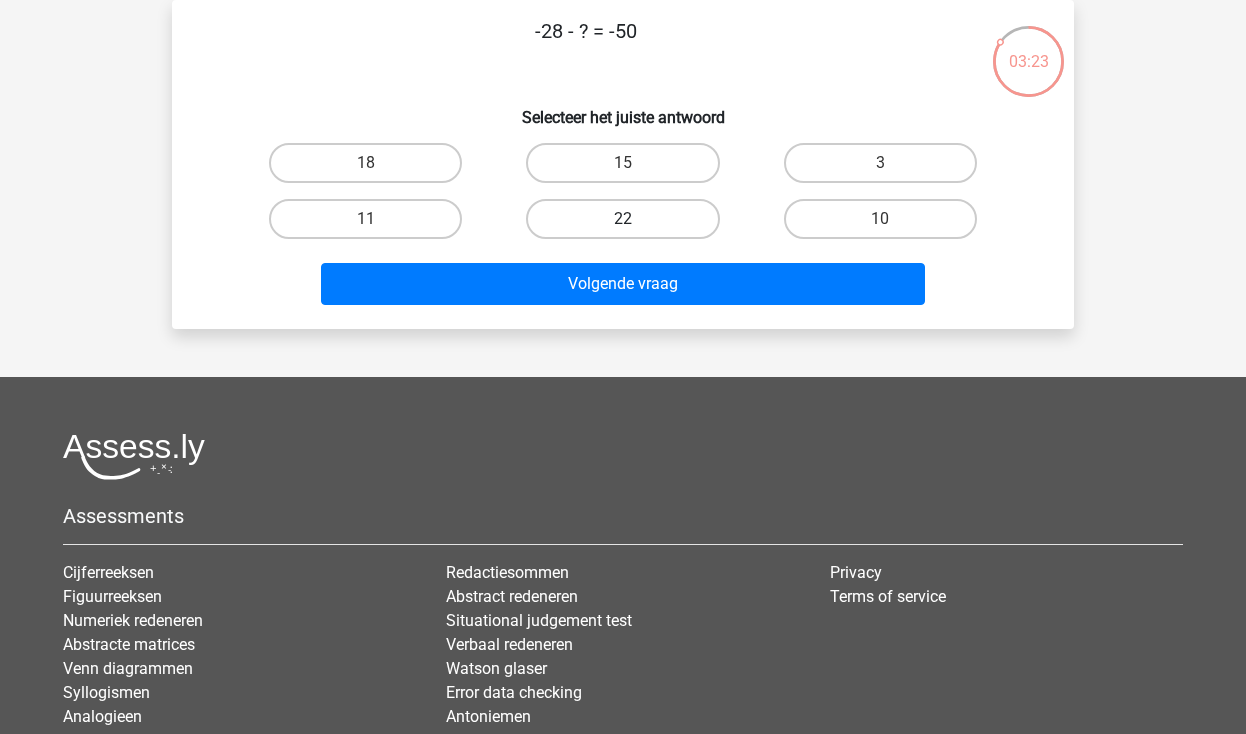 click on "22" at bounding box center [622, 219] 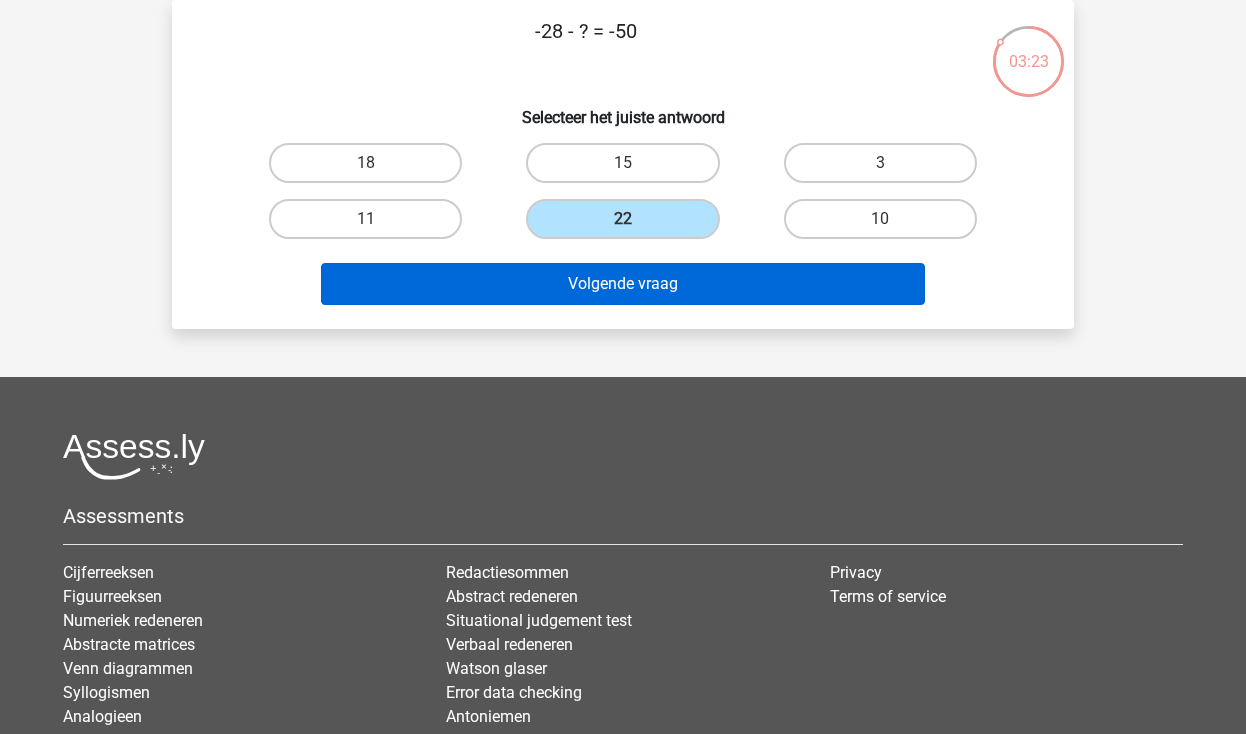 click on "Volgende vraag" at bounding box center [623, 284] 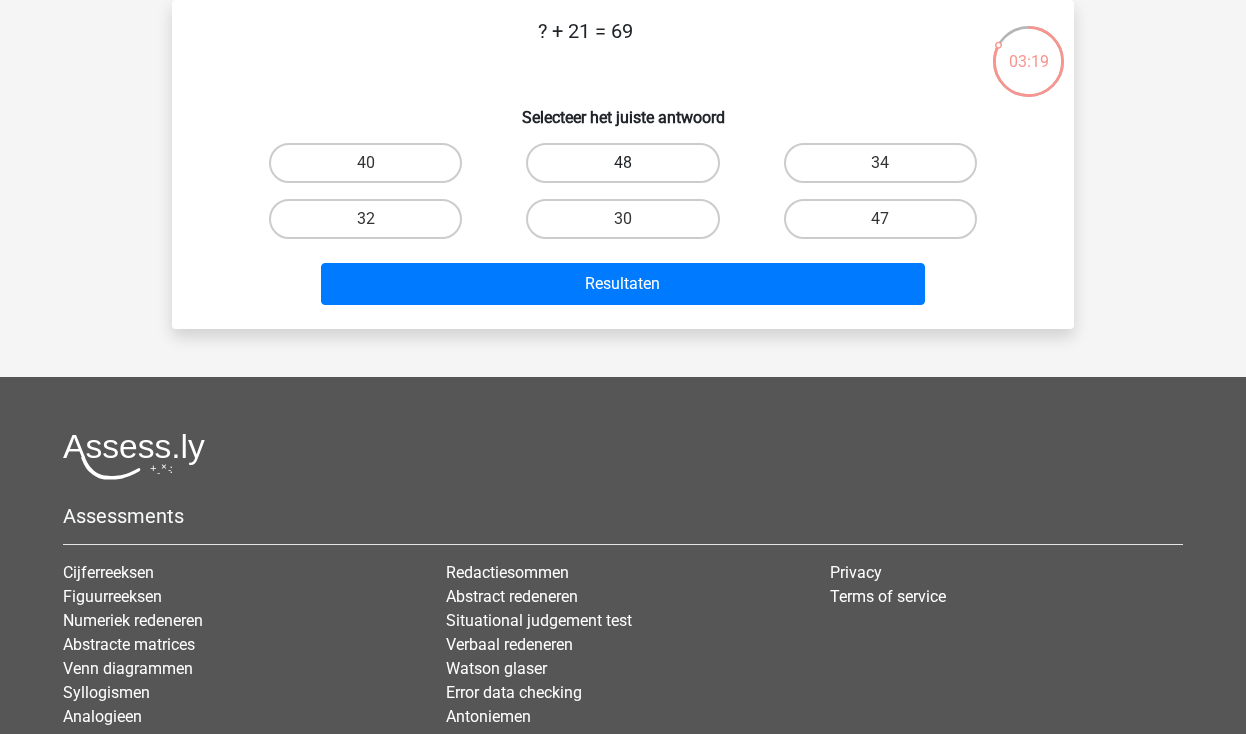 click on "48" at bounding box center [622, 163] 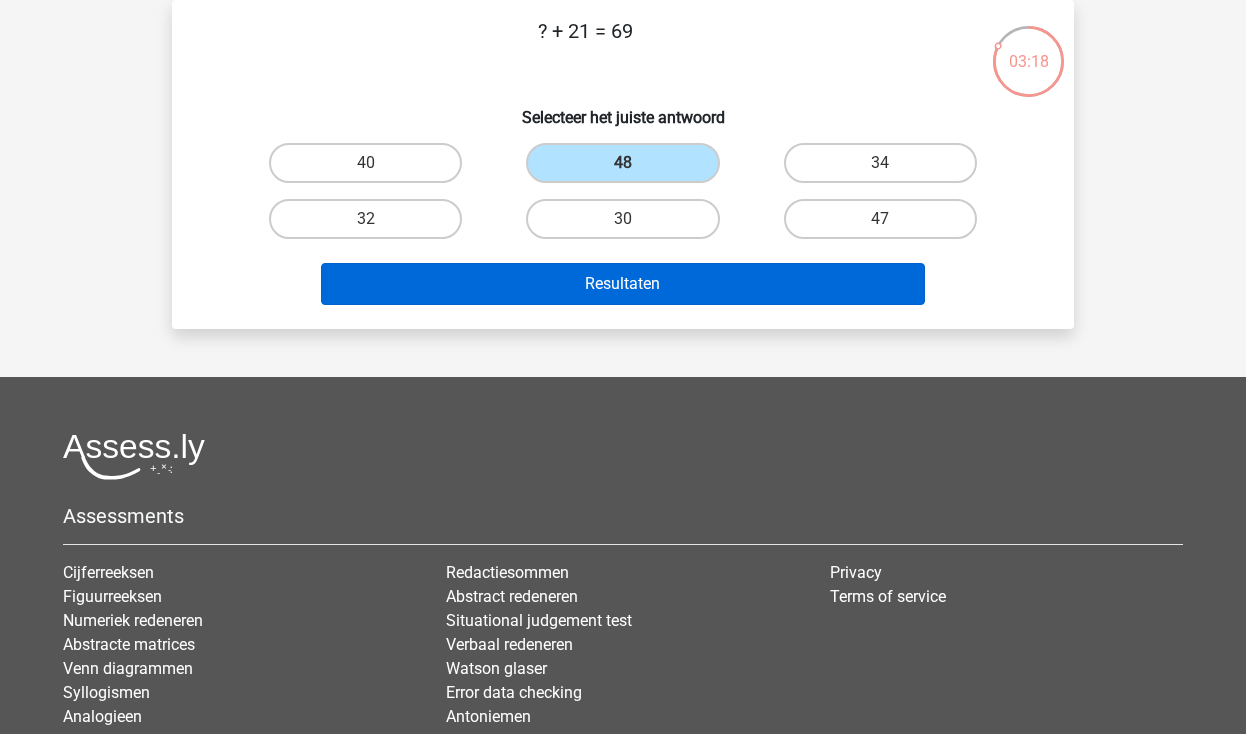 click on "Resultaten" at bounding box center [623, 284] 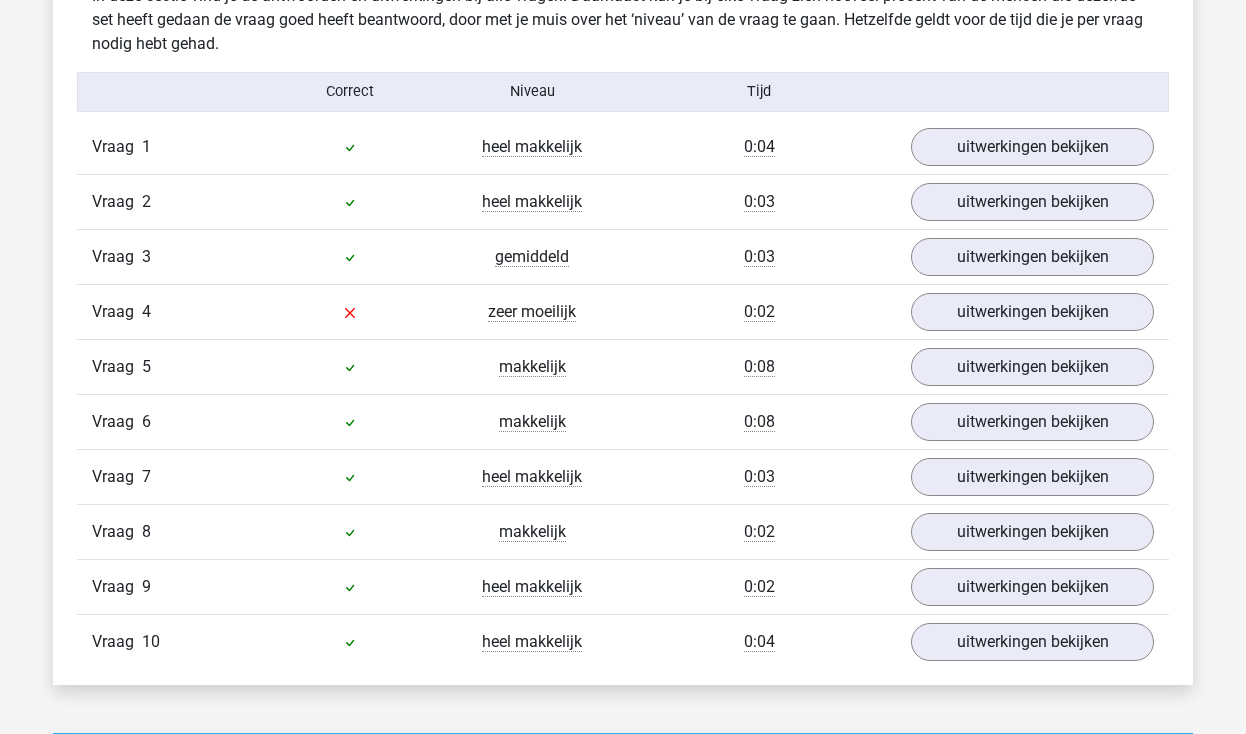 scroll, scrollTop: 1661, scrollLeft: 0, axis: vertical 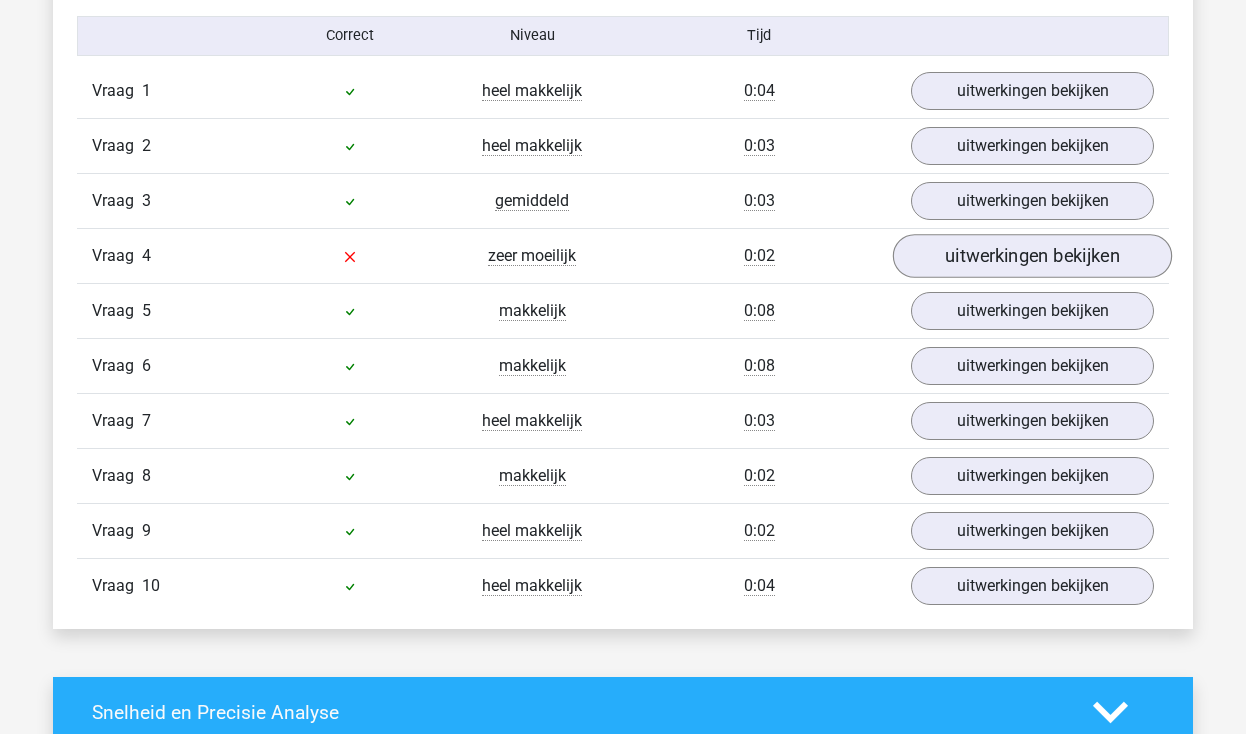 click on "uitwerkingen bekijken" at bounding box center [1032, 256] 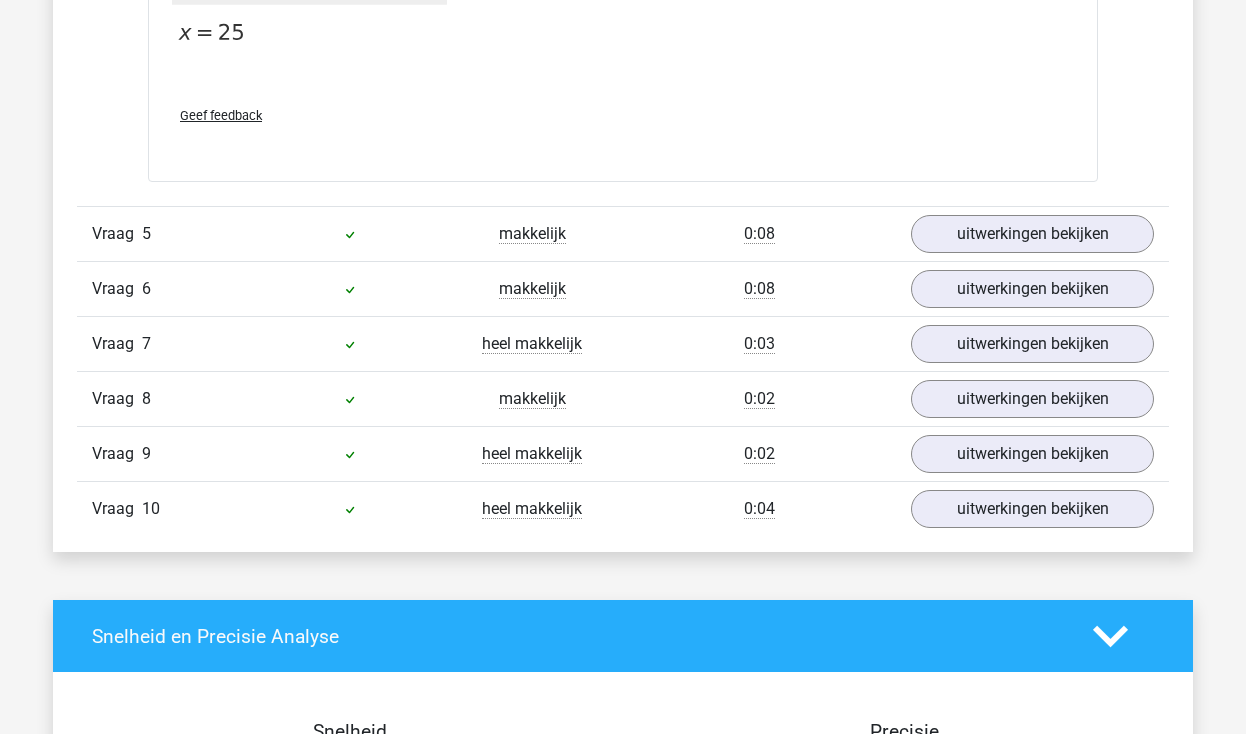 scroll, scrollTop: 2666, scrollLeft: 0, axis: vertical 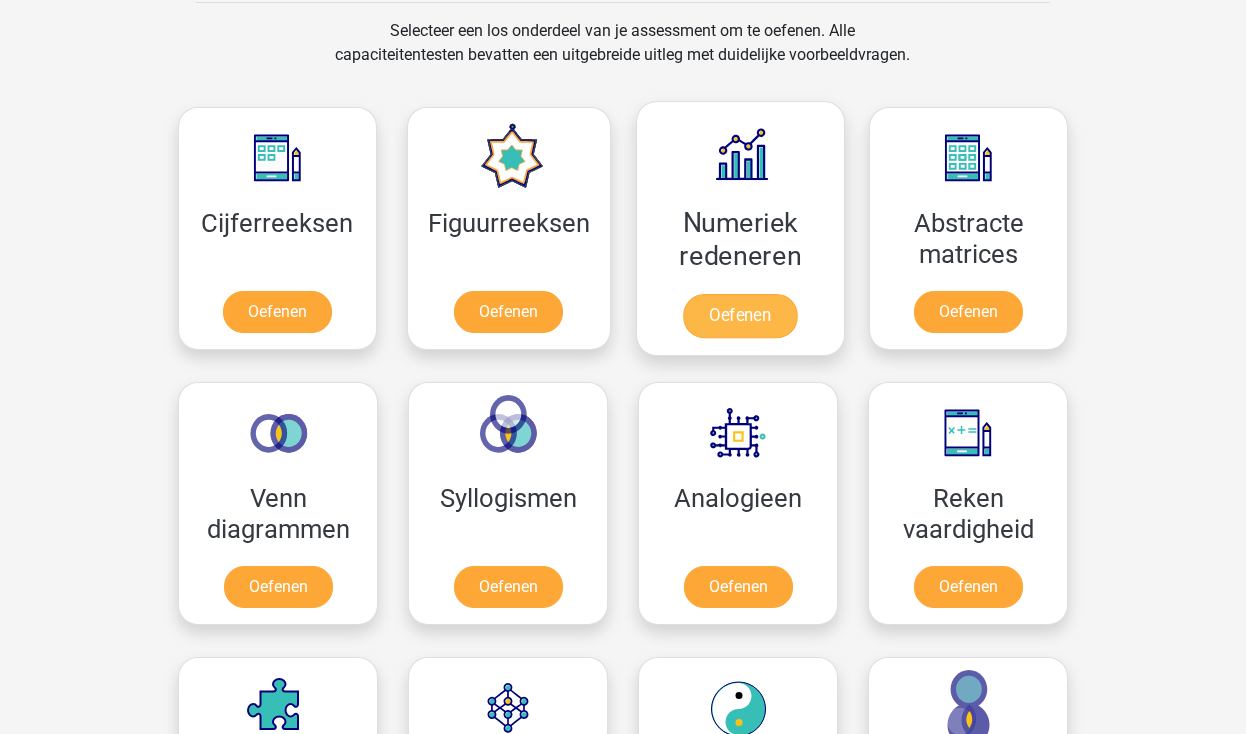 click on "Oefenen" at bounding box center [740, 316] 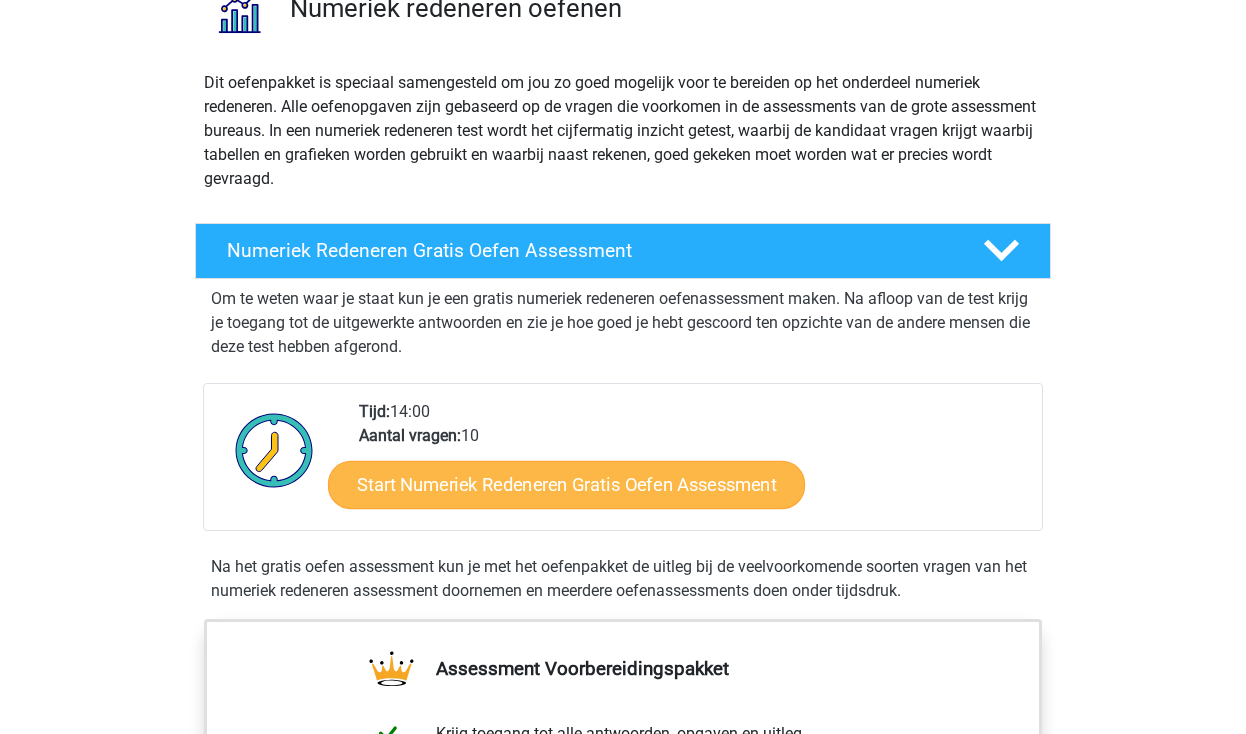scroll, scrollTop: 207, scrollLeft: 0, axis: vertical 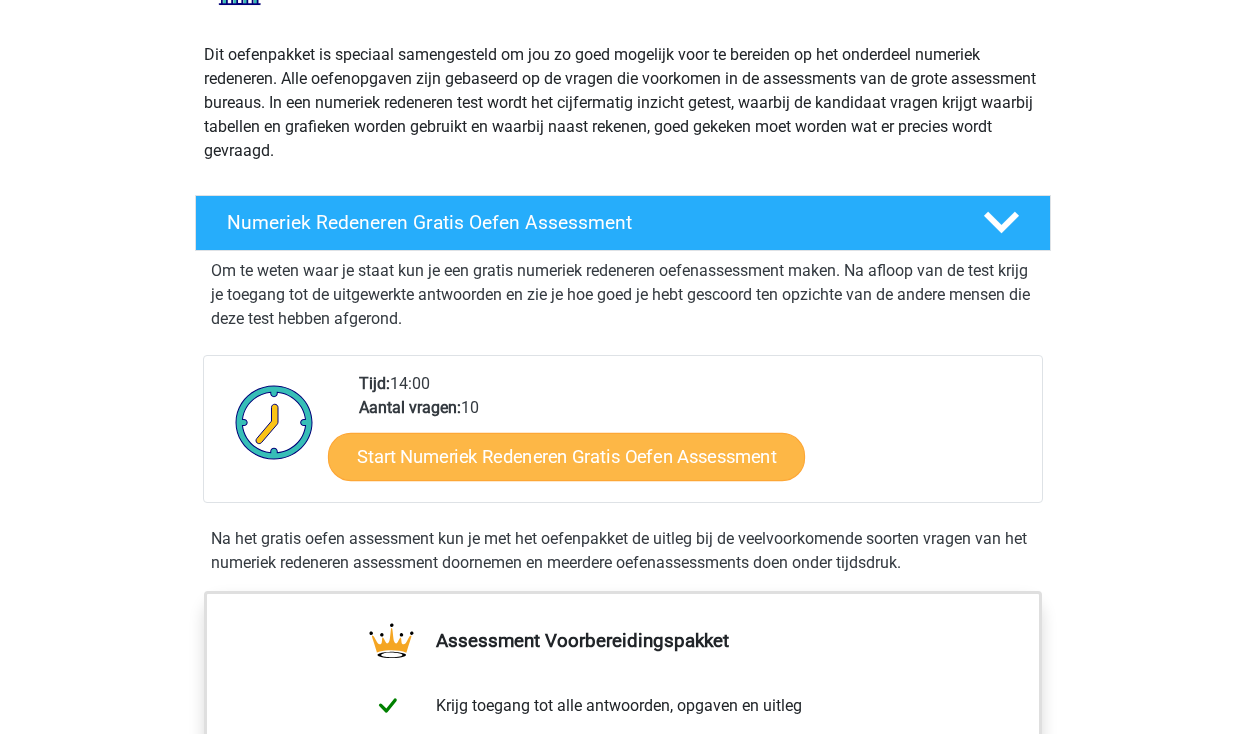 click on "Start Numeriek Redeneren
Gratis Oefen Assessment" at bounding box center [566, 456] 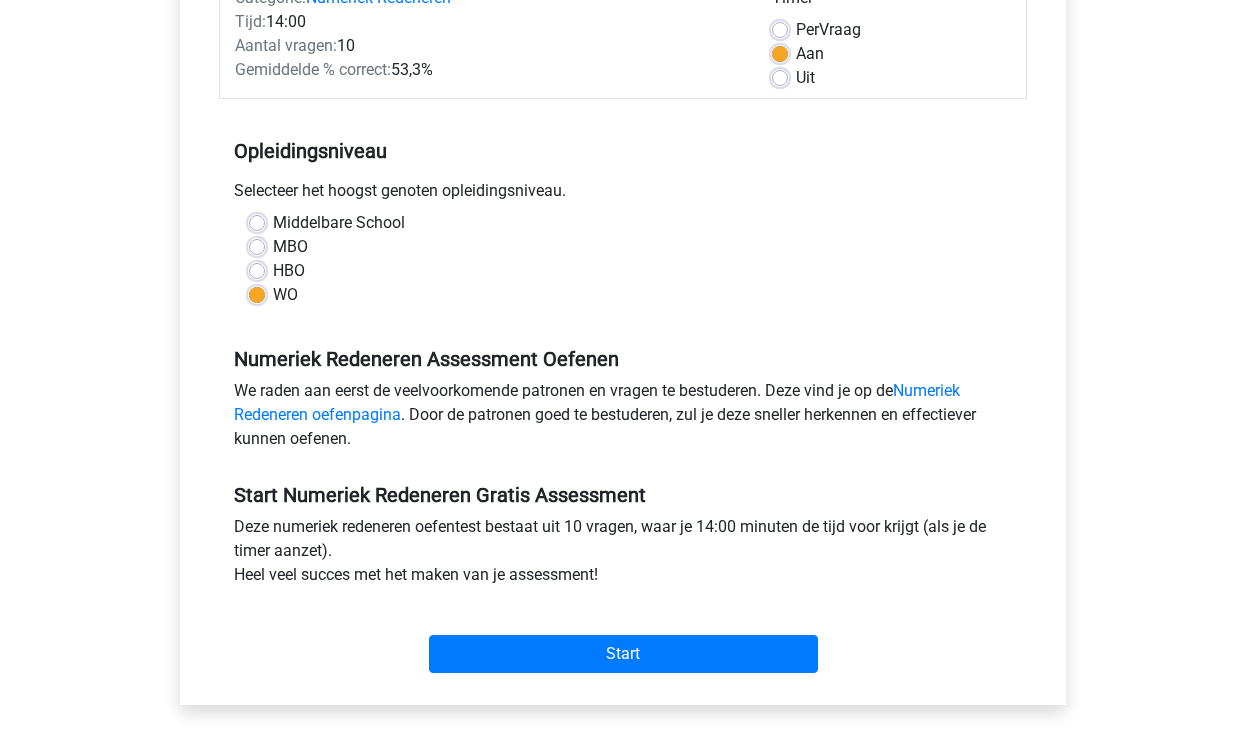 scroll, scrollTop: 328, scrollLeft: 0, axis: vertical 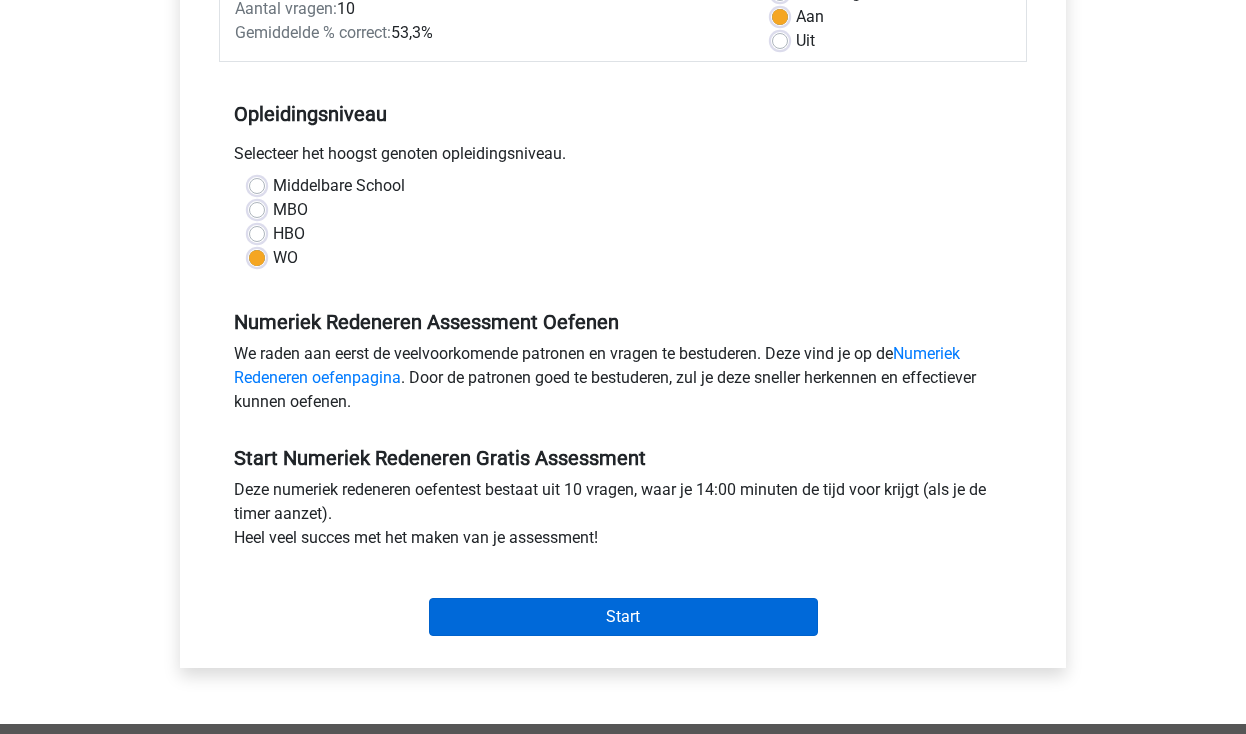 click on "Start" at bounding box center (623, 617) 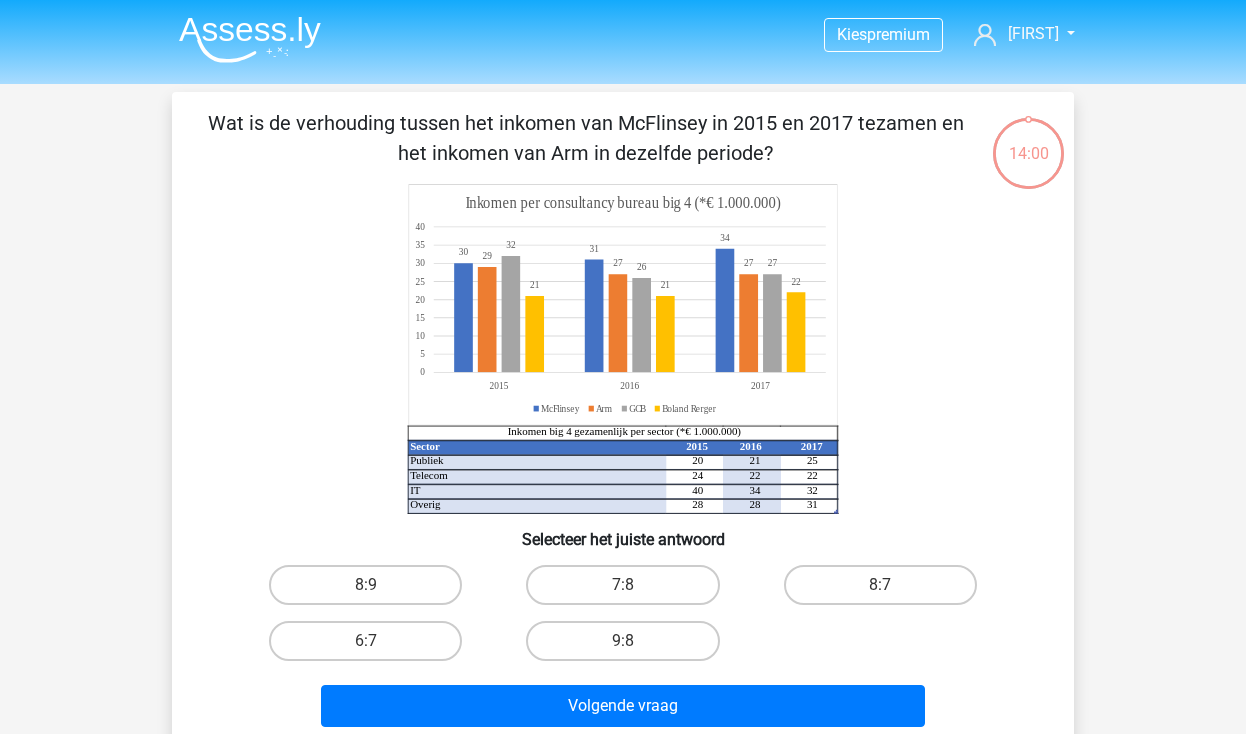 scroll, scrollTop: 0, scrollLeft: 0, axis: both 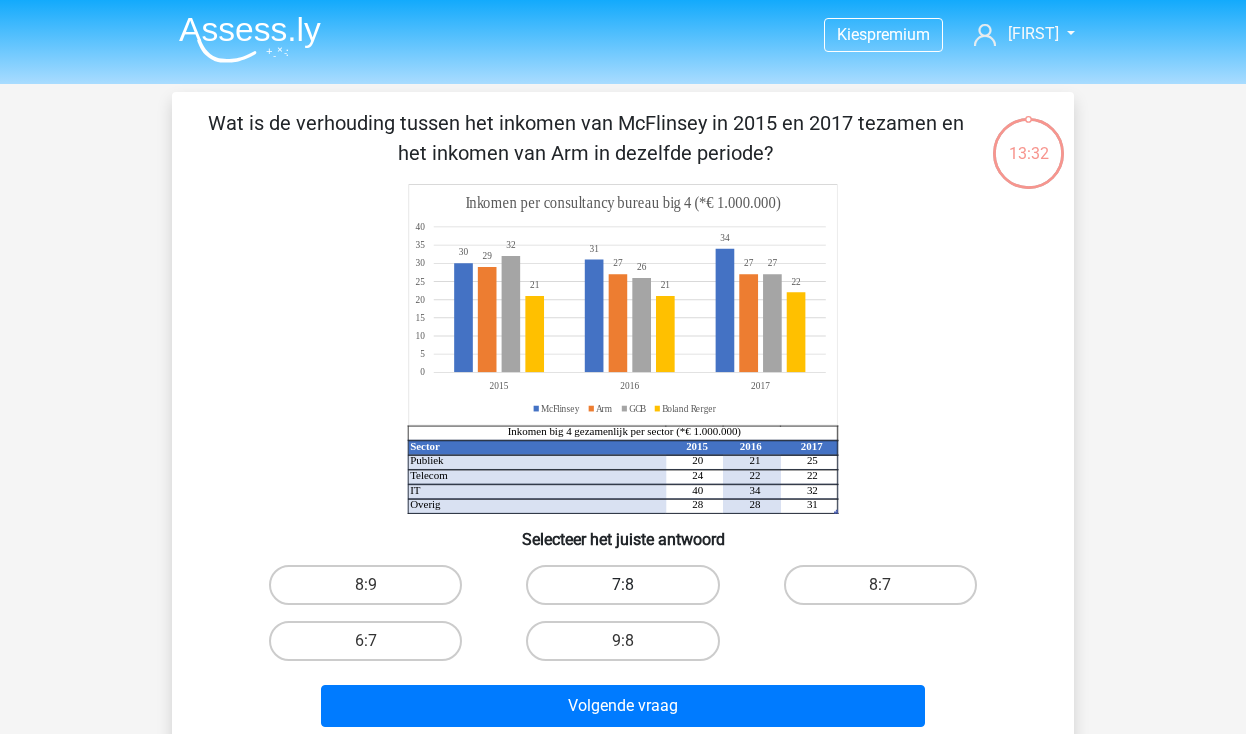 click on "7:8" at bounding box center (622, 585) 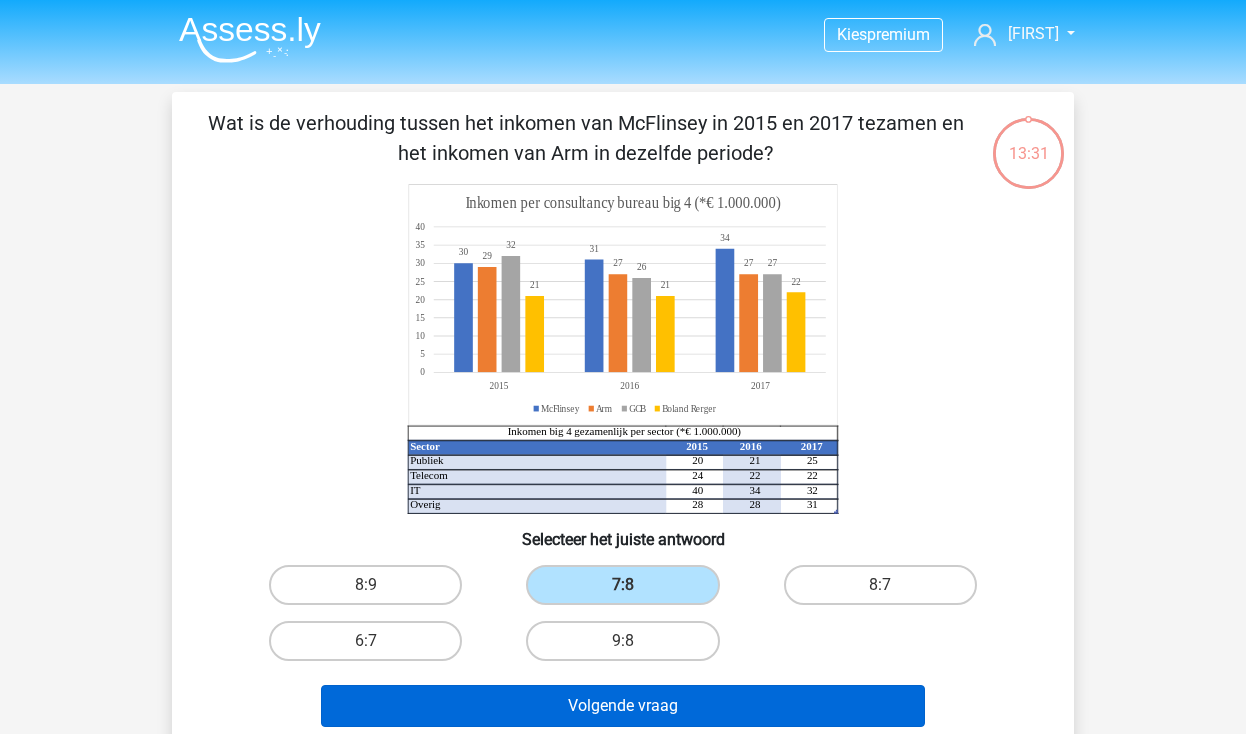 click on "Volgende vraag" at bounding box center (623, 706) 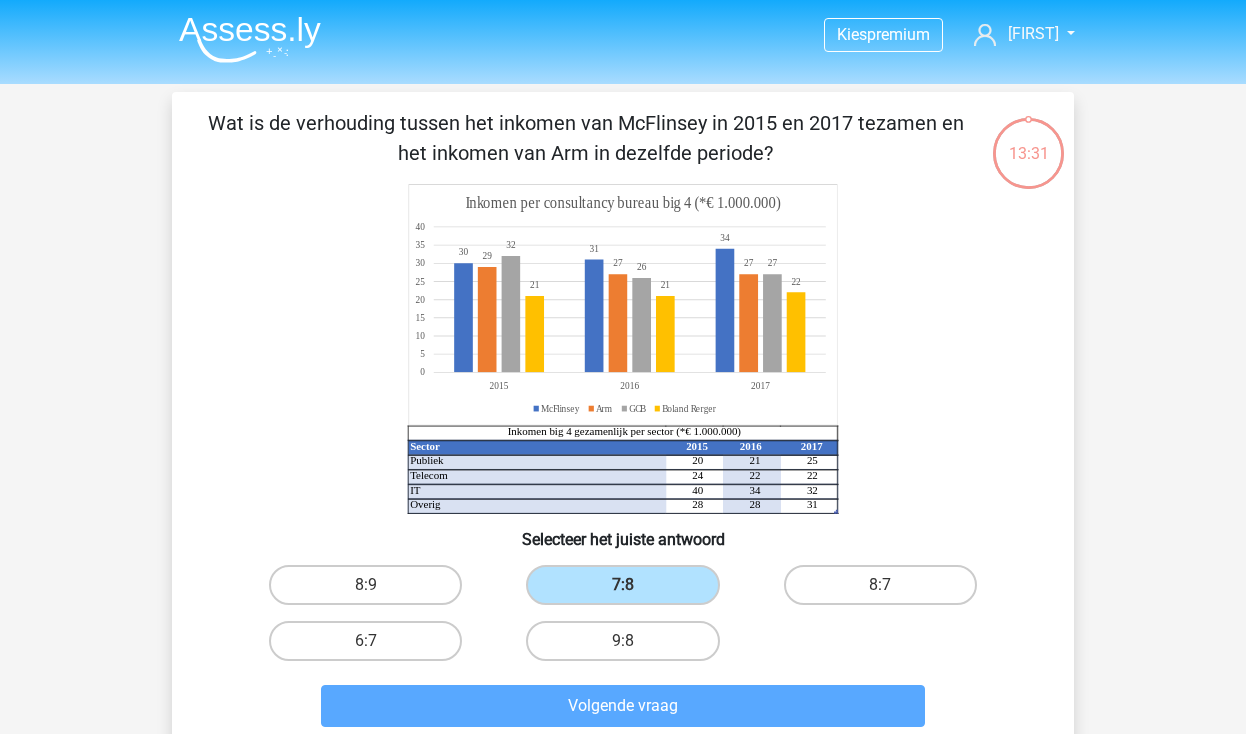 scroll, scrollTop: 92, scrollLeft: 0, axis: vertical 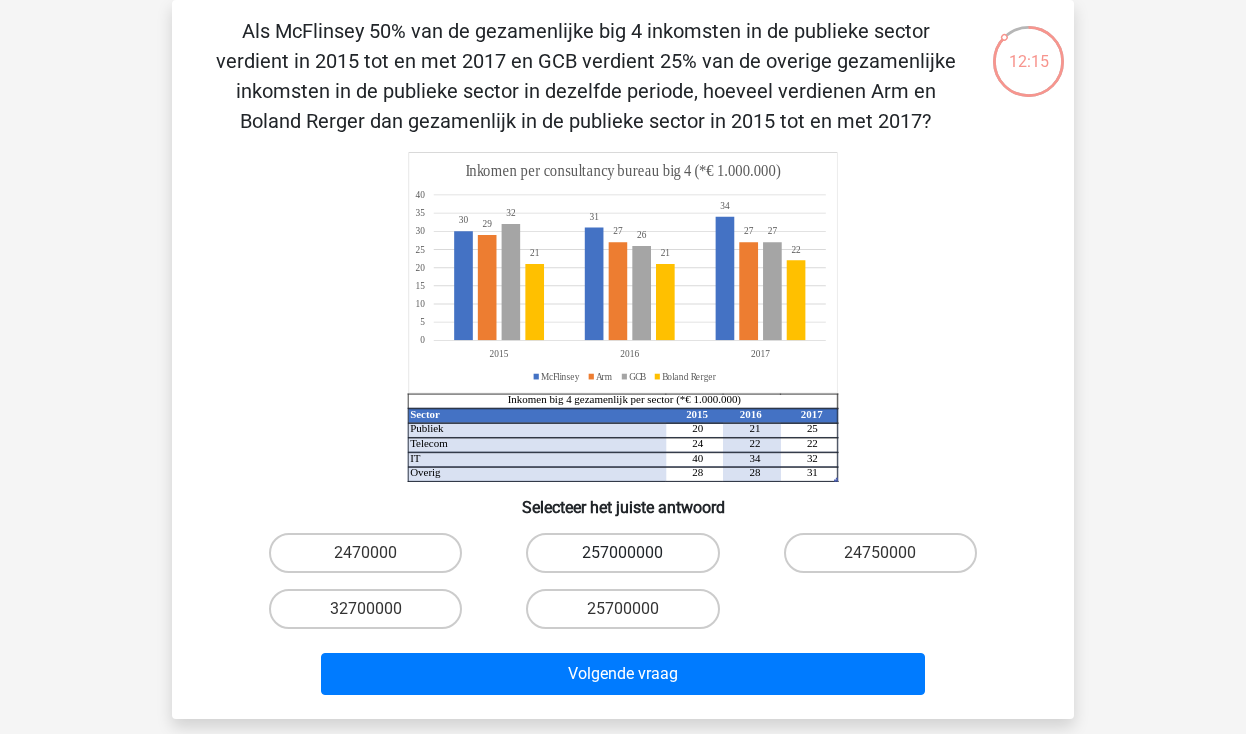 click on "257000000" at bounding box center [622, 553] 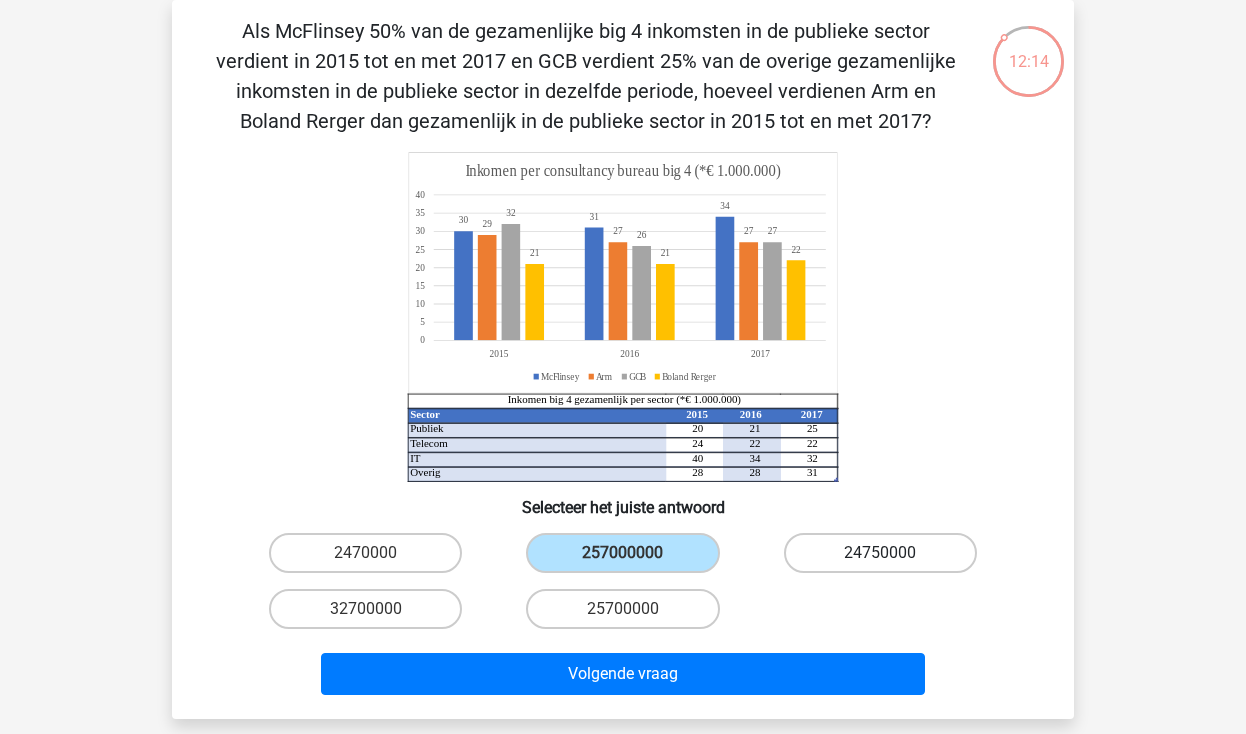 click on "24750000" at bounding box center (880, 553) 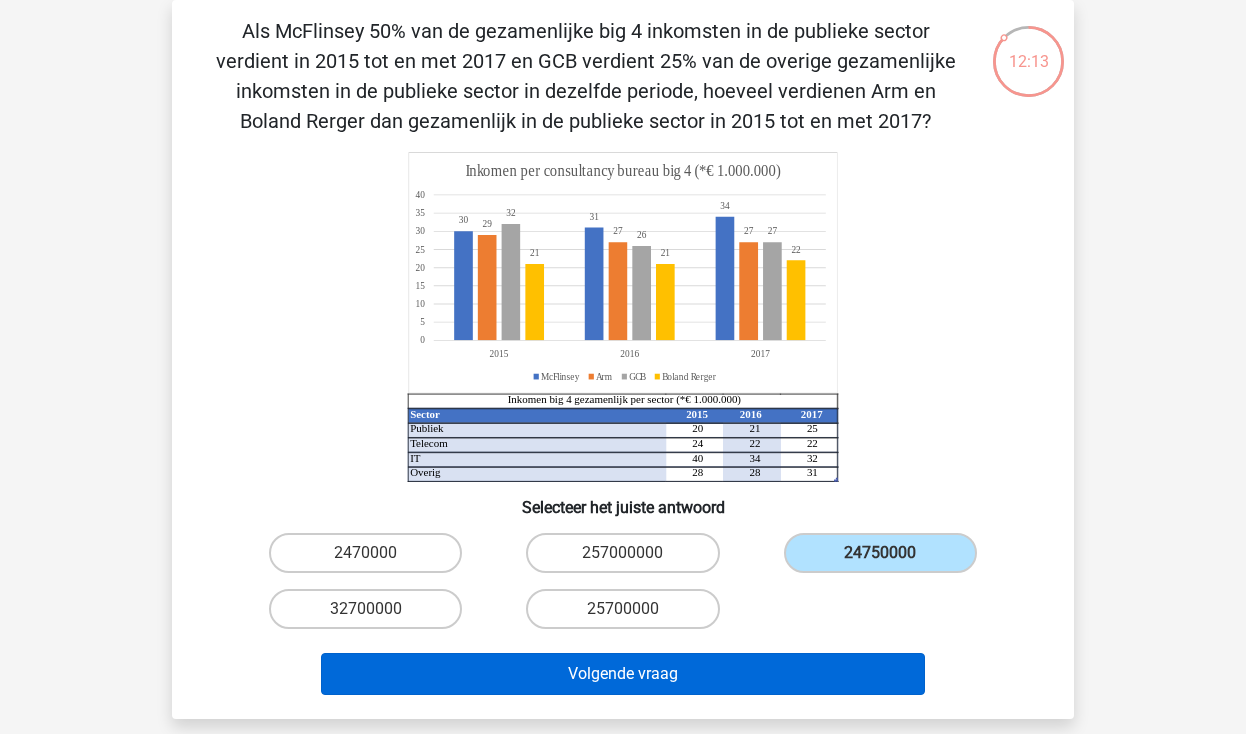 click on "Volgende vraag" at bounding box center (623, 674) 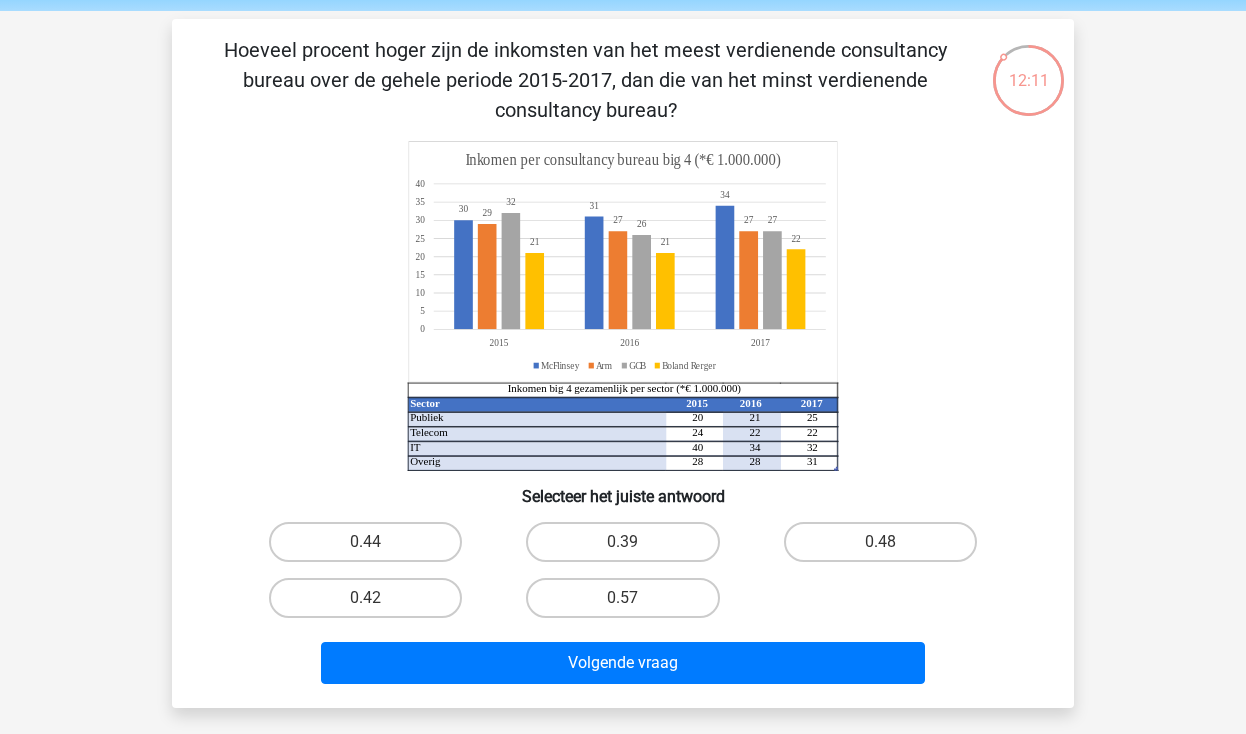 scroll, scrollTop: 72, scrollLeft: 0, axis: vertical 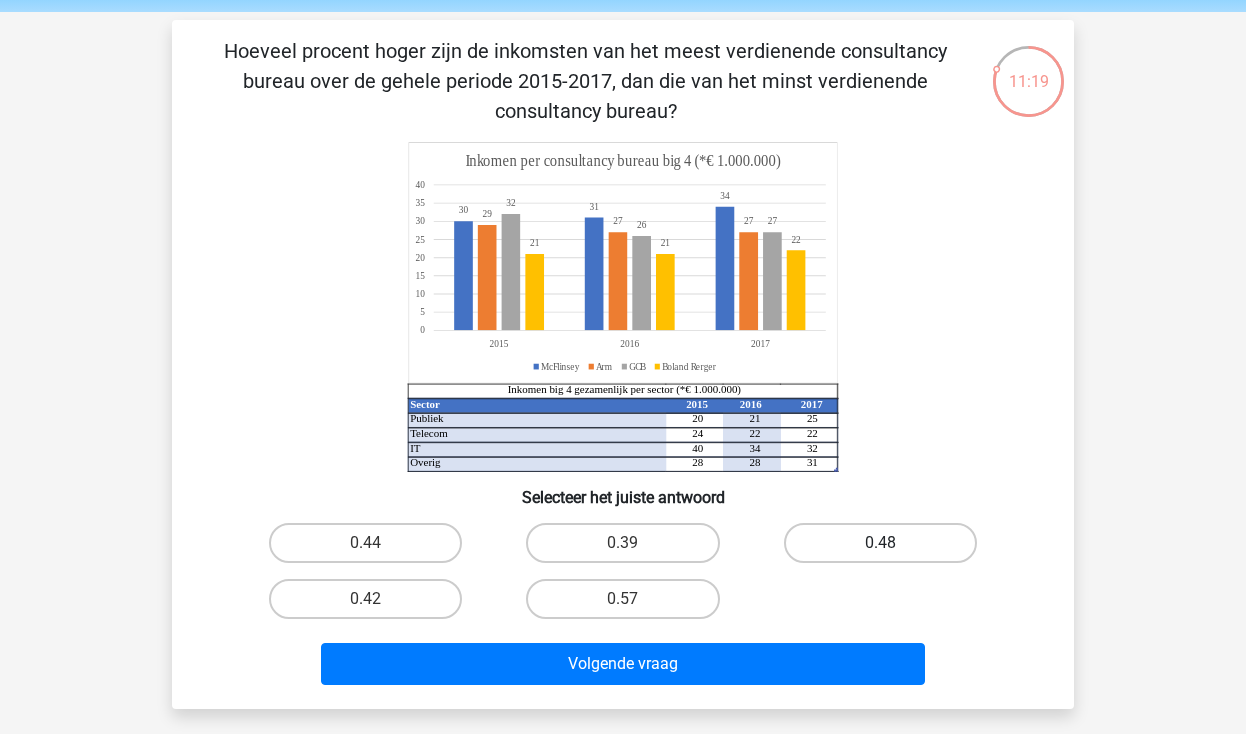 click on "0.48" at bounding box center (880, 543) 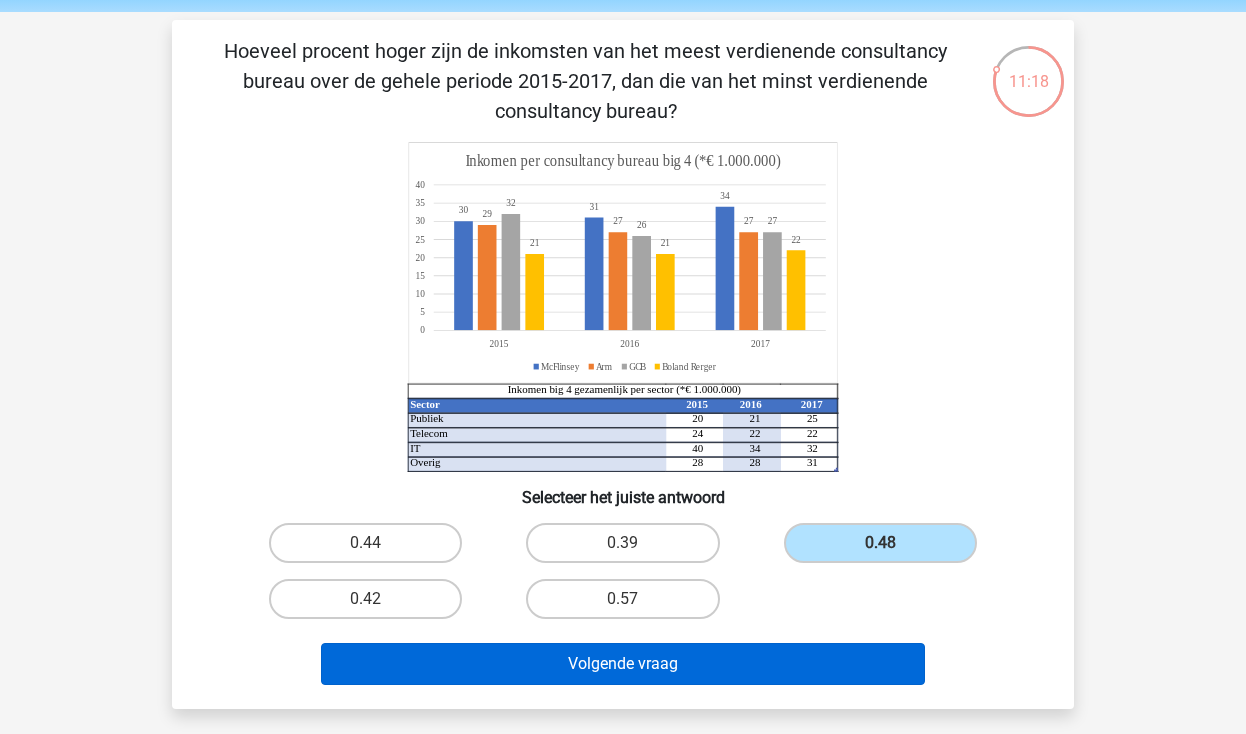 click on "Volgende vraag" at bounding box center (623, 664) 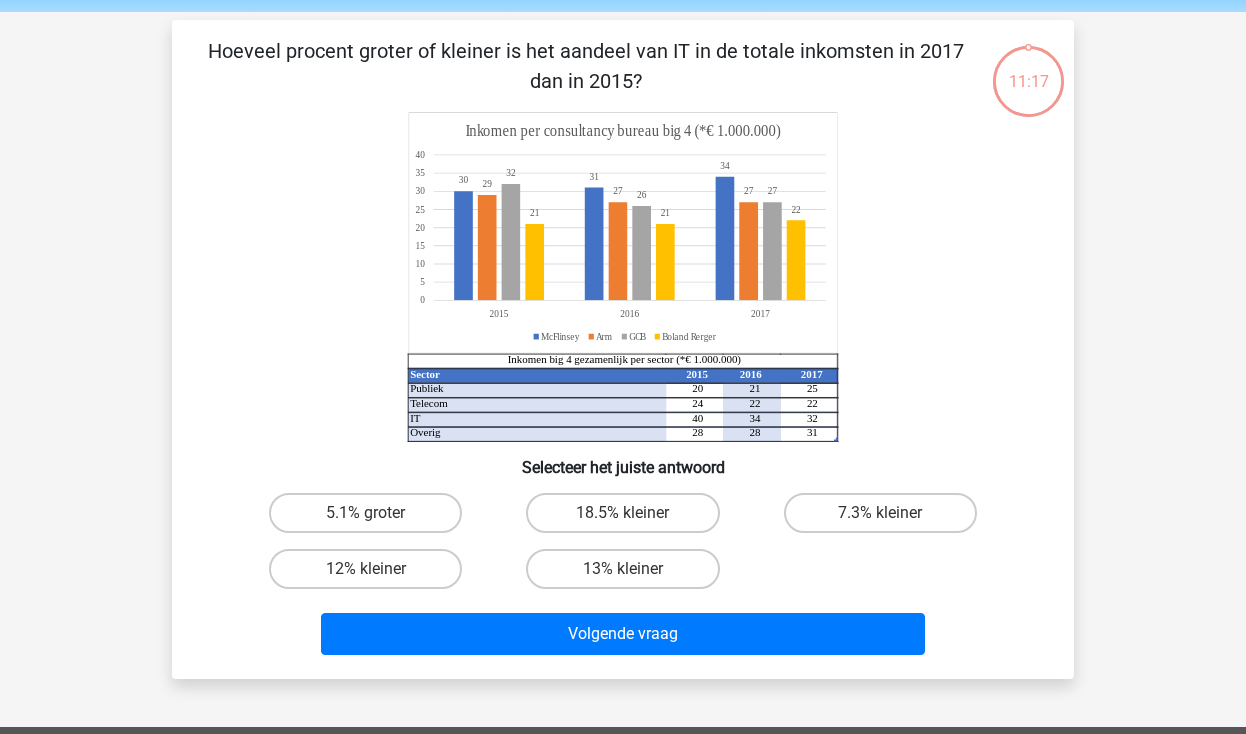 scroll, scrollTop: 92, scrollLeft: 0, axis: vertical 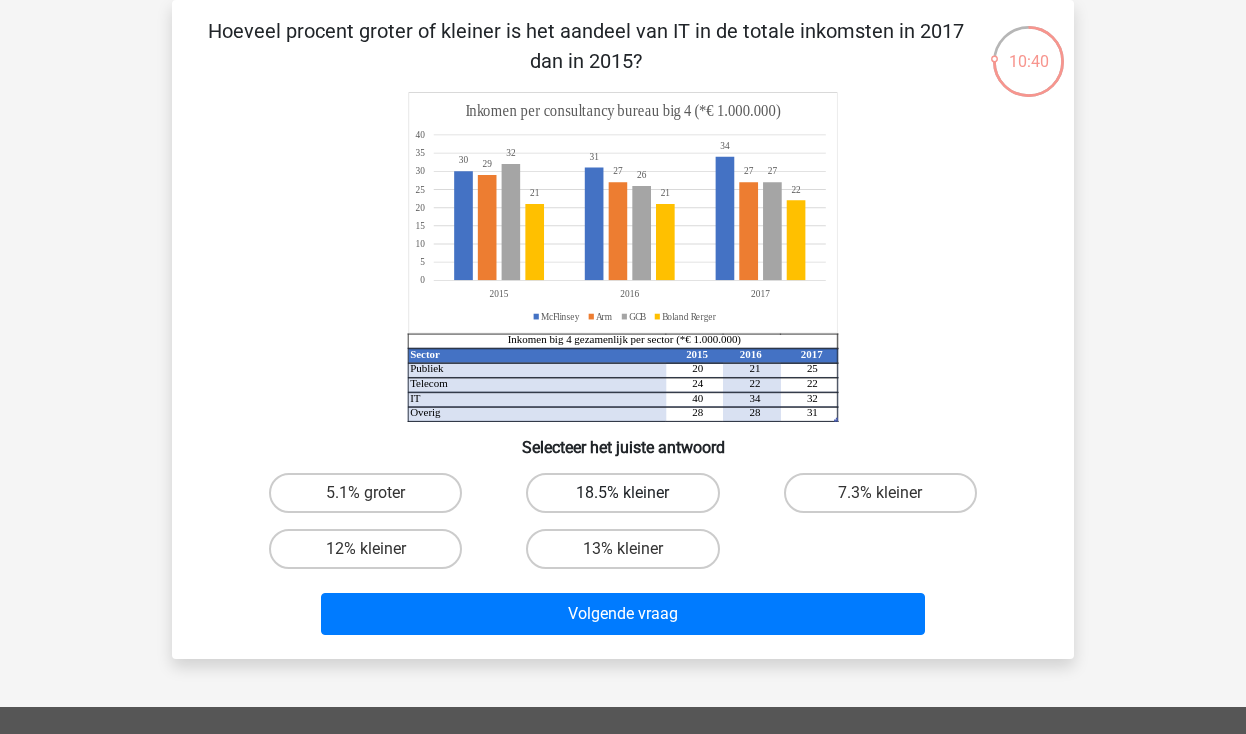 click on "18.5% kleiner" at bounding box center (622, 493) 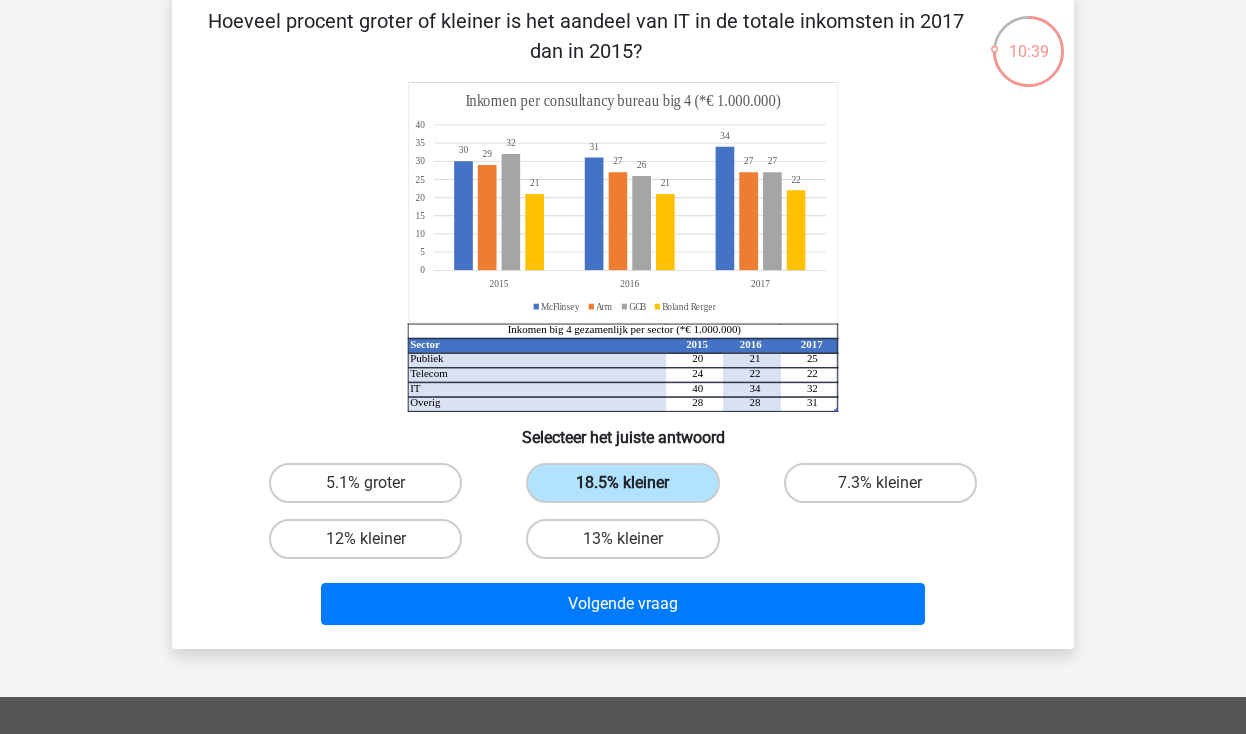 scroll, scrollTop: 108, scrollLeft: 0, axis: vertical 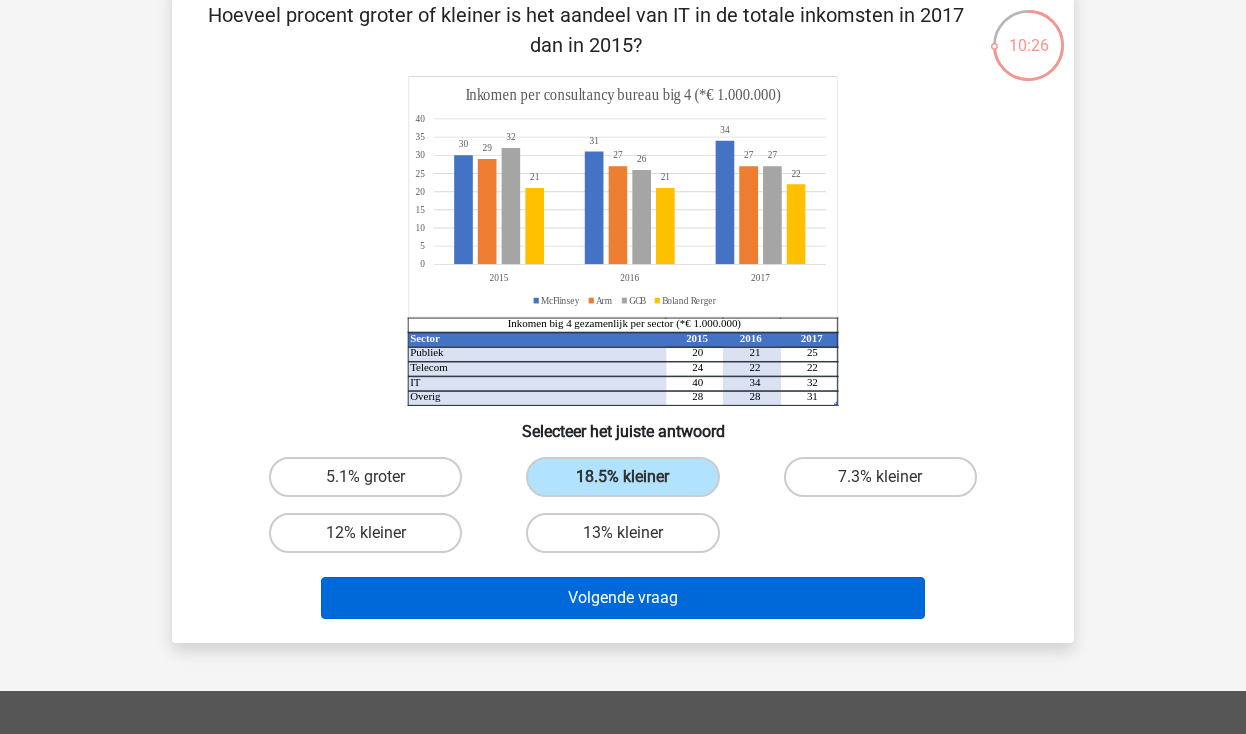 click on "Volgende vraag" at bounding box center [623, 598] 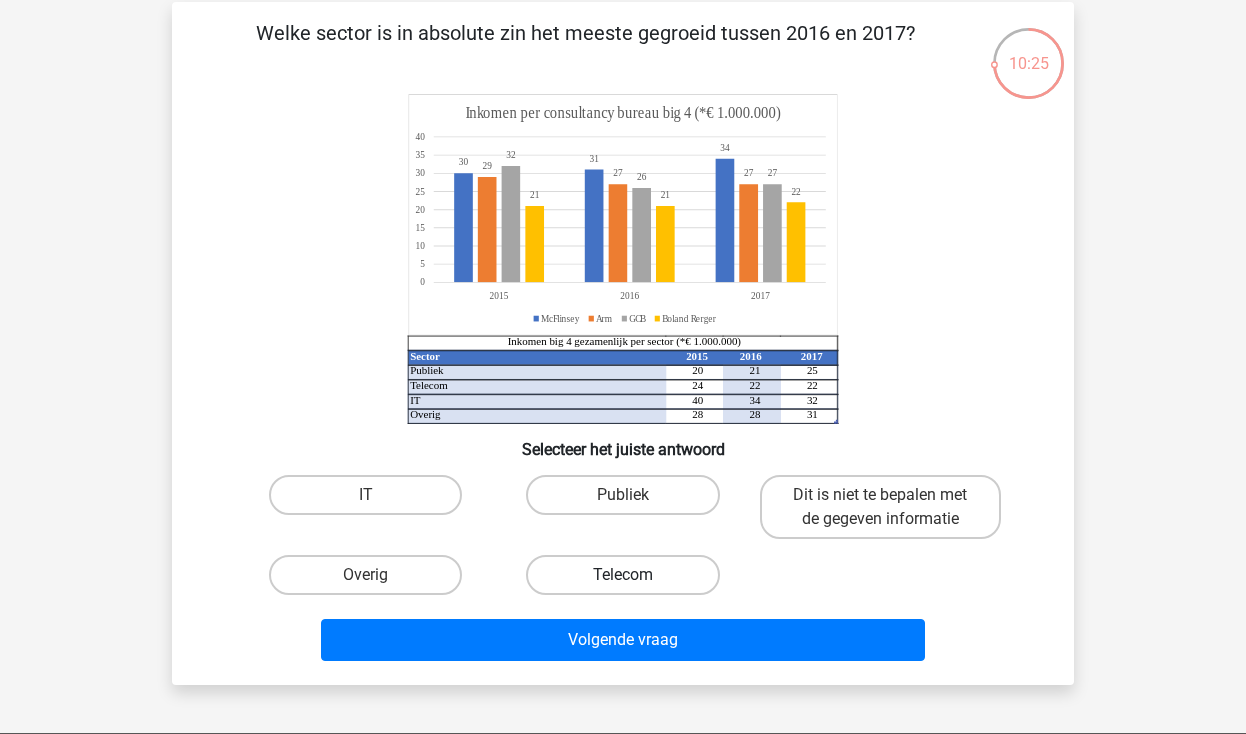 scroll, scrollTop: 91, scrollLeft: 0, axis: vertical 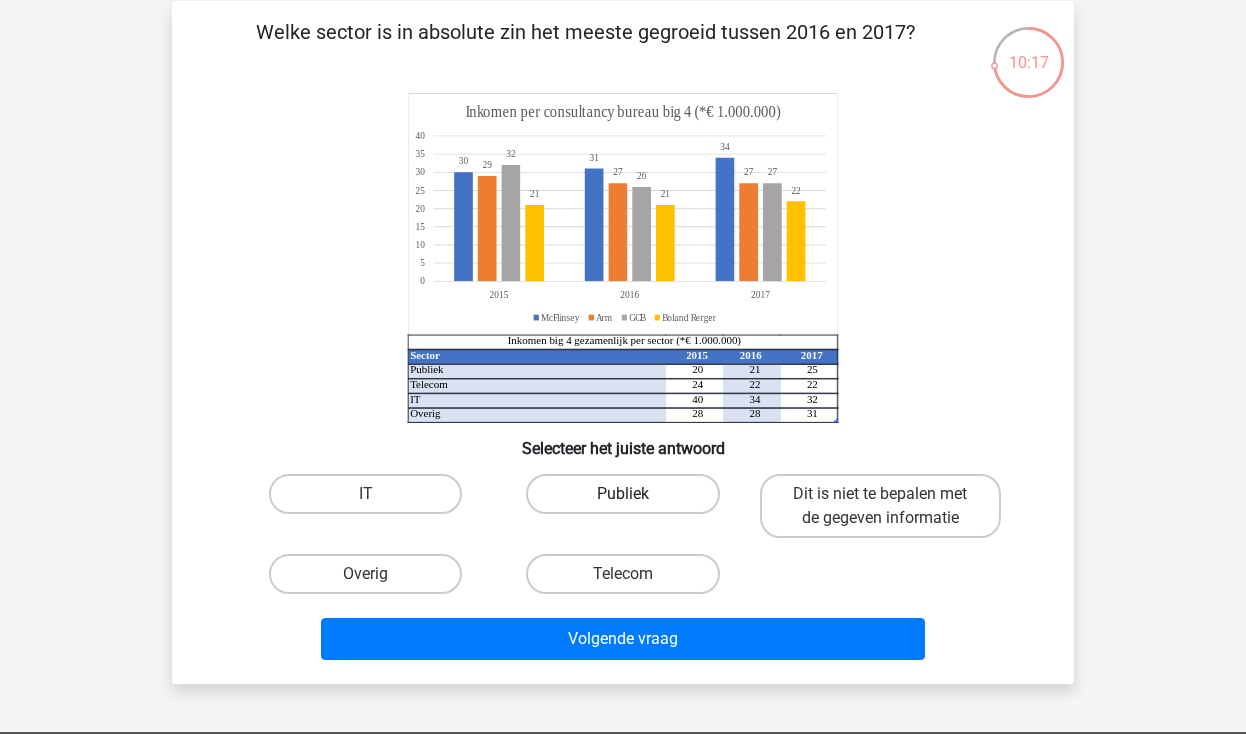 click on "Publiek" at bounding box center (622, 494) 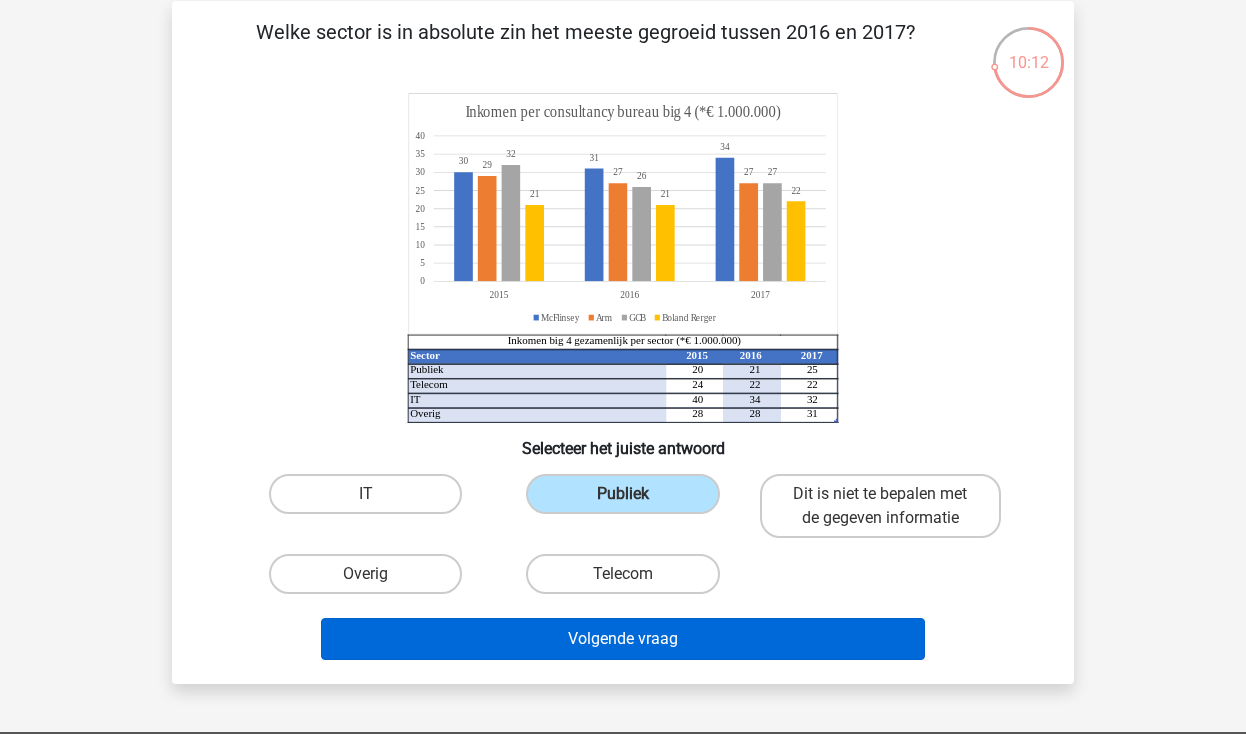 click on "Volgende vraag" at bounding box center [623, 639] 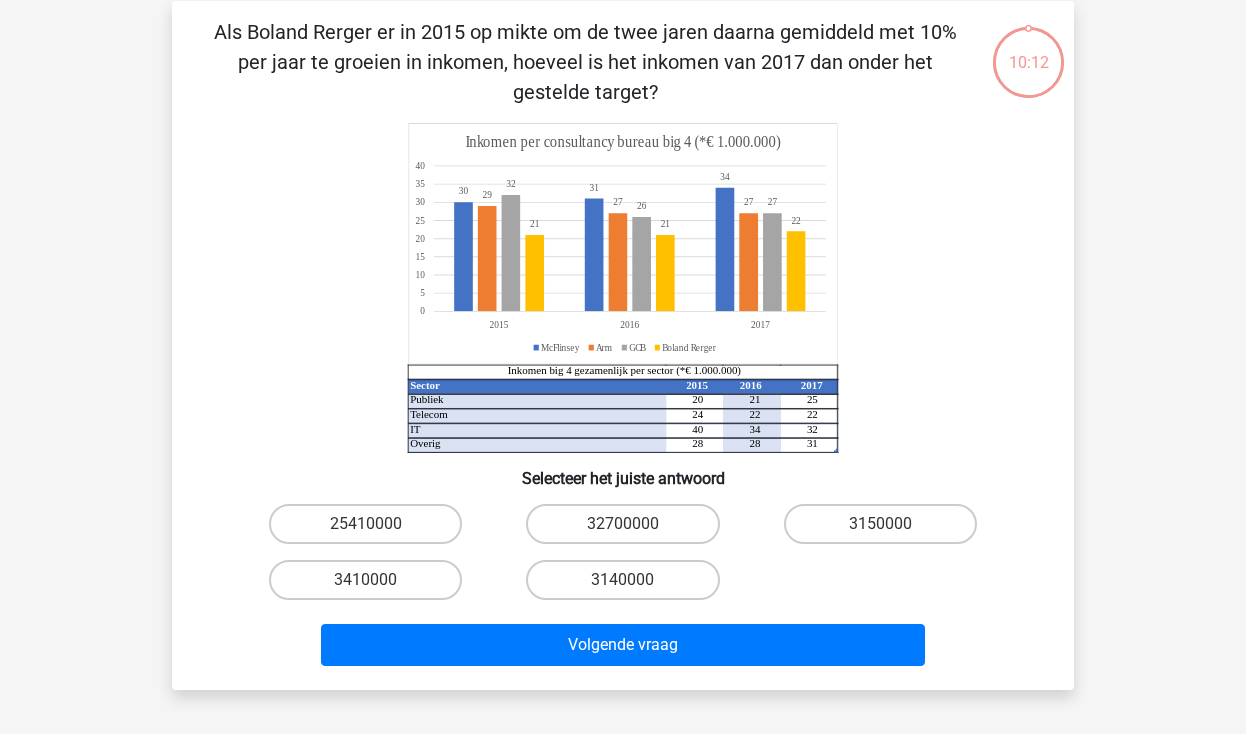 scroll, scrollTop: 92, scrollLeft: 0, axis: vertical 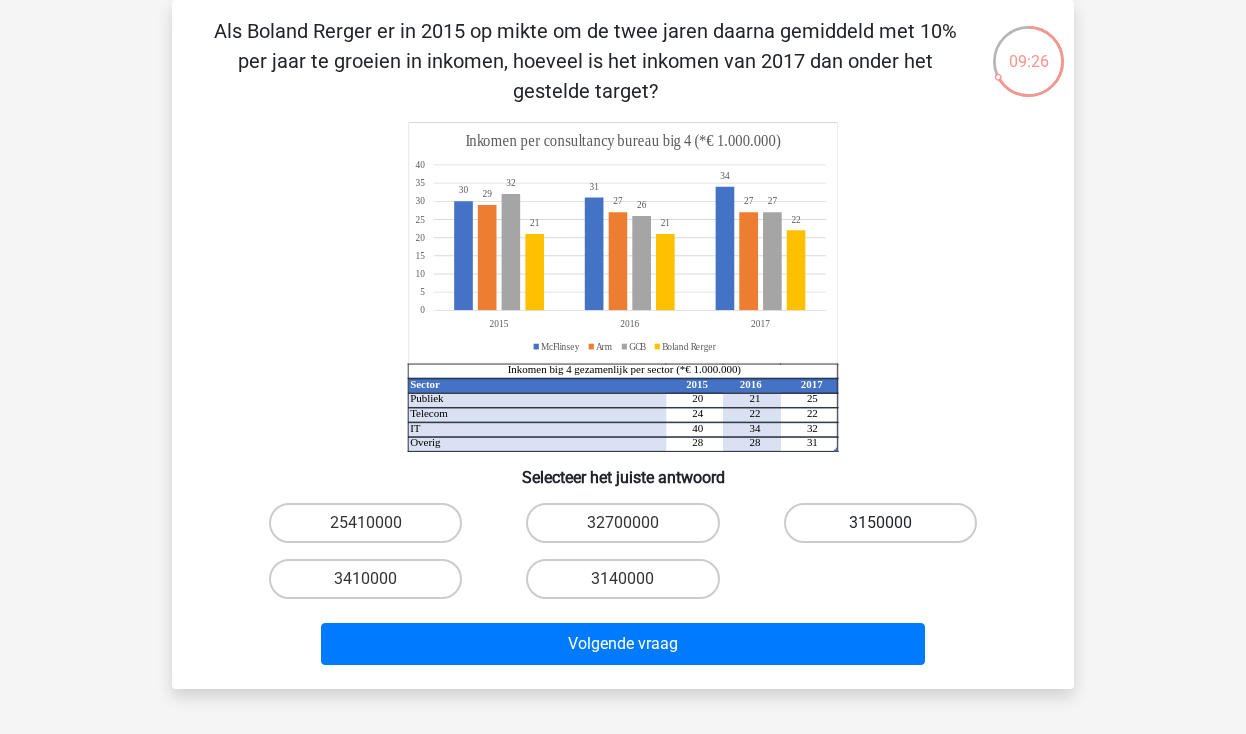 click on "3150000" at bounding box center (880, 523) 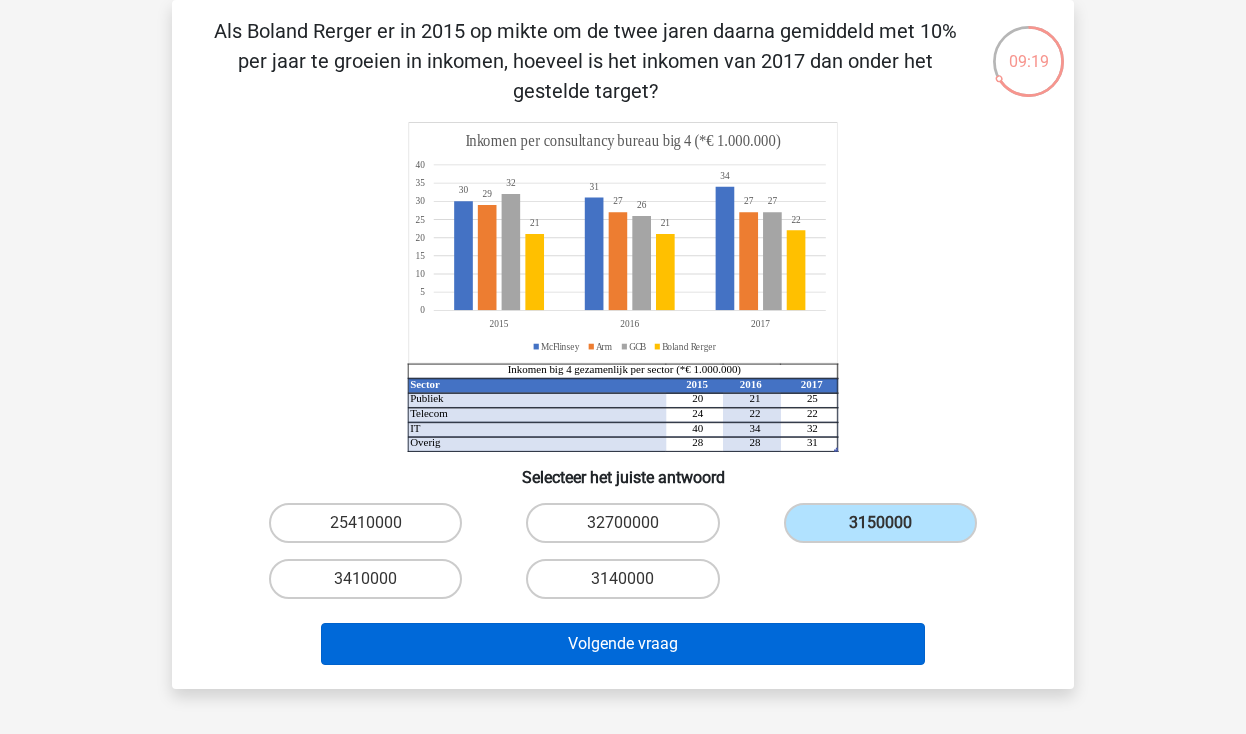 click on "Volgende vraag" at bounding box center [623, 644] 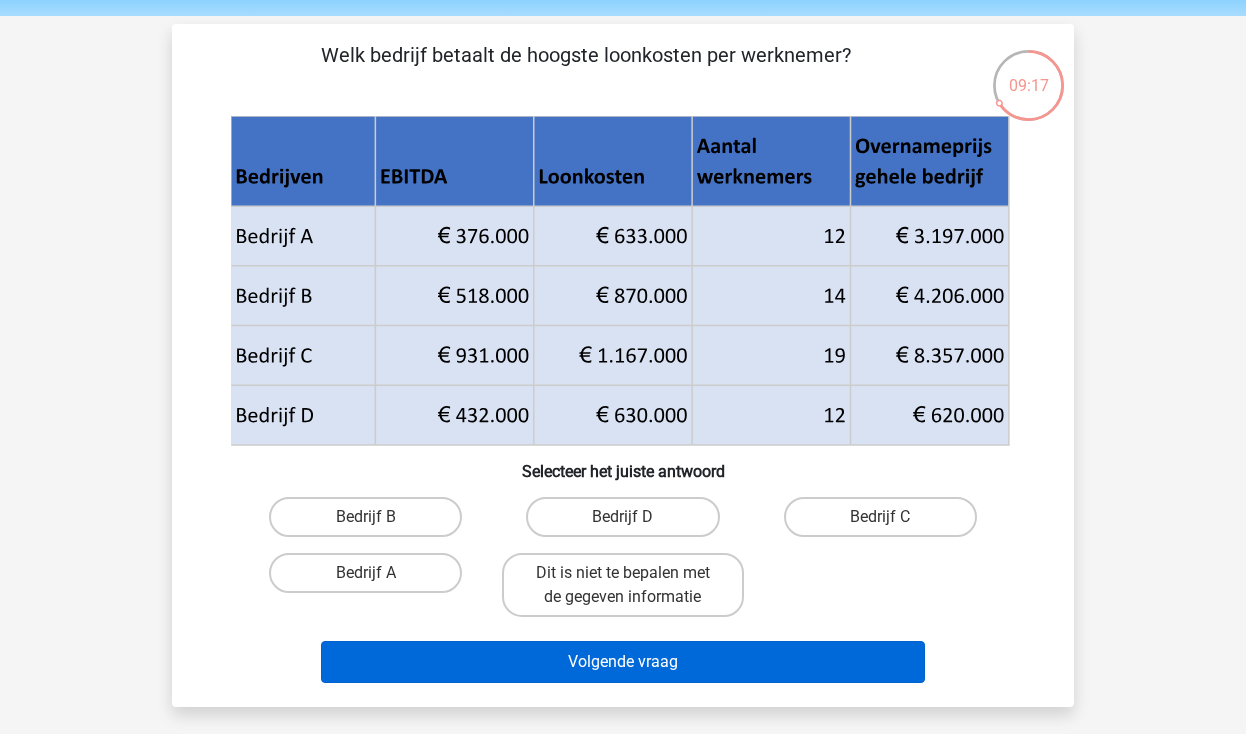 scroll, scrollTop: 69, scrollLeft: 0, axis: vertical 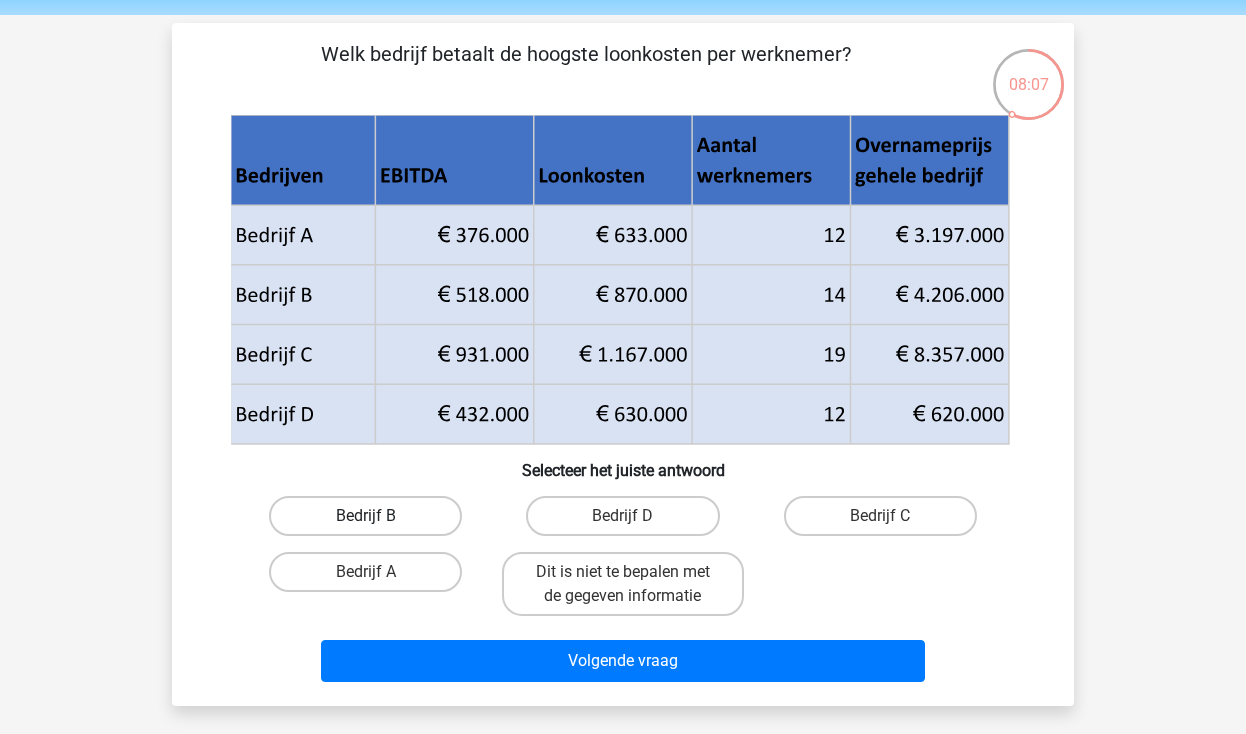 click on "Bedrijf B" at bounding box center (365, 516) 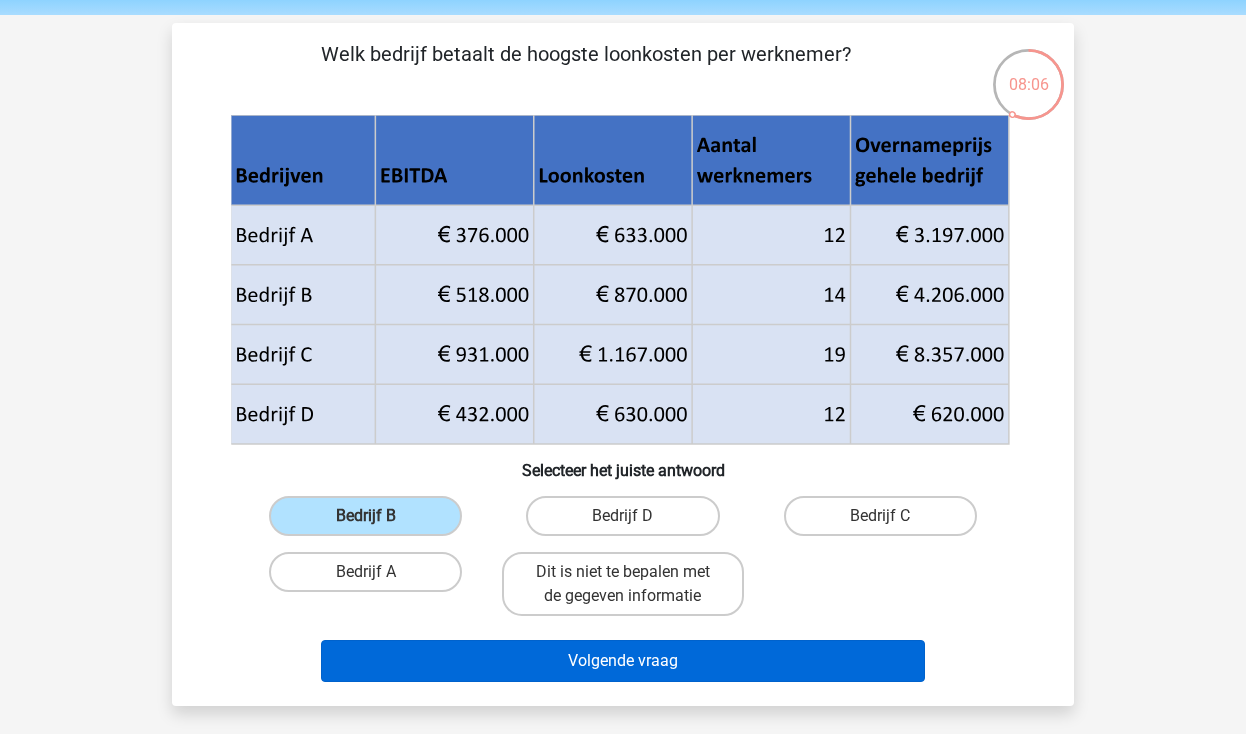 click on "Volgende vraag" at bounding box center [623, 661] 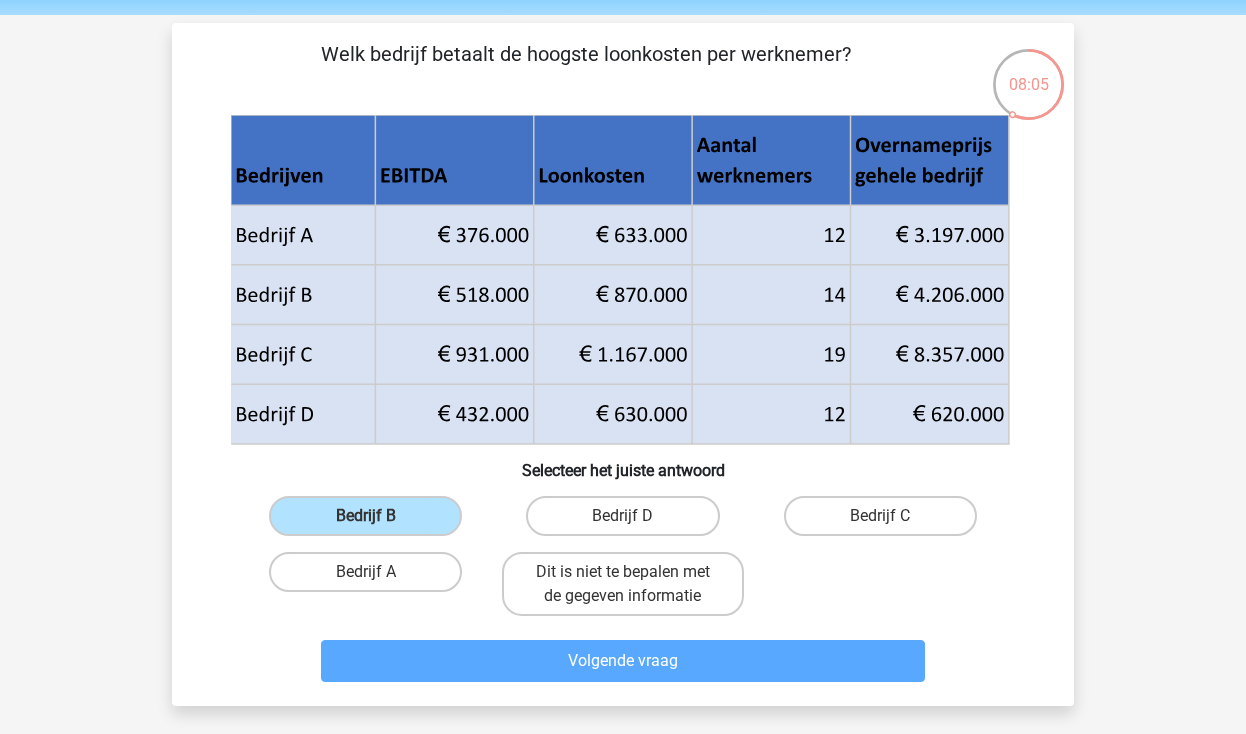 scroll, scrollTop: 92, scrollLeft: 0, axis: vertical 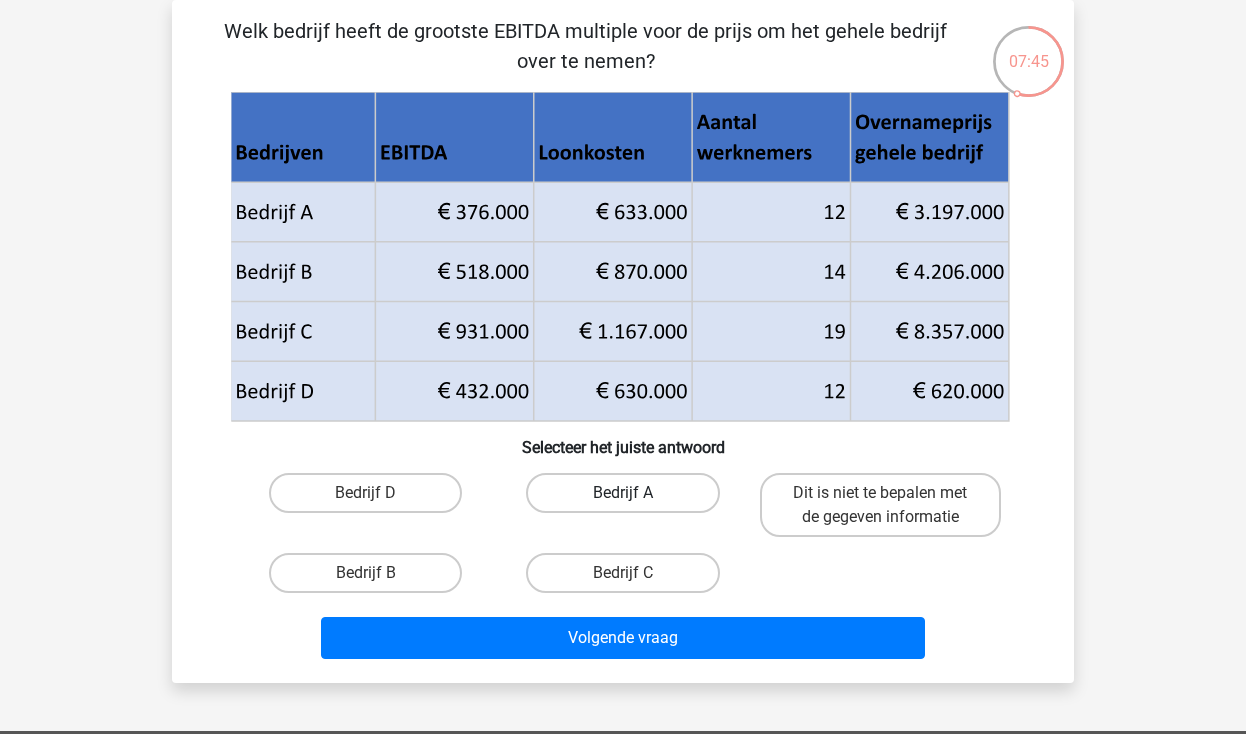 click on "Bedrijf A" at bounding box center (622, 493) 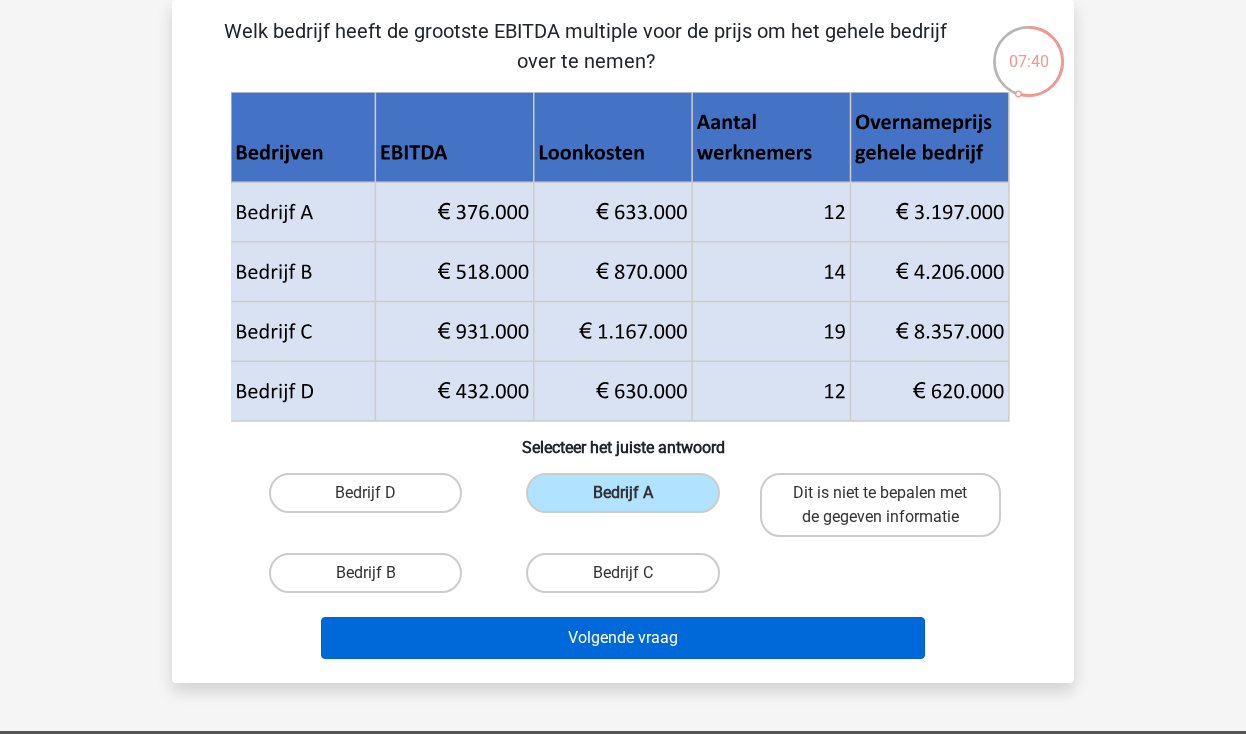 click on "Volgende vraag" at bounding box center [623, 638] 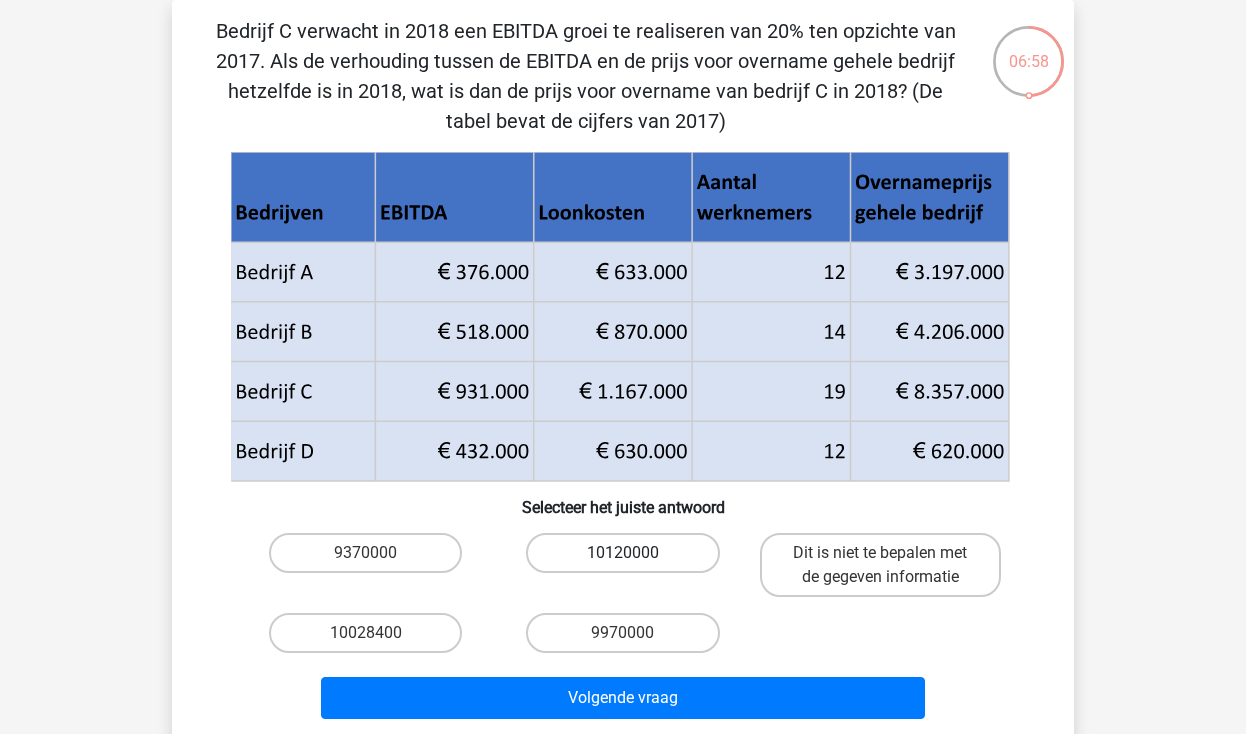 click on "10120000" at bounding box center [622, 553] 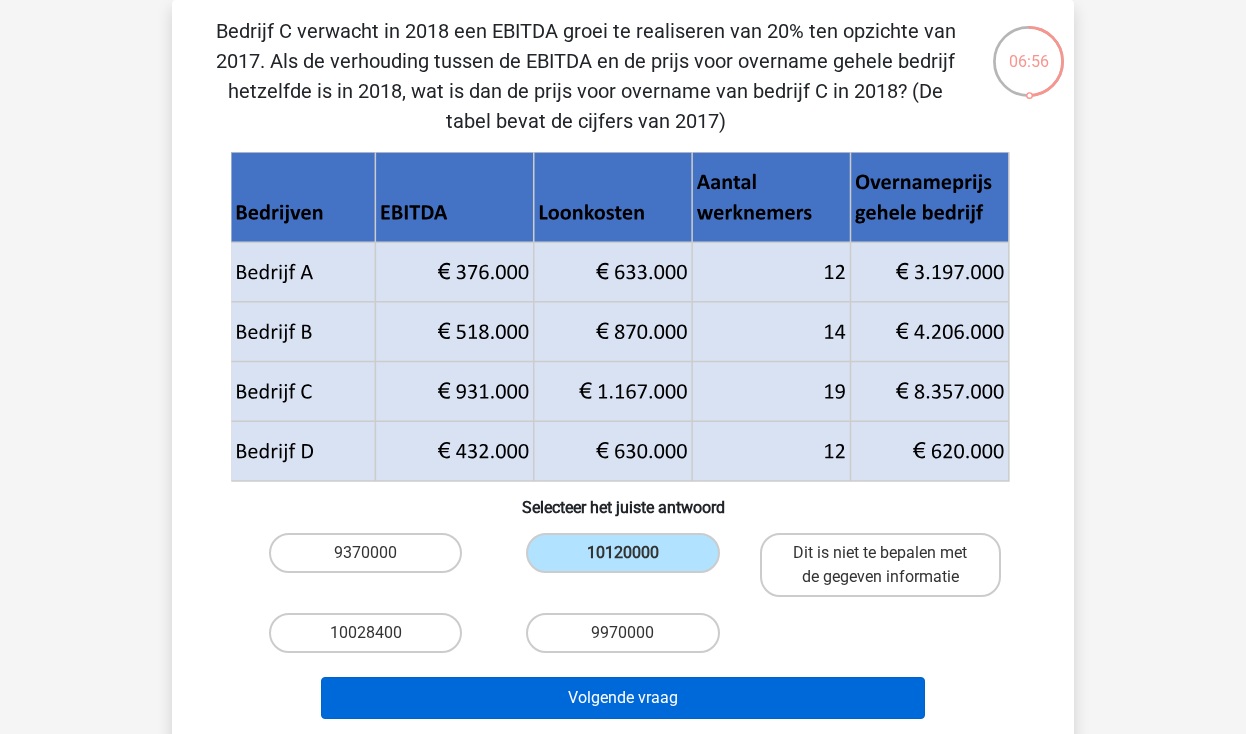 click on "Volgende vraag" at bounding box center [623, 698] 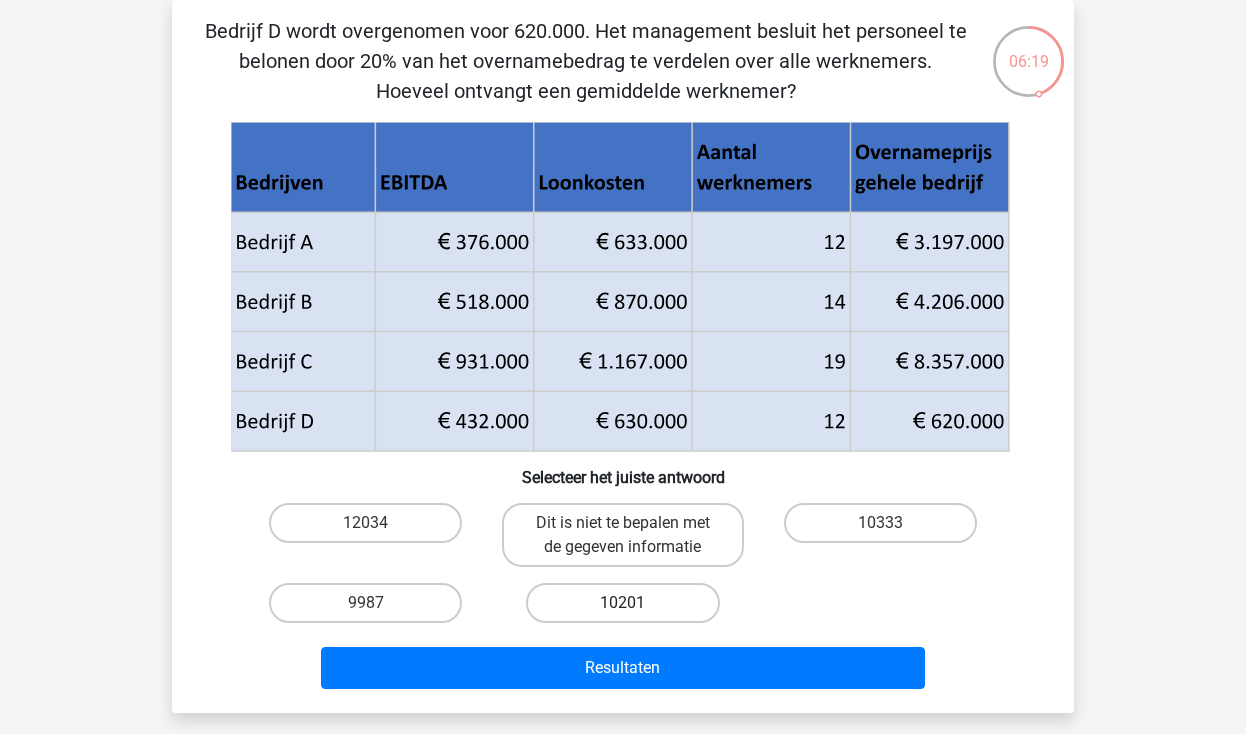 click on "10201" at bounding box center (622, 603) 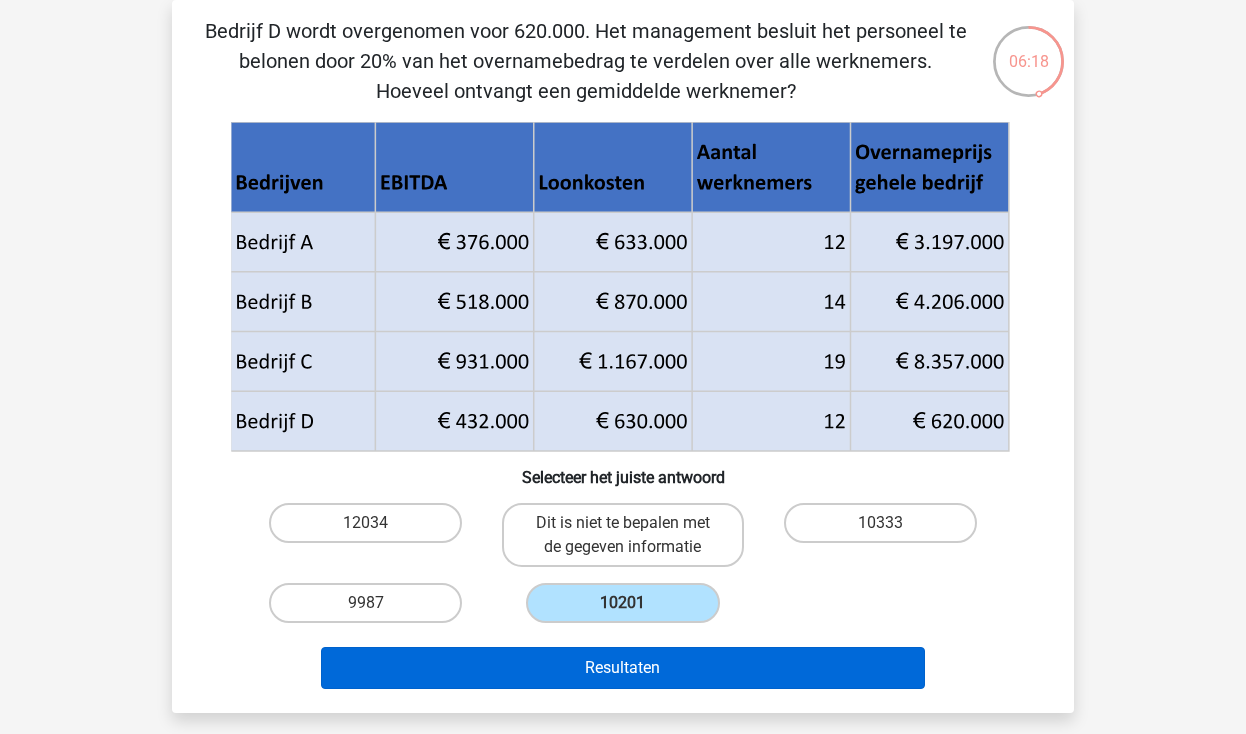 click on "Resultaten" at bounding box center (623, 668) 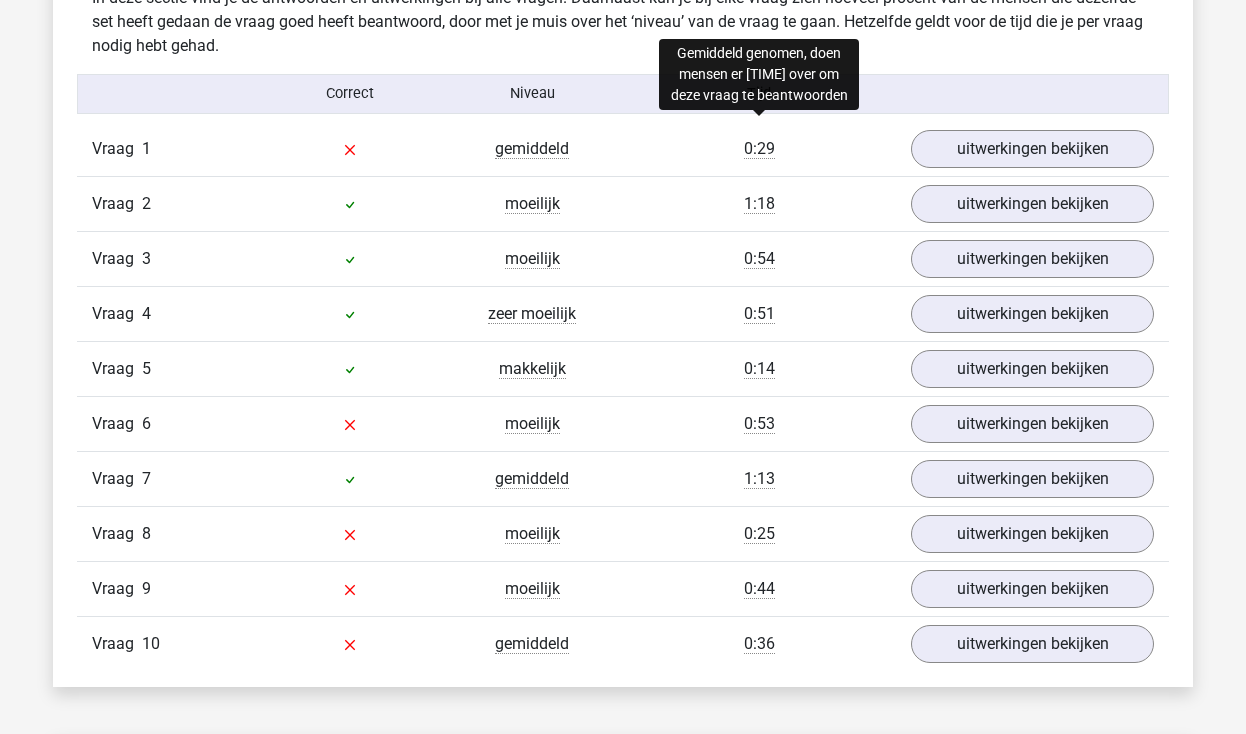 scroll, scrollTop: 1628, scrollLeft: 0, axis: vertical 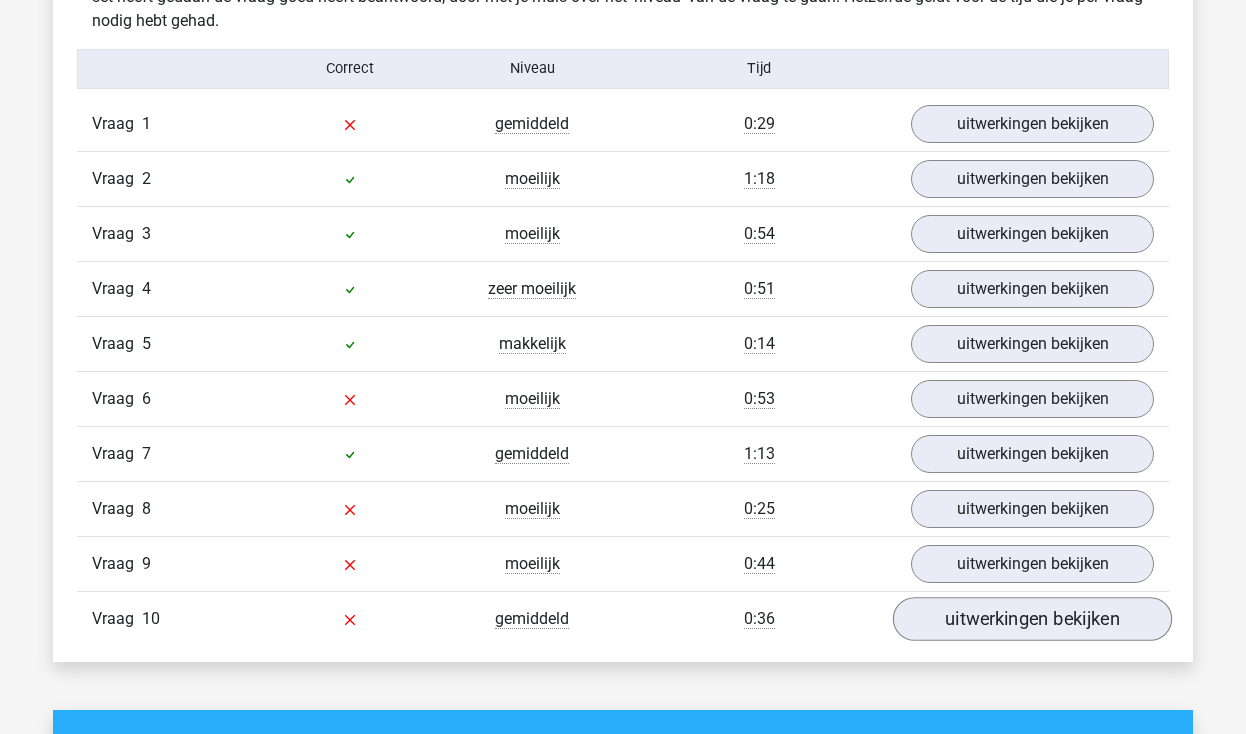 click on "uitwerkingen bekijken" at bounding box center (1032, 619) 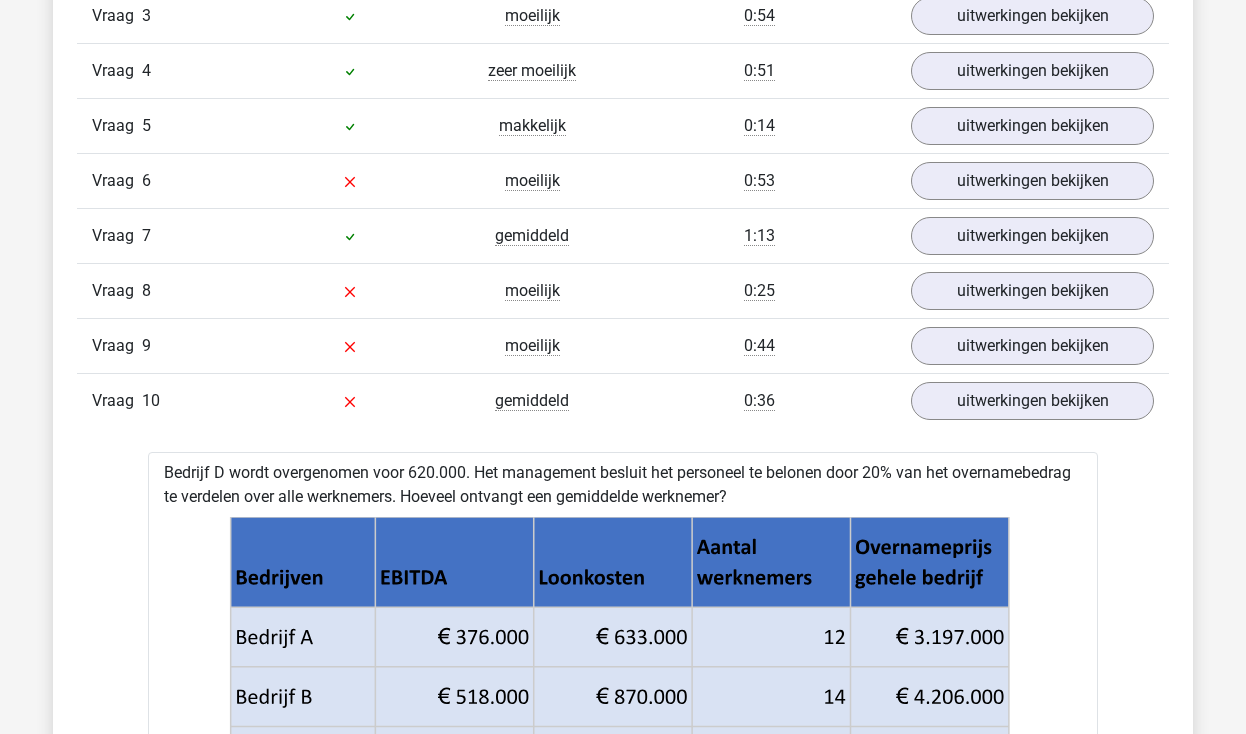 scroll, scrollTop: 1746, scrollLeft: 0, axis: vertical 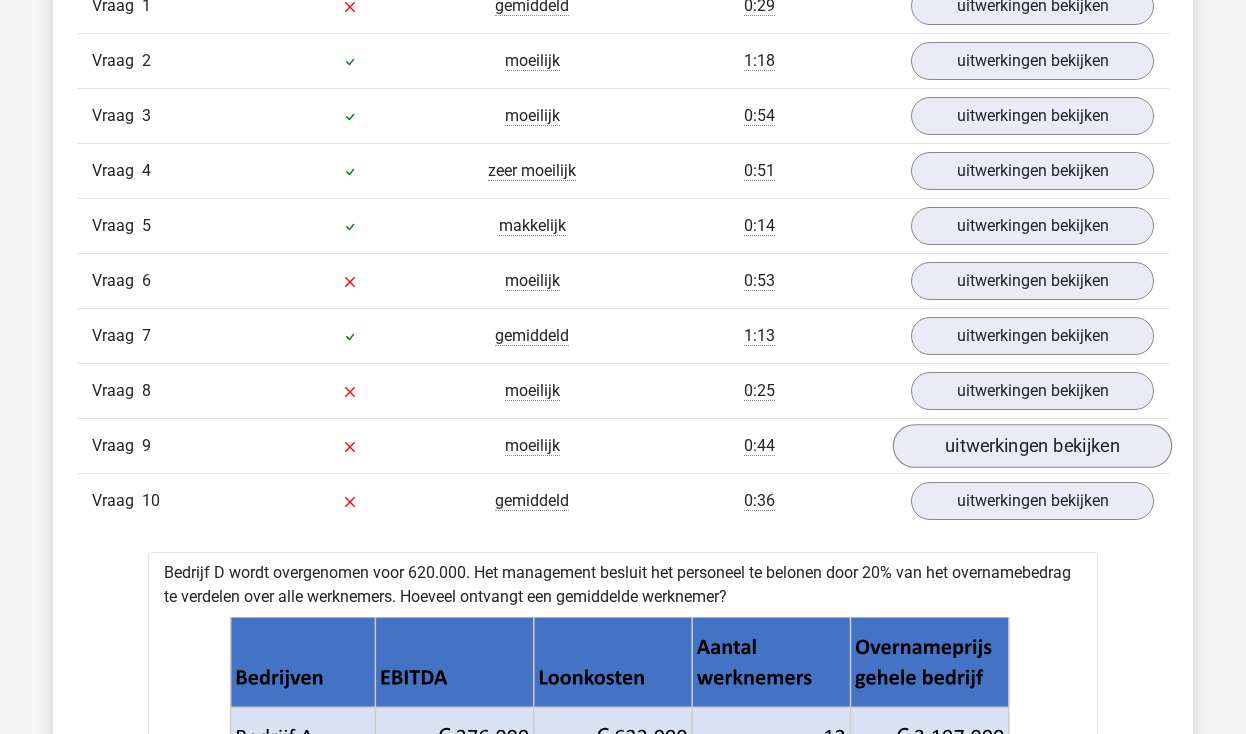 click on "uitwerkingen bekijken" at bounding box center [1032, 446] 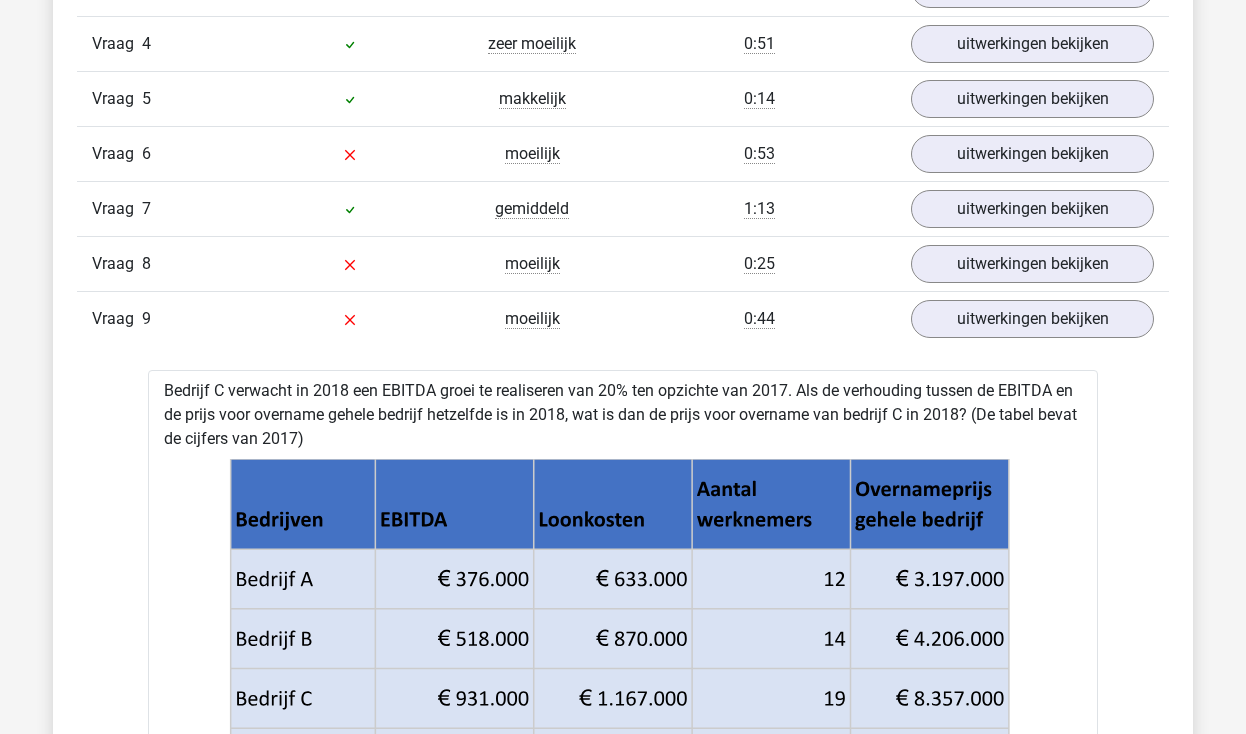 scroll, scrollTop: 1776, scrollLeft: 0, axis: vertical 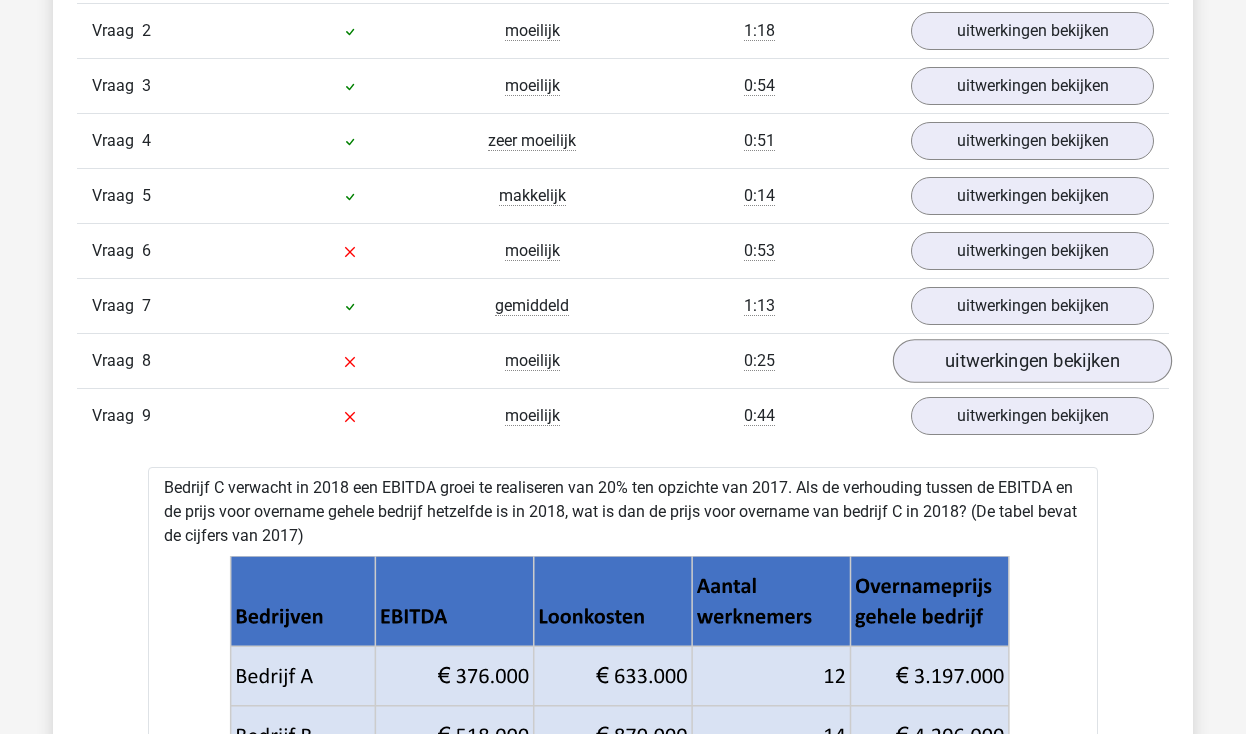 click on "uitwerkingen bekijken" at bounding box center [1032, 361] 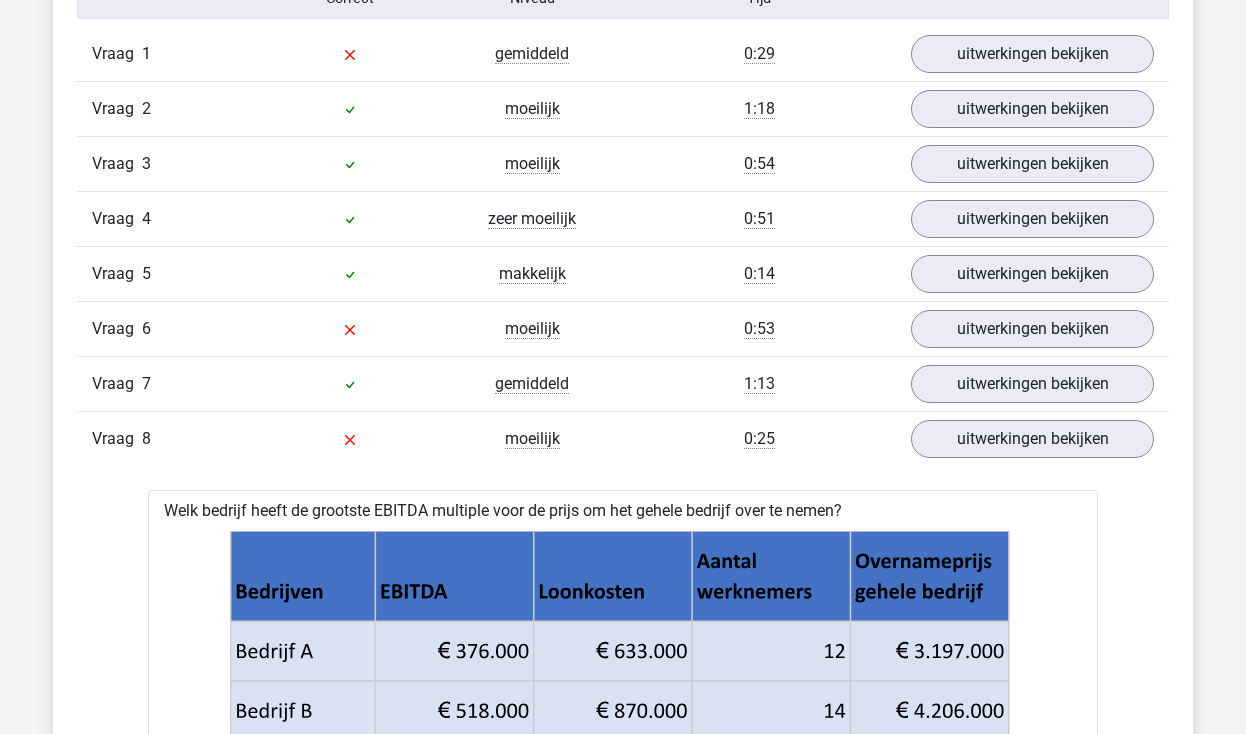 scroll, scrollTop: 1685, scrollLeft: 0, axis: vertical 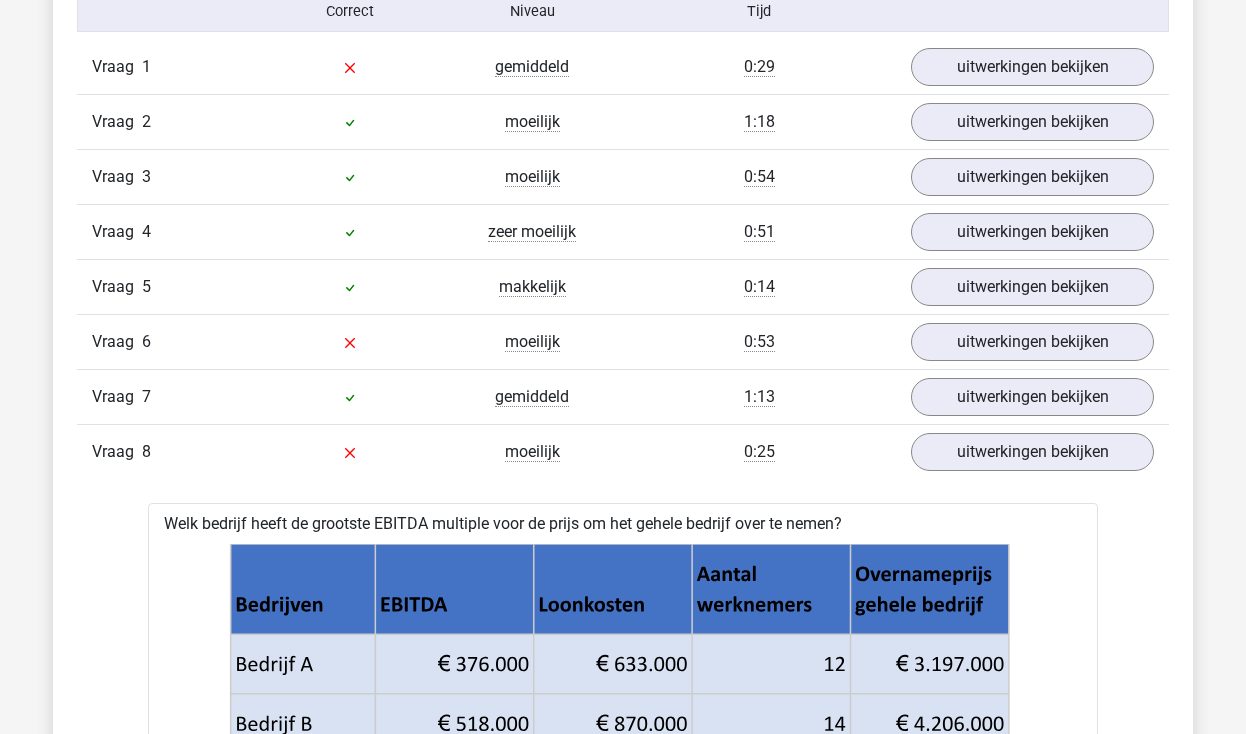 click on "Vraag
6
moeilijk
0:53
uitwerkingen bekijken" at bounding box center (623, 341) 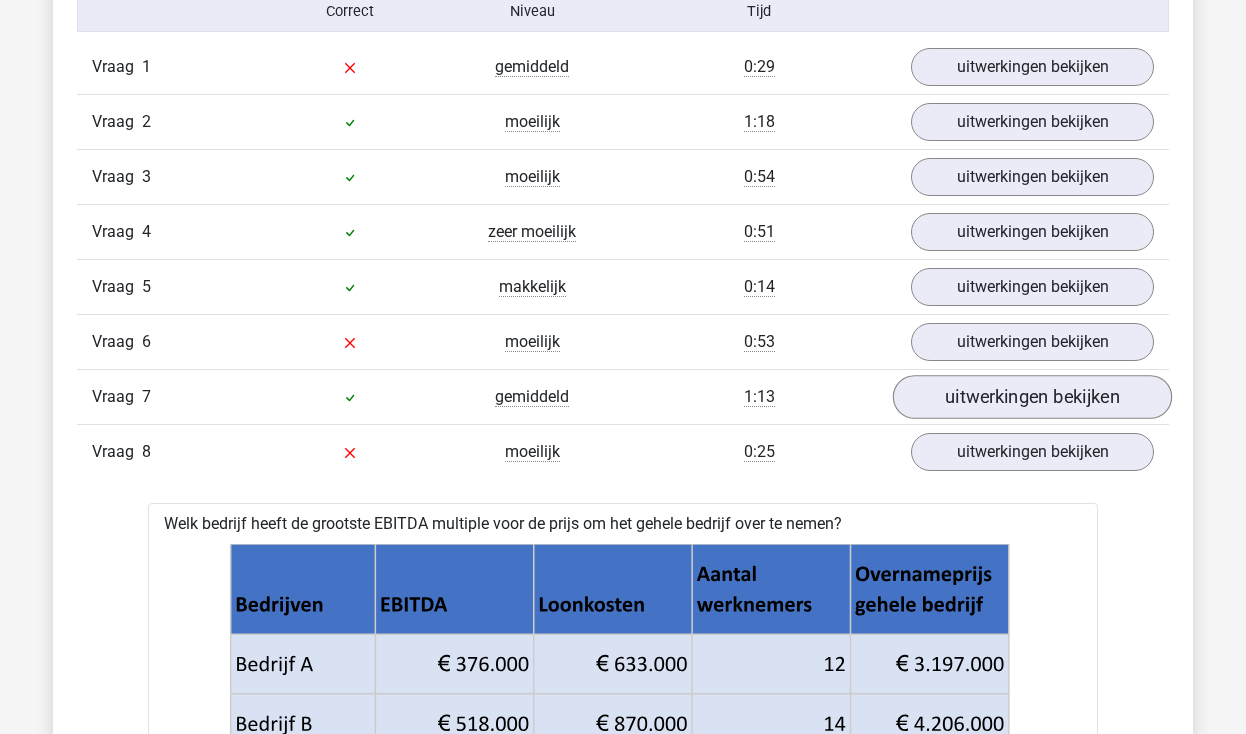 click on "uitwerkingen bekijken" at bounding box center (1032, 397) 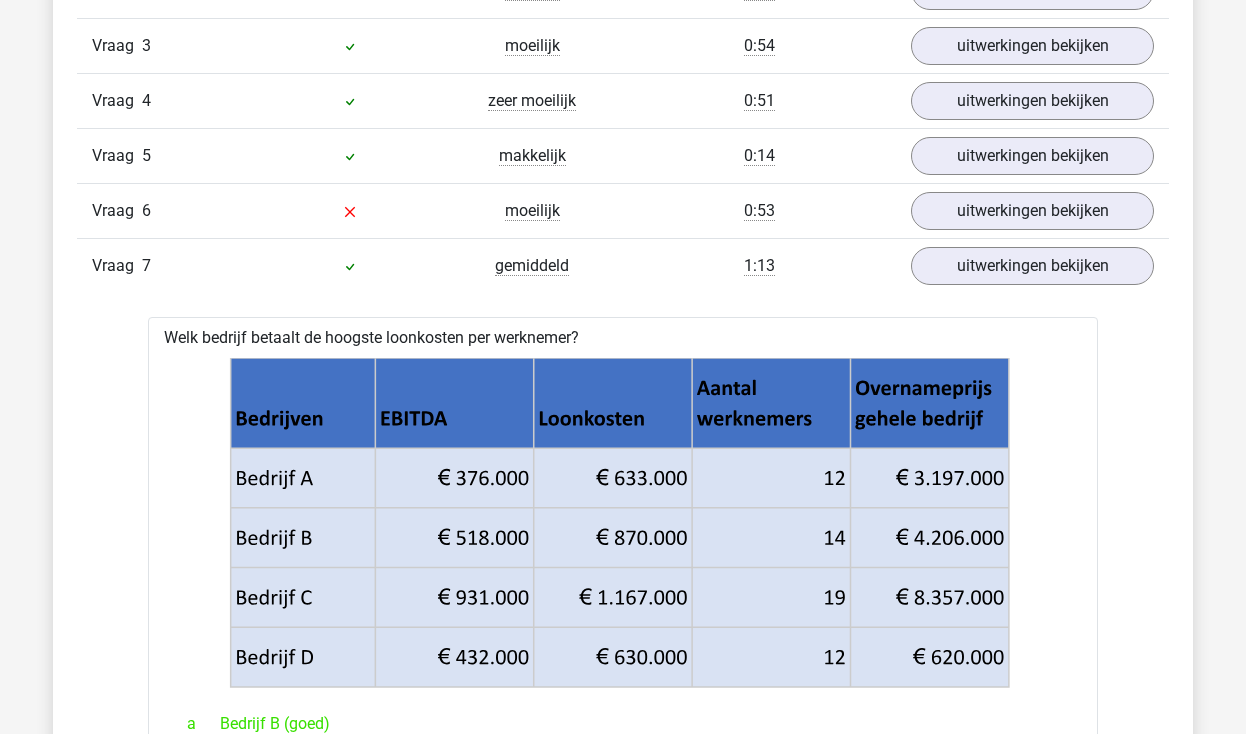 scroll, scrollTop: 1814, scrollLeft: 0, axis: vertical 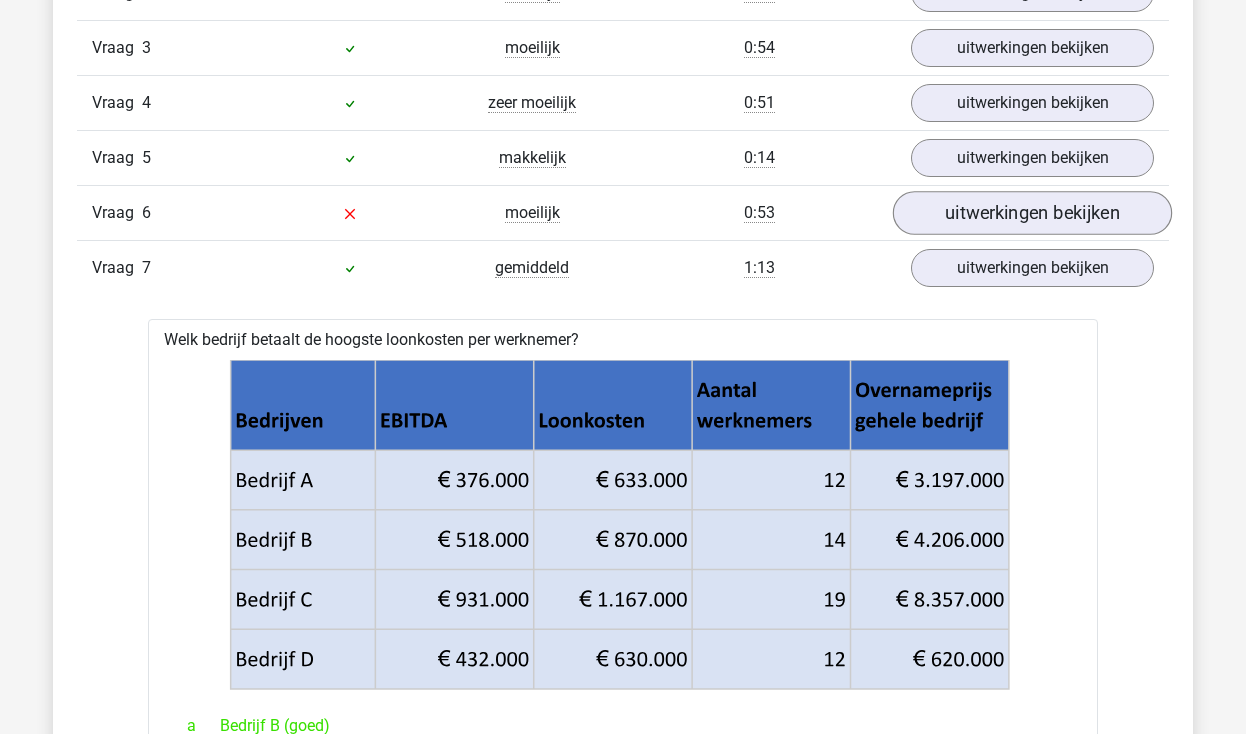click on "uitwerkingen bekijken" at bounding box center [1032, 213] 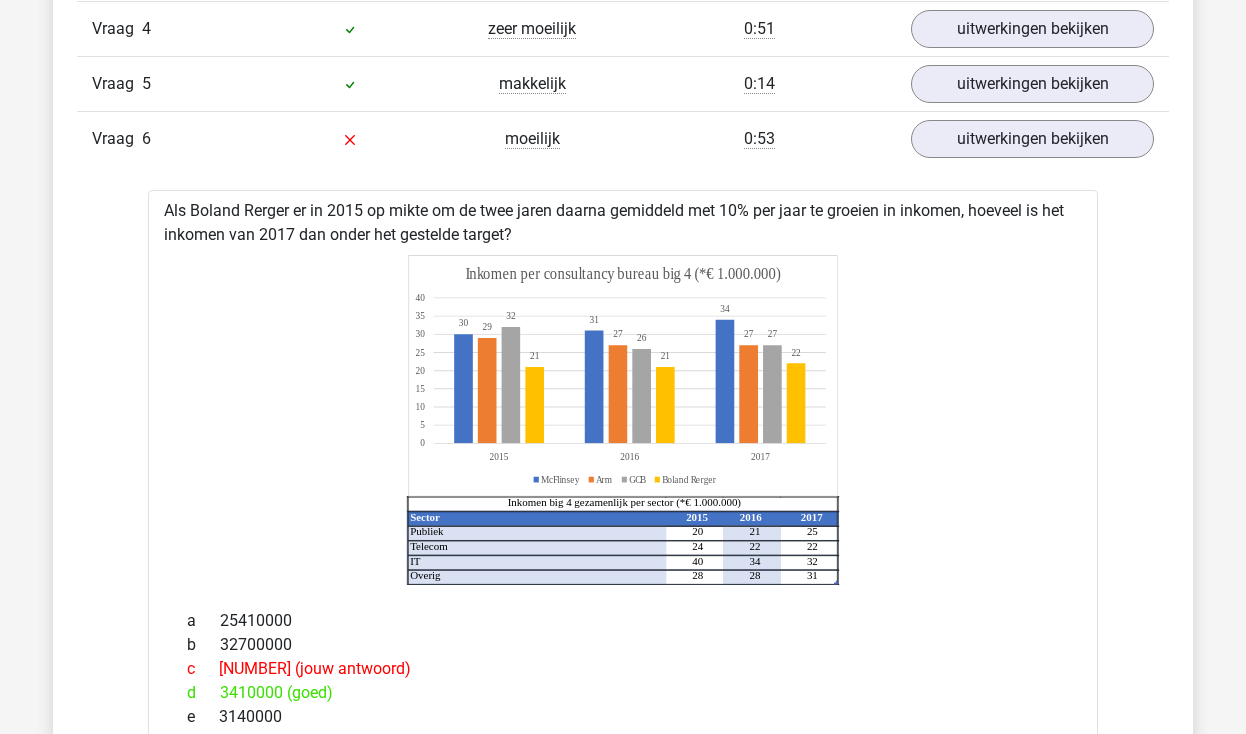 scroll, scrollTop: 1451, scrollLeft: 0, axis: vertical 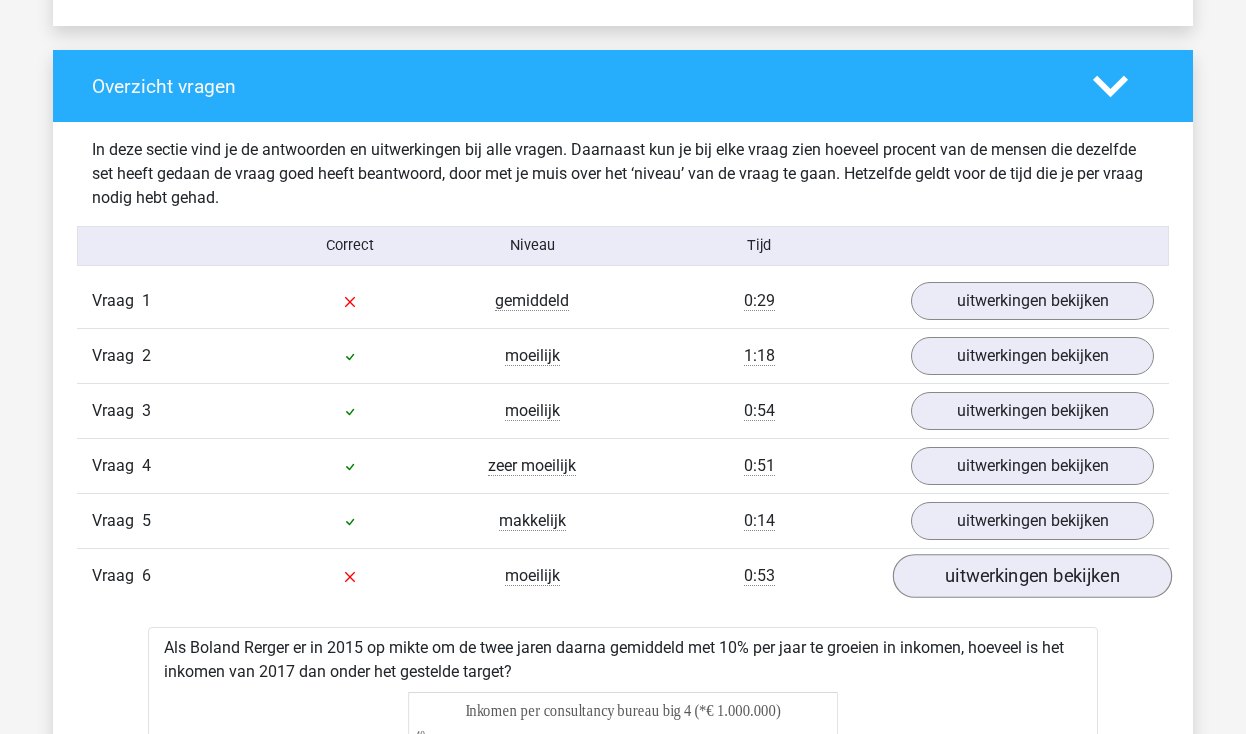 click on "uitwerkingen bekijken" at bounding box center [1032, 576] 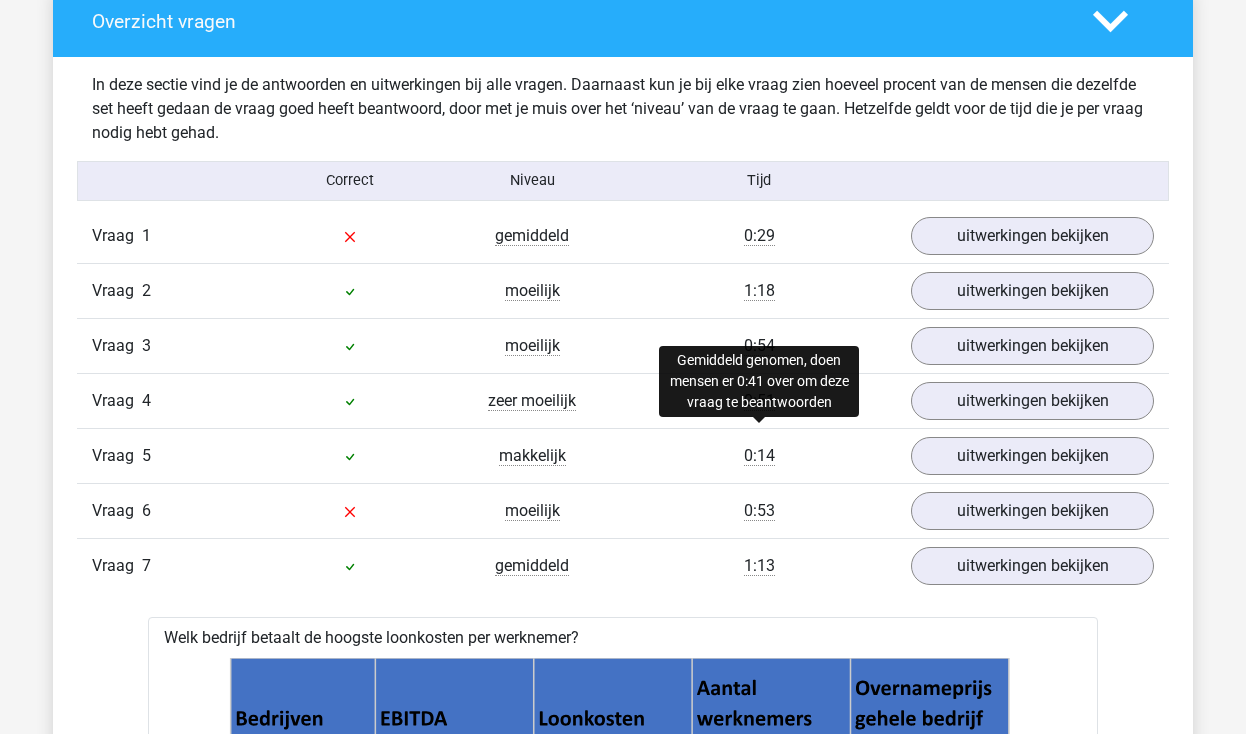 scroll, scrollTop: 1616, scrollLeft: 0, axis: vertical 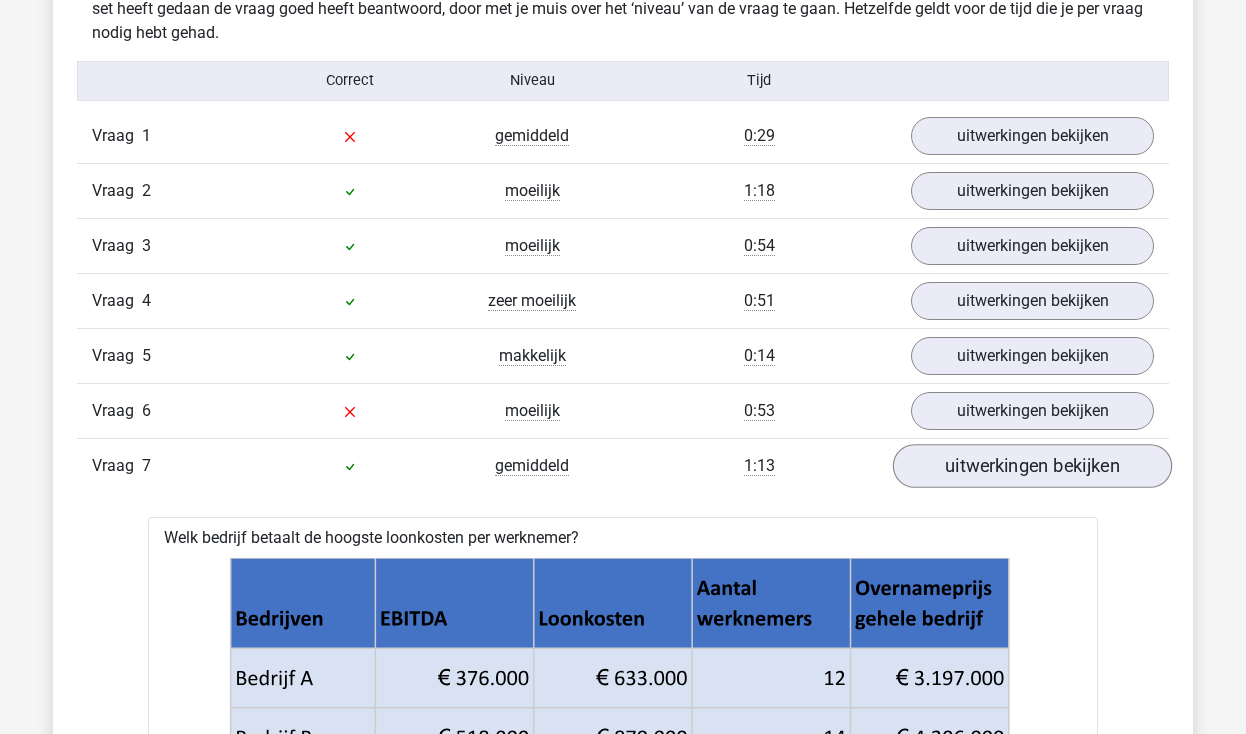 click on "uitwerkingen bekijken" at bounding box center (1032, 466) 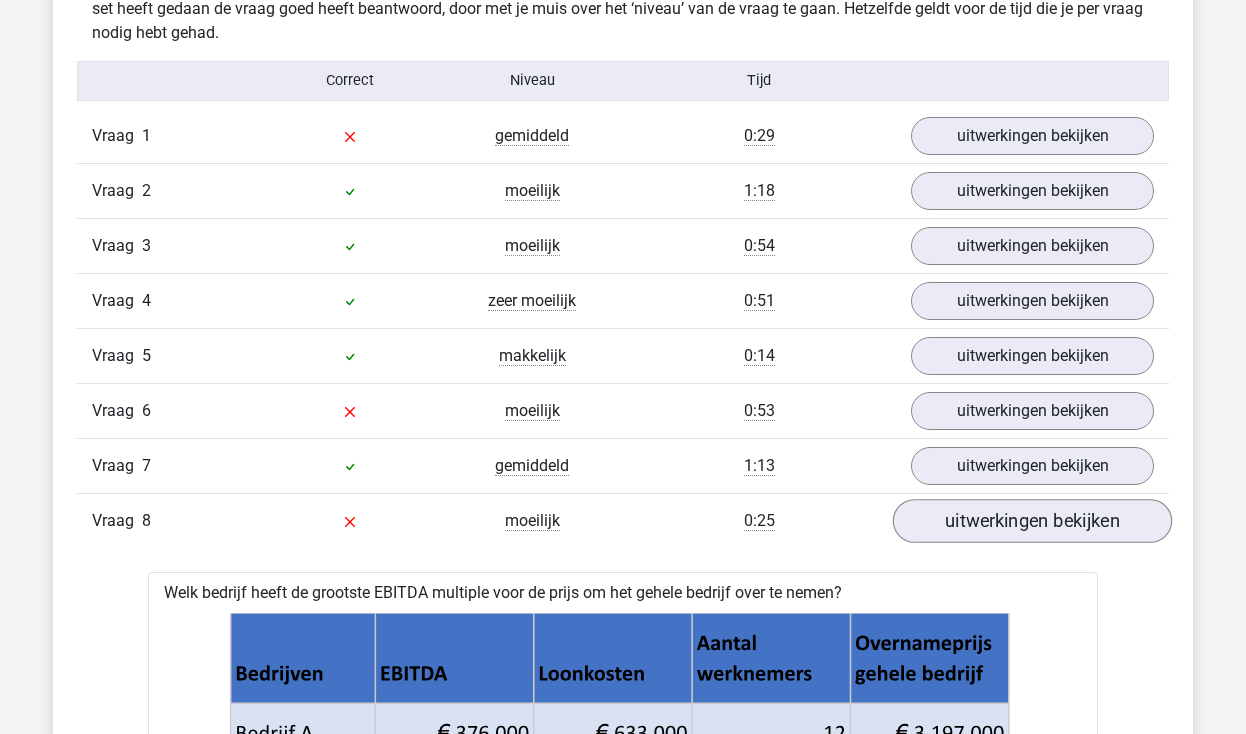 click on "uitwerkingen bekijken" at bounding box center (1032, 521) 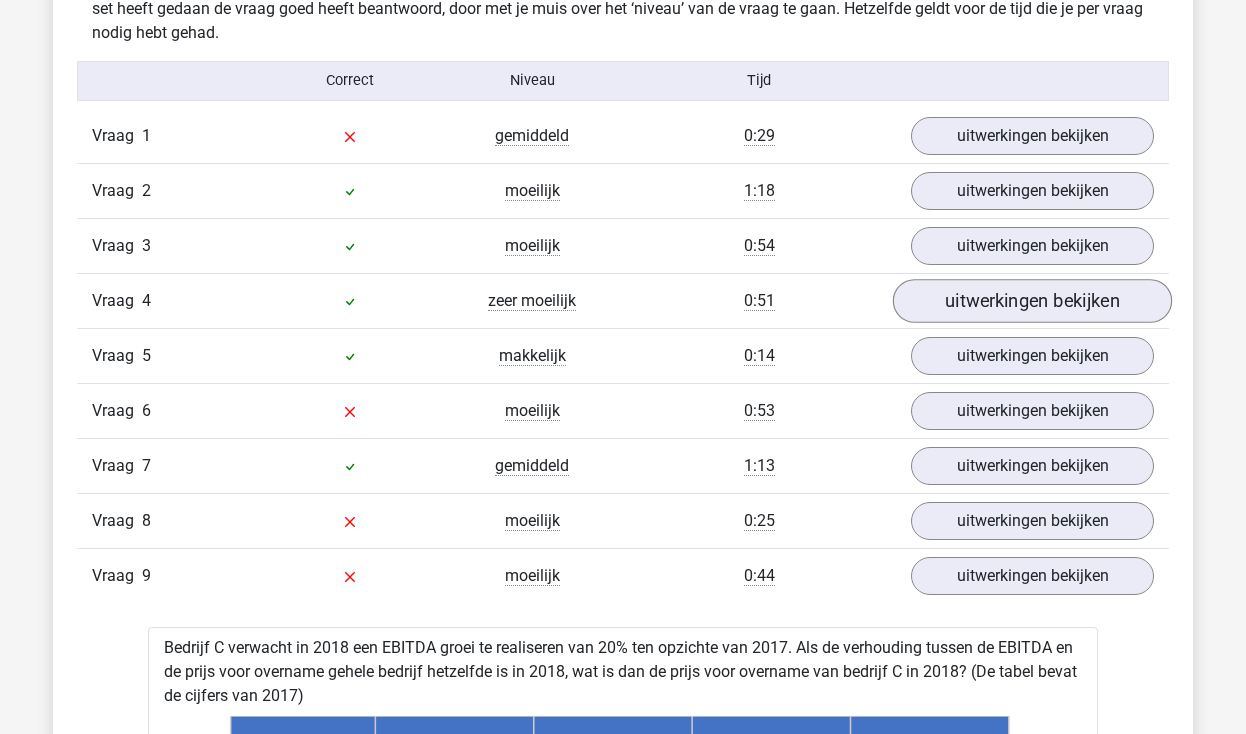 click on "uitwerkingen bekijken" at bounding box center (1032, 301) 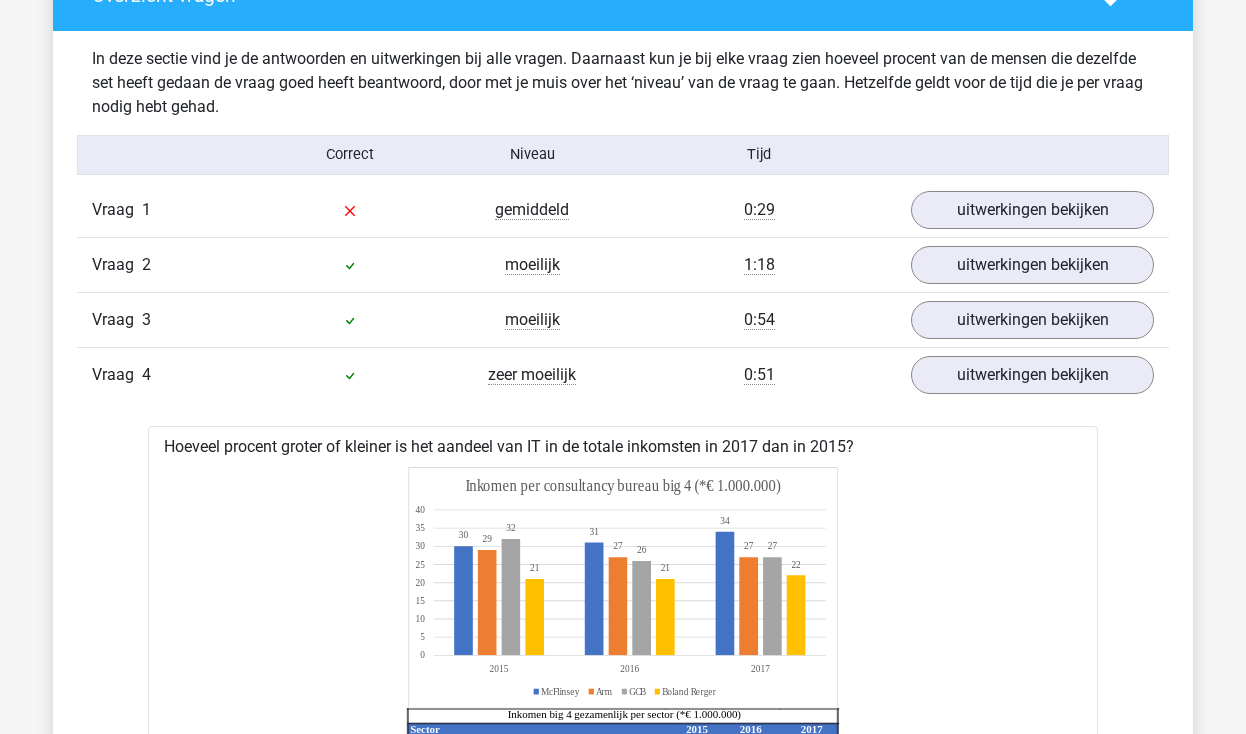scroll, scrollTop: 1543, scrollLeft: 0, axis: vertical 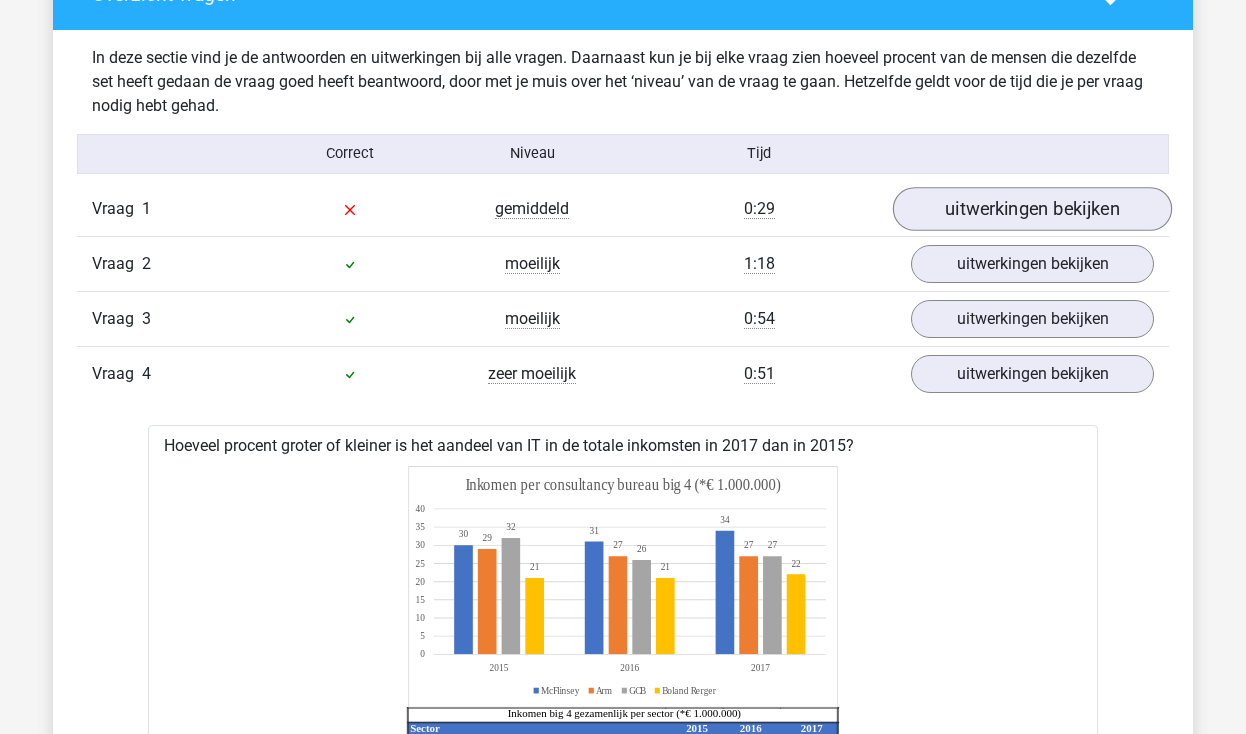 click on "uitwerkingen bekijken" at bounding box center [1032, 209] 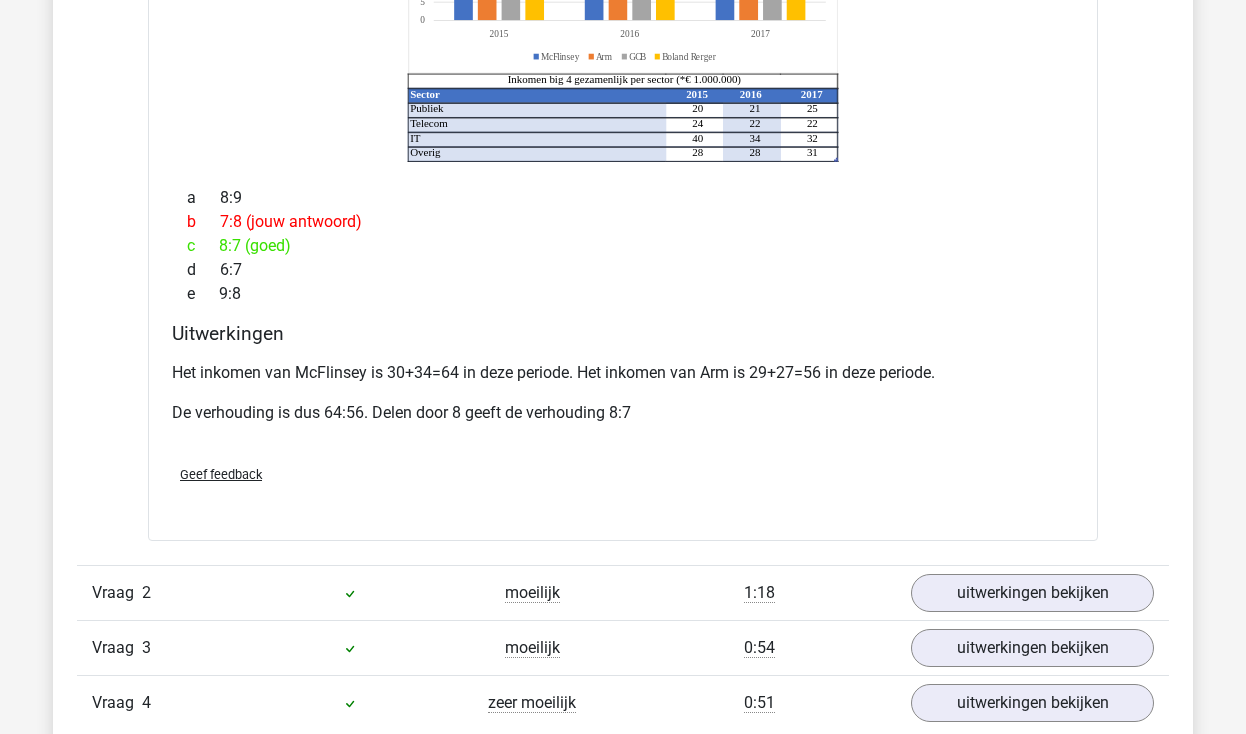 scroll, scrollTop: 1700, scrollLeft: 0, axis: vertical 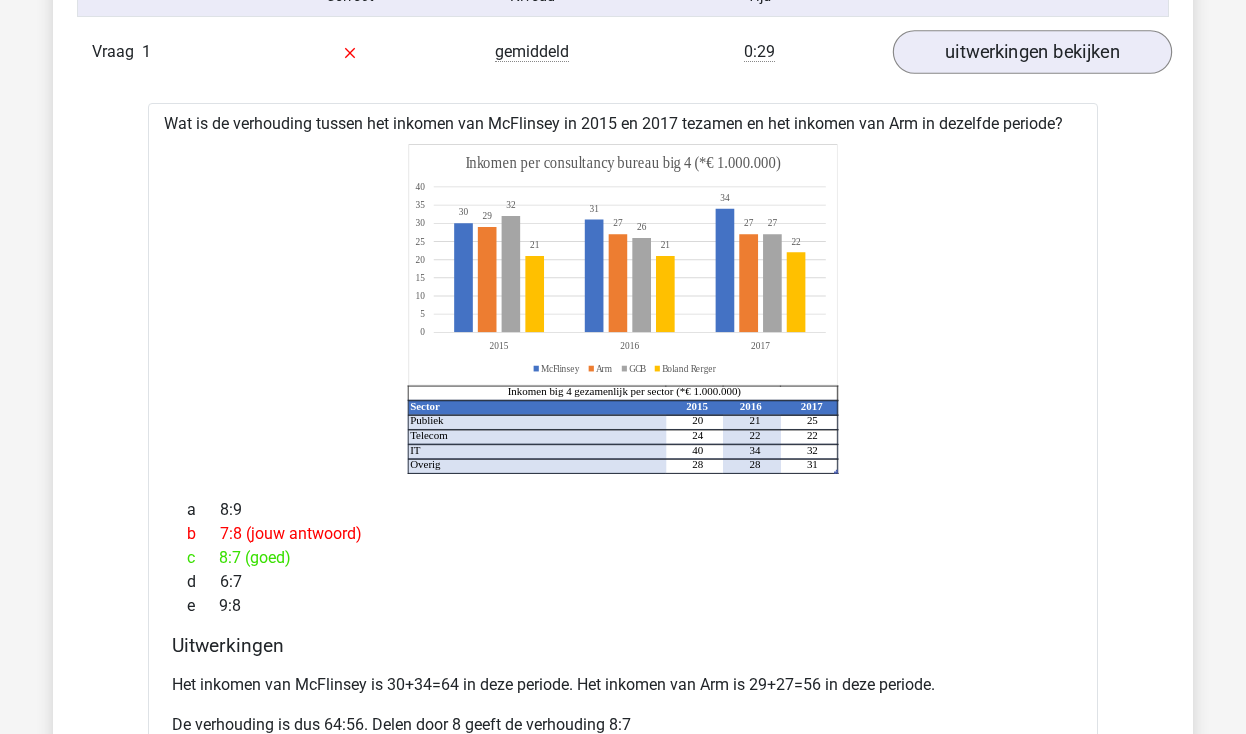 click on "uitwerkingen bekijken" at bounding box center (1032, 52) 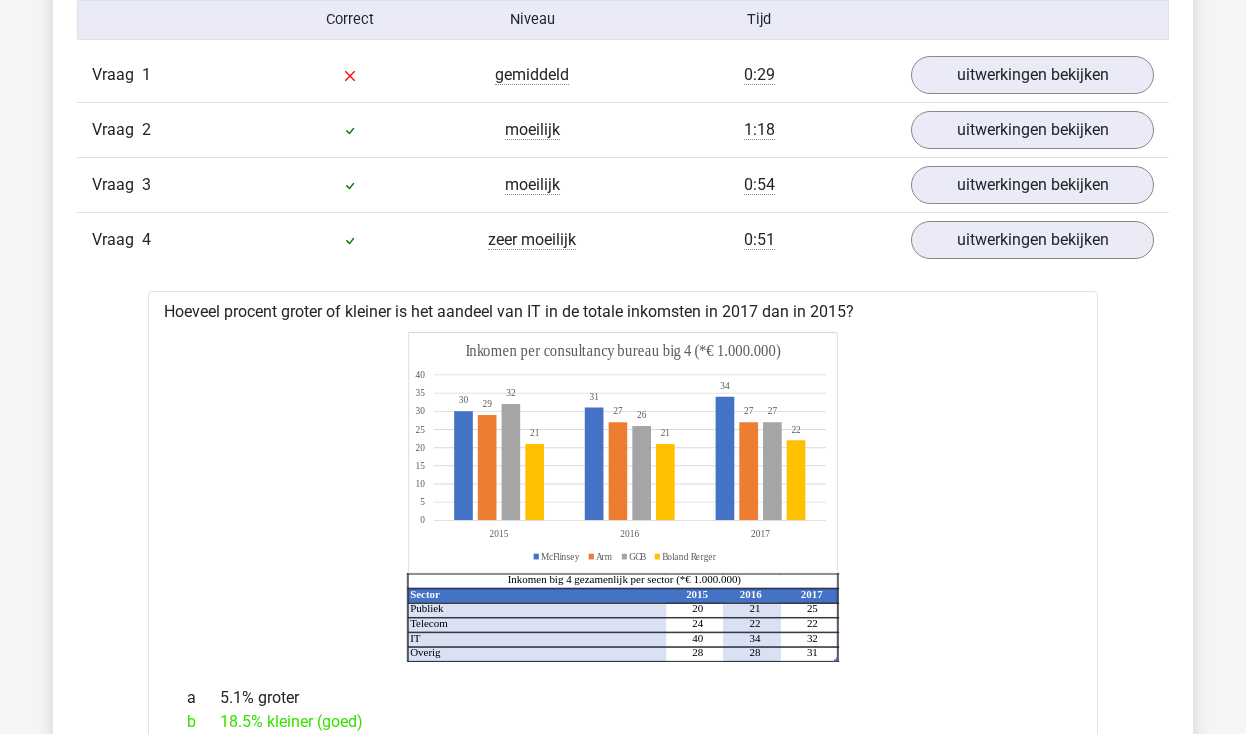 scroll, scrollTop: 1678, scrollLeft: 0, axis: vertical 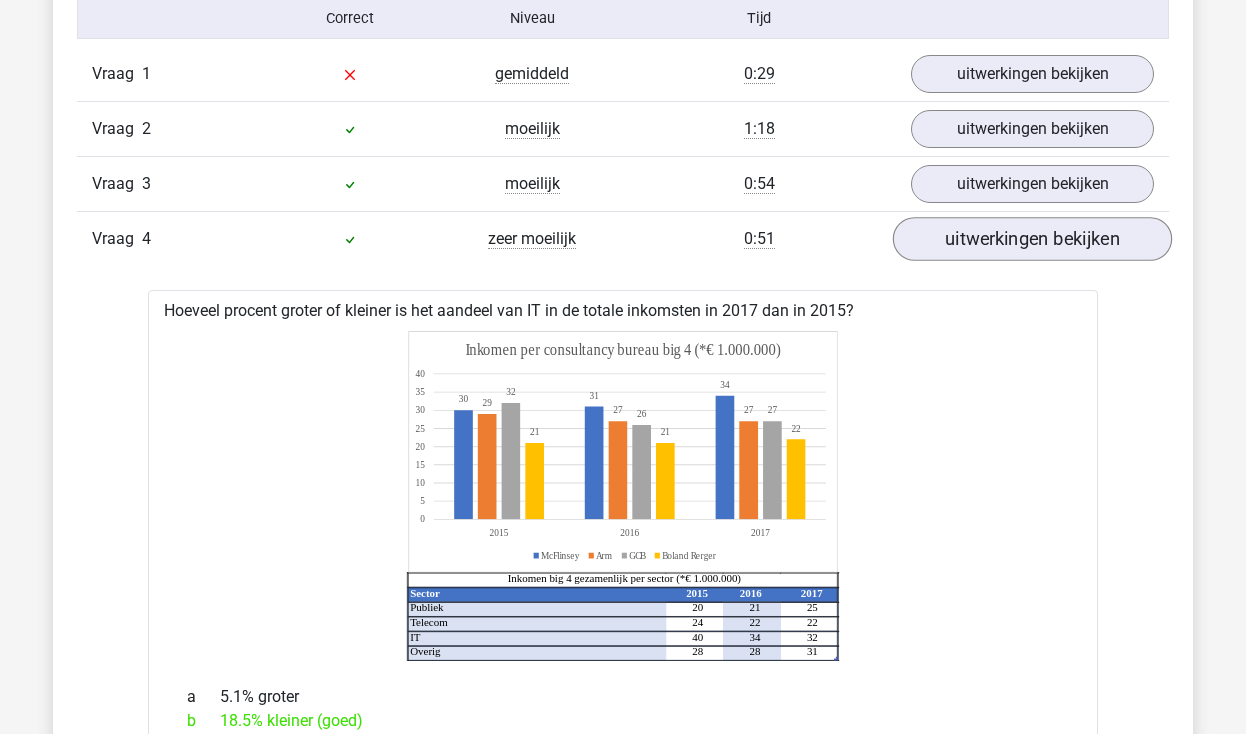 click on "uitwerkingen bekijken" at bounding box center [1032, 239] 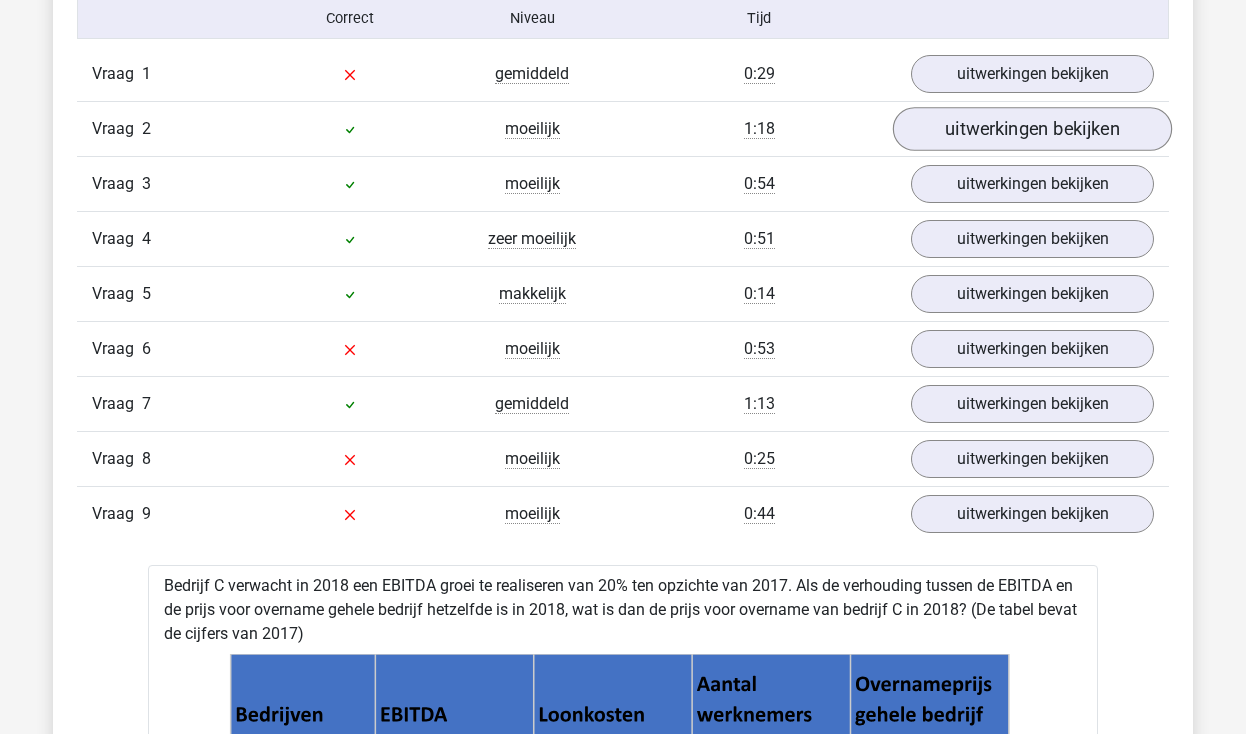 click on "uitwerkingen bekijken" at bounding box center (1032, 129) 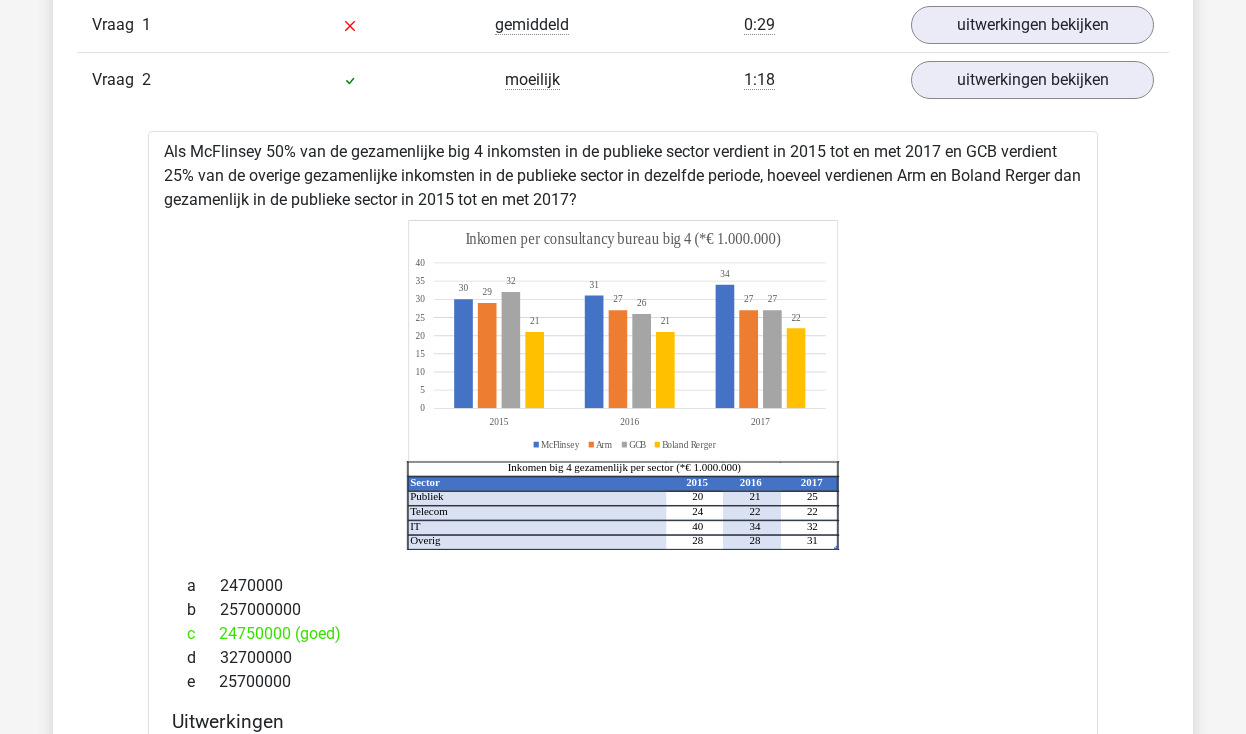 scroll, scrollTop: 1731, scrollLeft: 0, axis: vertical 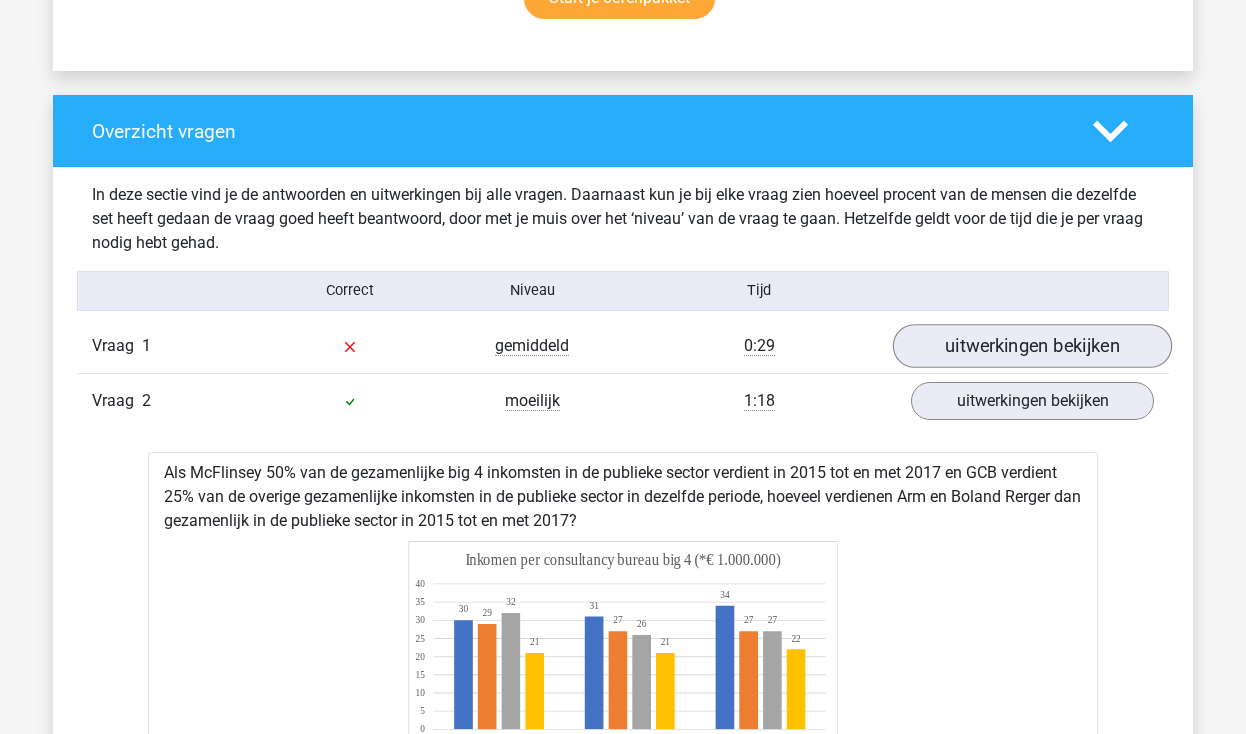 click on "uitwerkingen bekijken" at bounding box center [1032, 346] 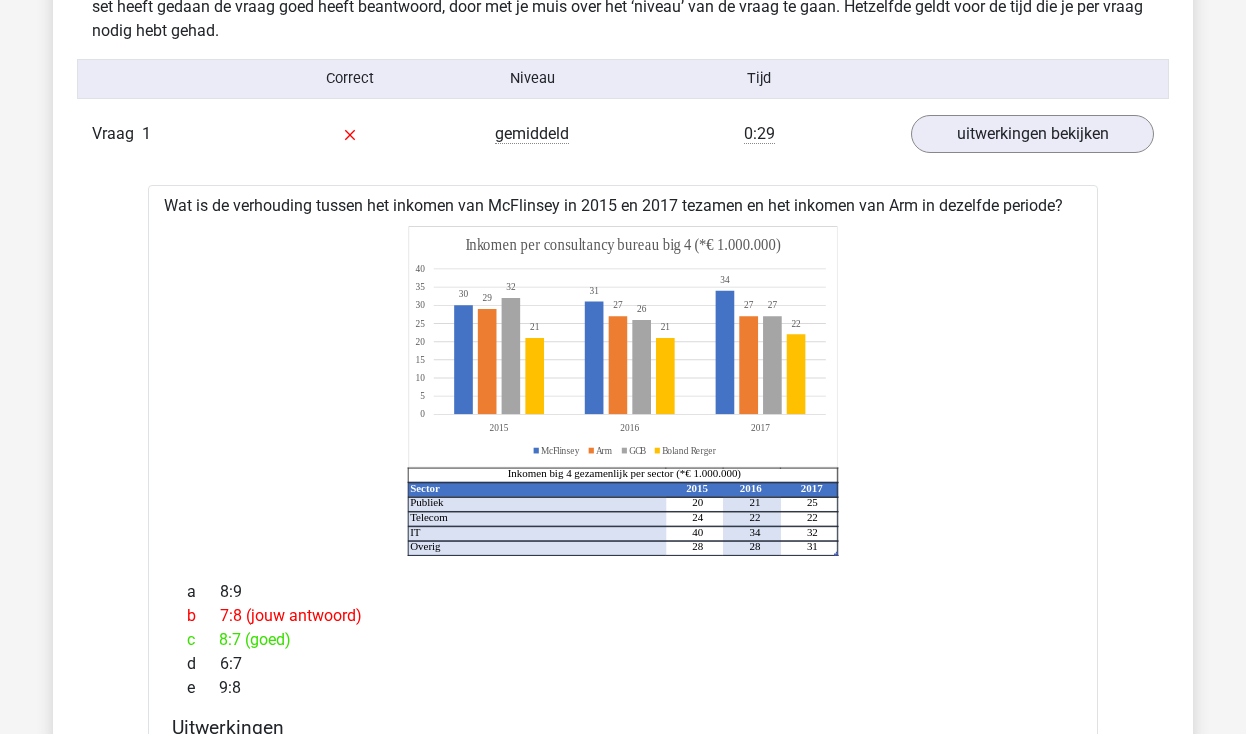scroll, scrollTop: 1513, scrollLeft: 0, axis: vertical 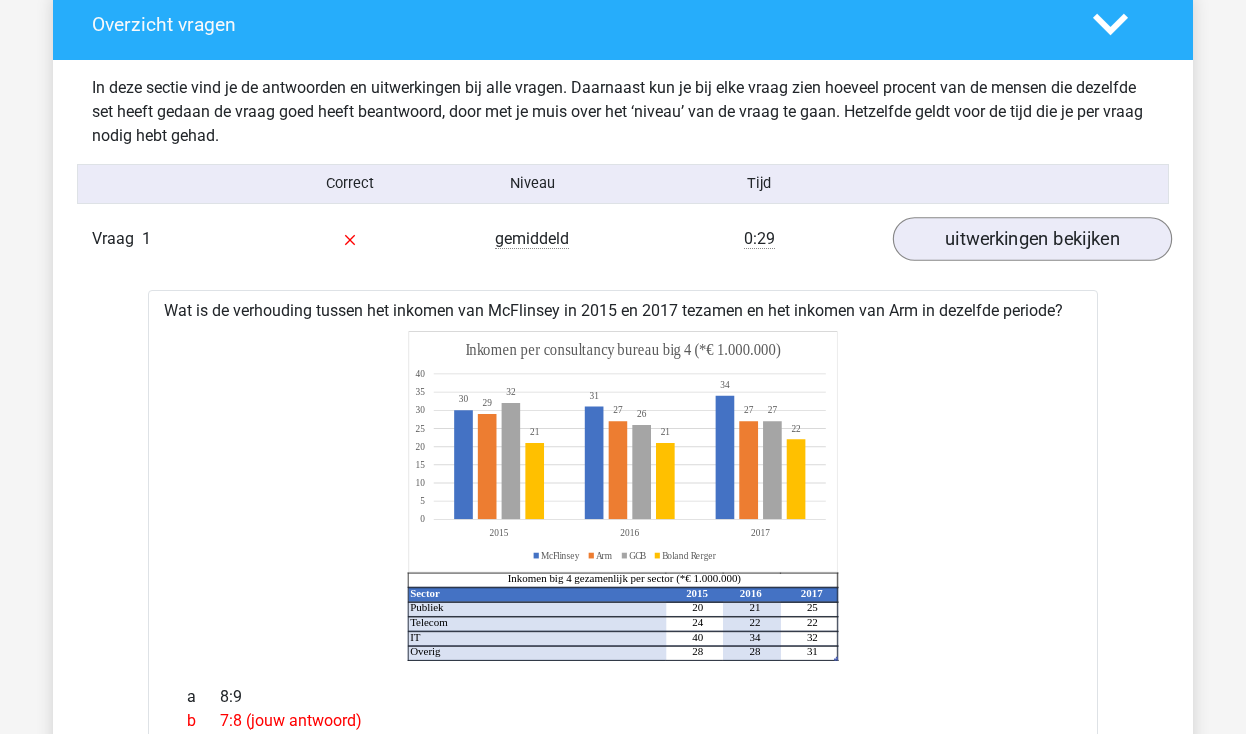 click on "uitwerkingen bekijken" at bounding box center [1032, 239] 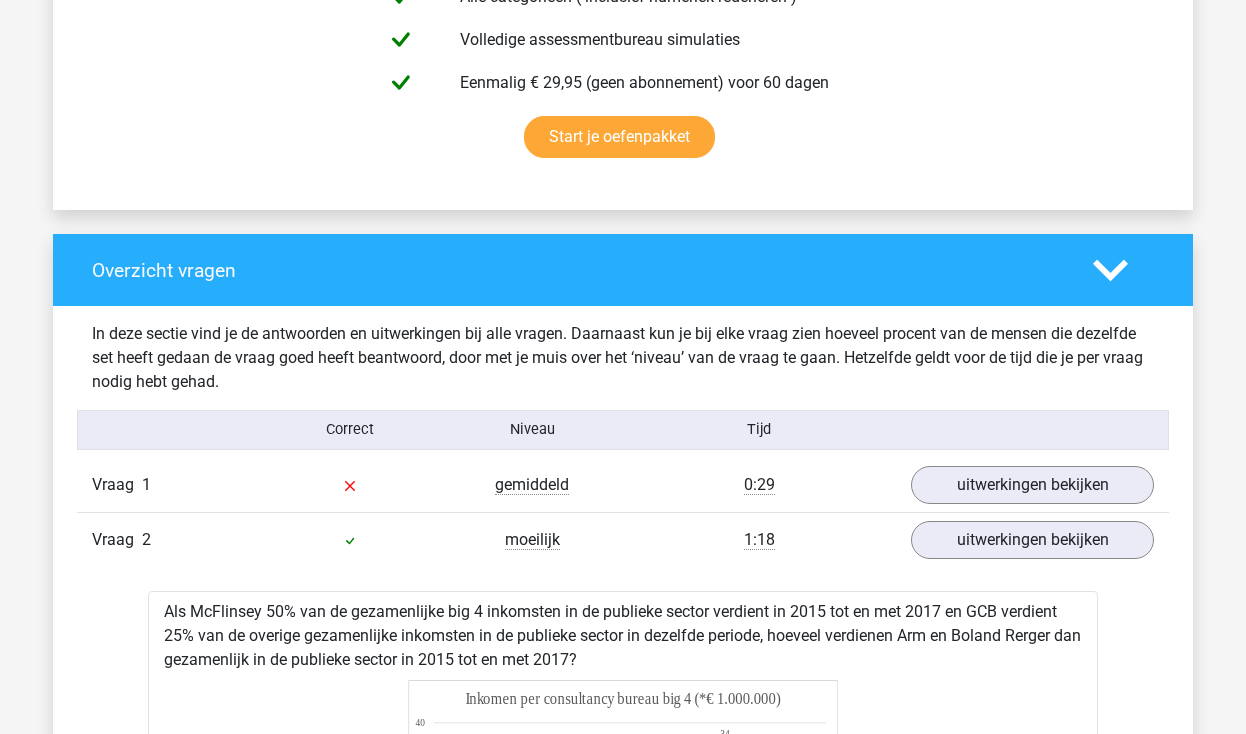 scroll, scrollTop: 999, scrollLeft: 0, axis: vertical 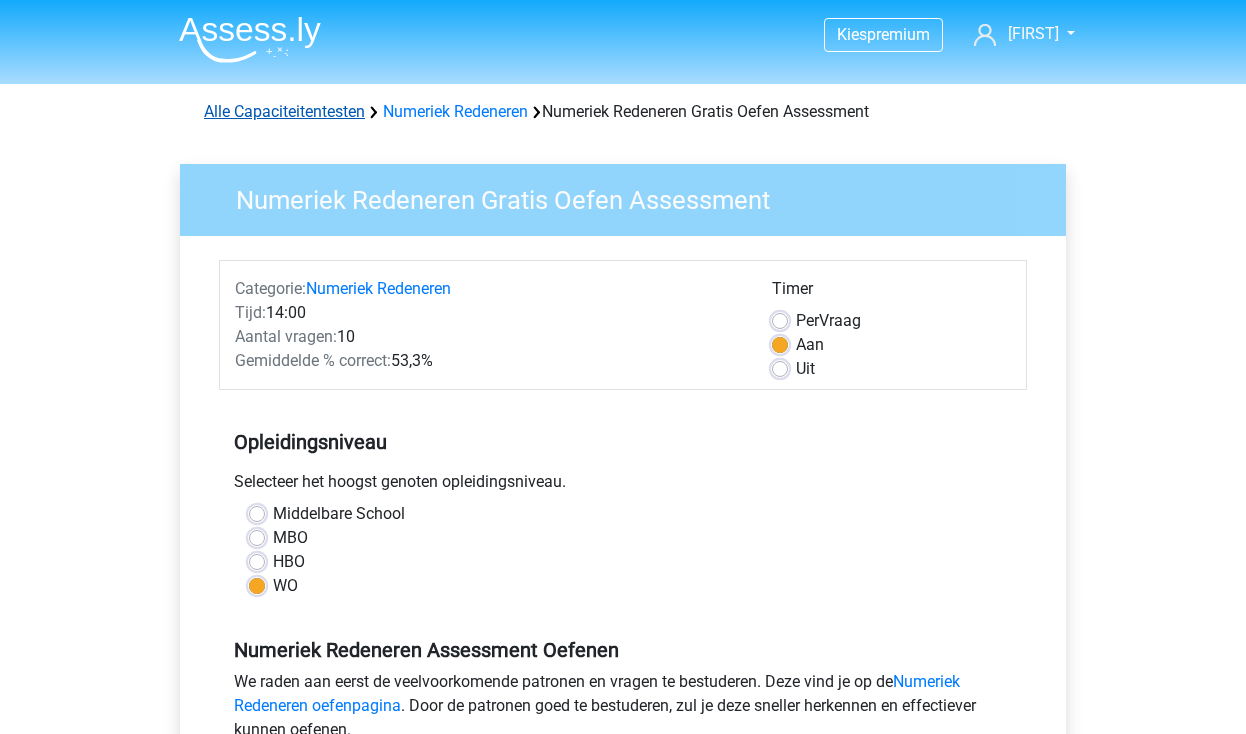 click on "Alle Capaciteitentesten" at bounding box center [284, 111] 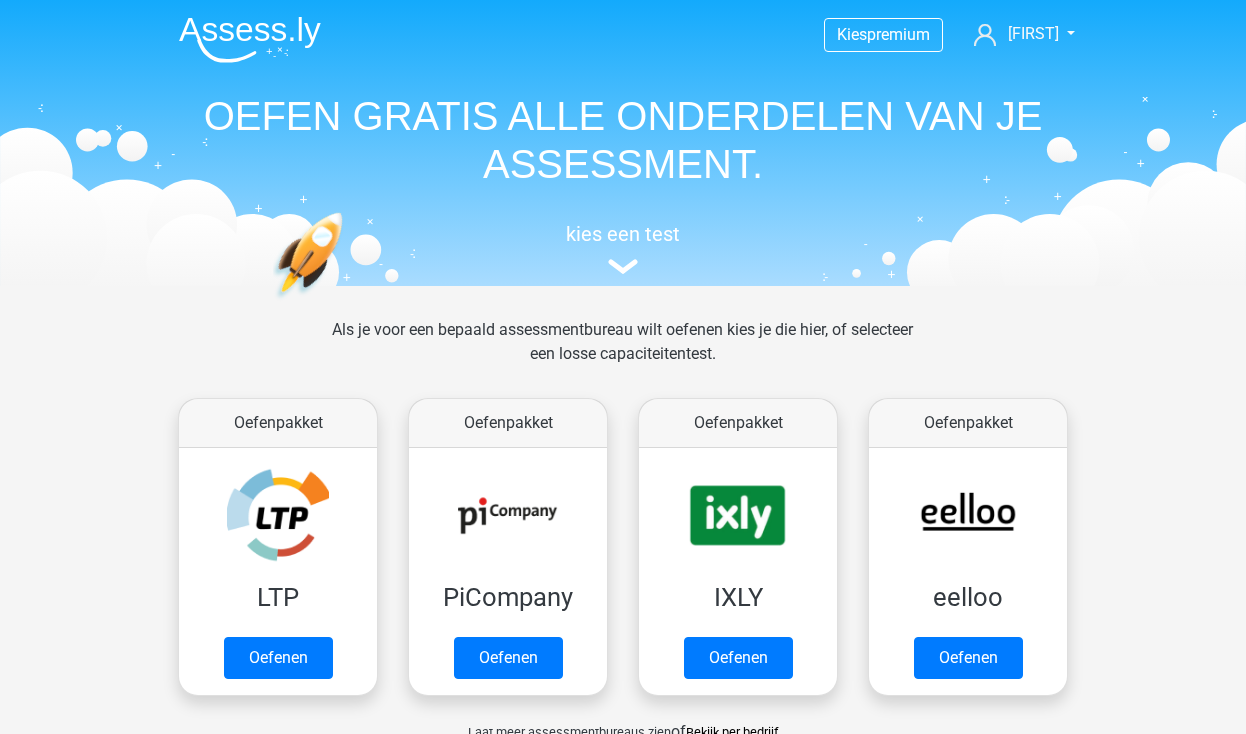 scroll, scrollTop: 849, scrollLeft: 0, axis: vertical 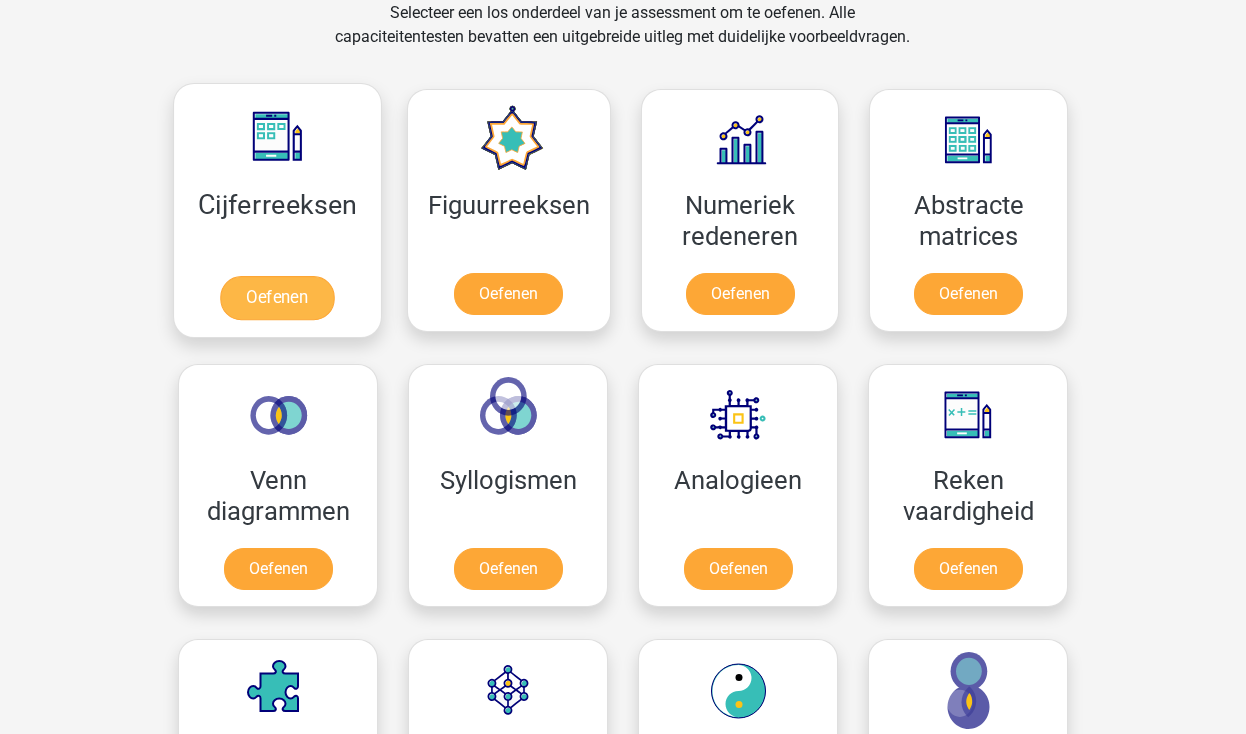 click on "Oefenen" at bounding box center (277, 298) 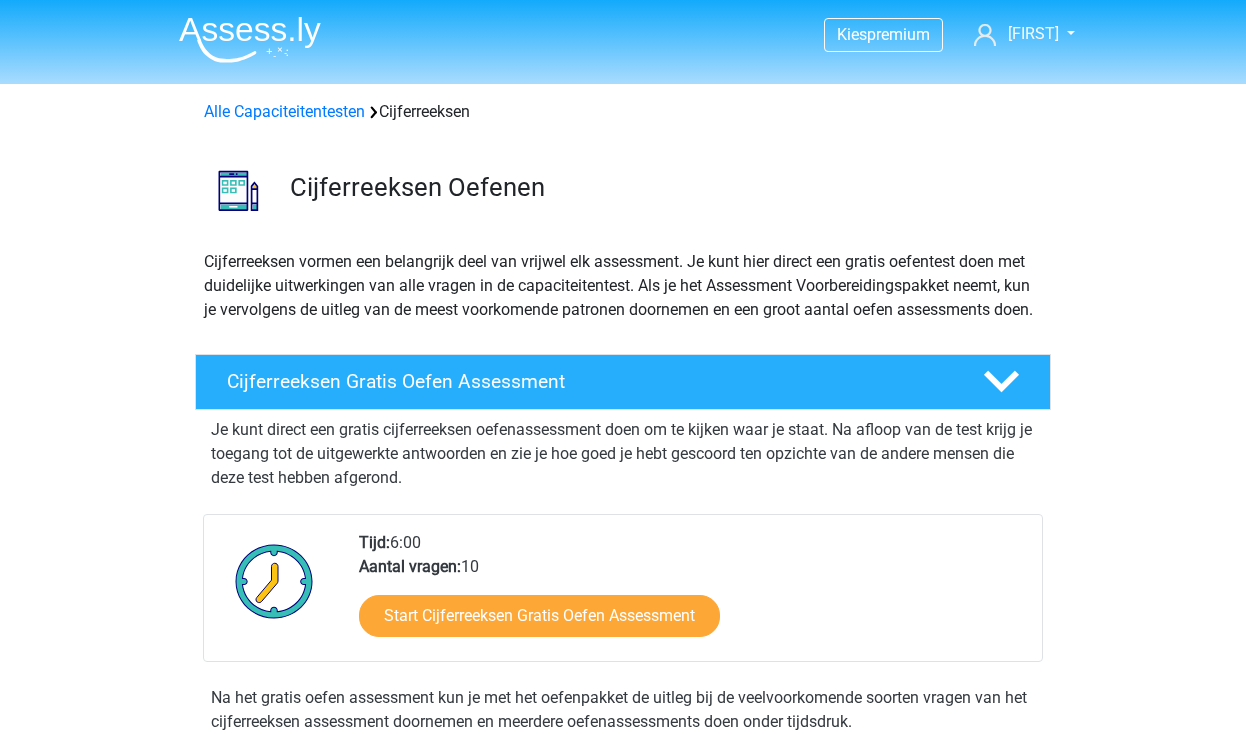 scroll, scrollTop: 0, scrollLeft: 0, axis: both 